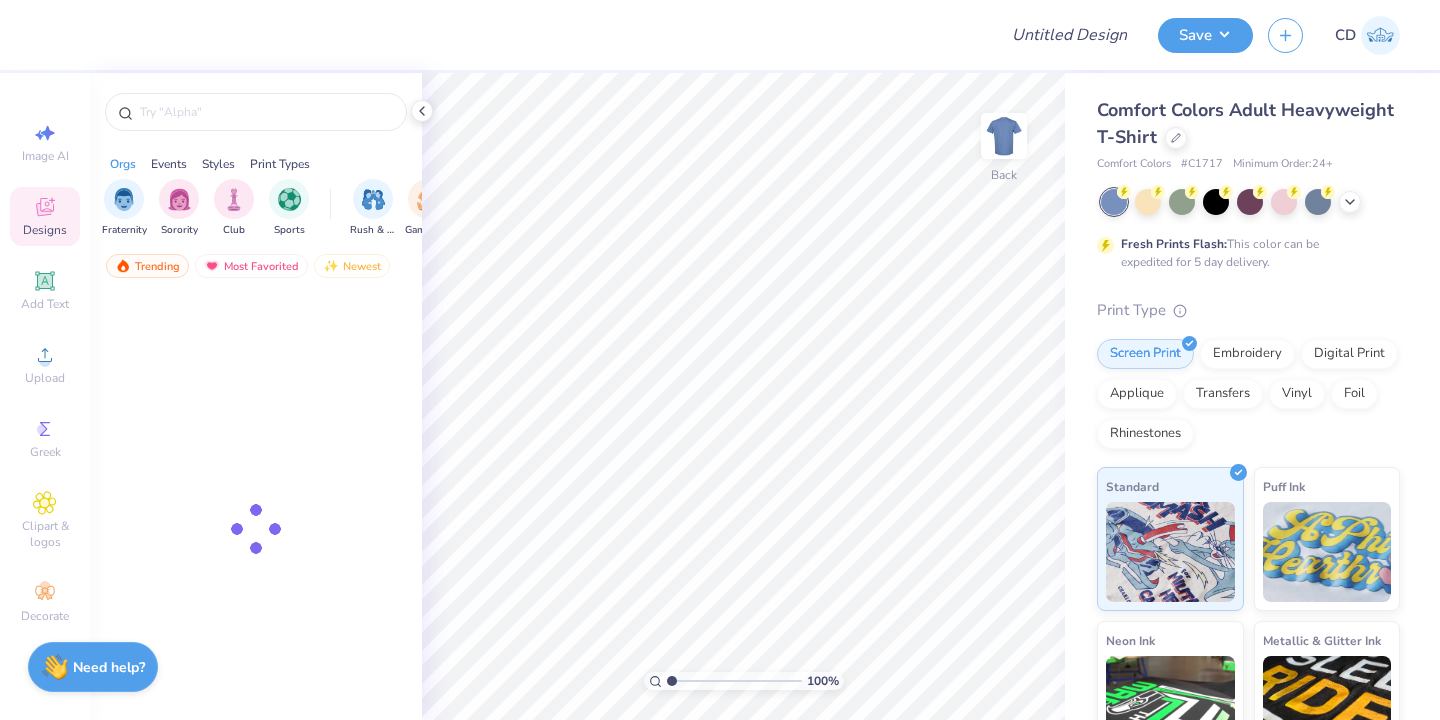 scroll, scrollTop: 0, scrollLeft: 0, axis: both 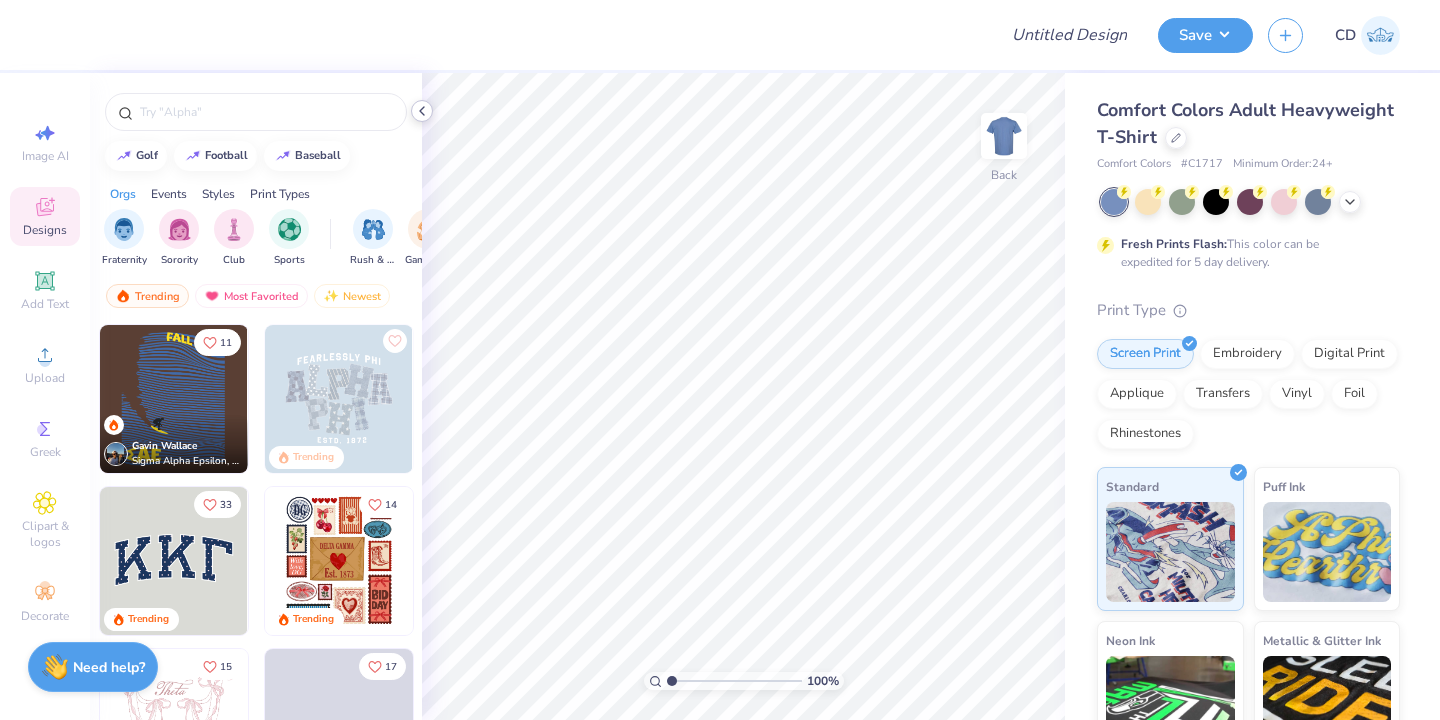 click 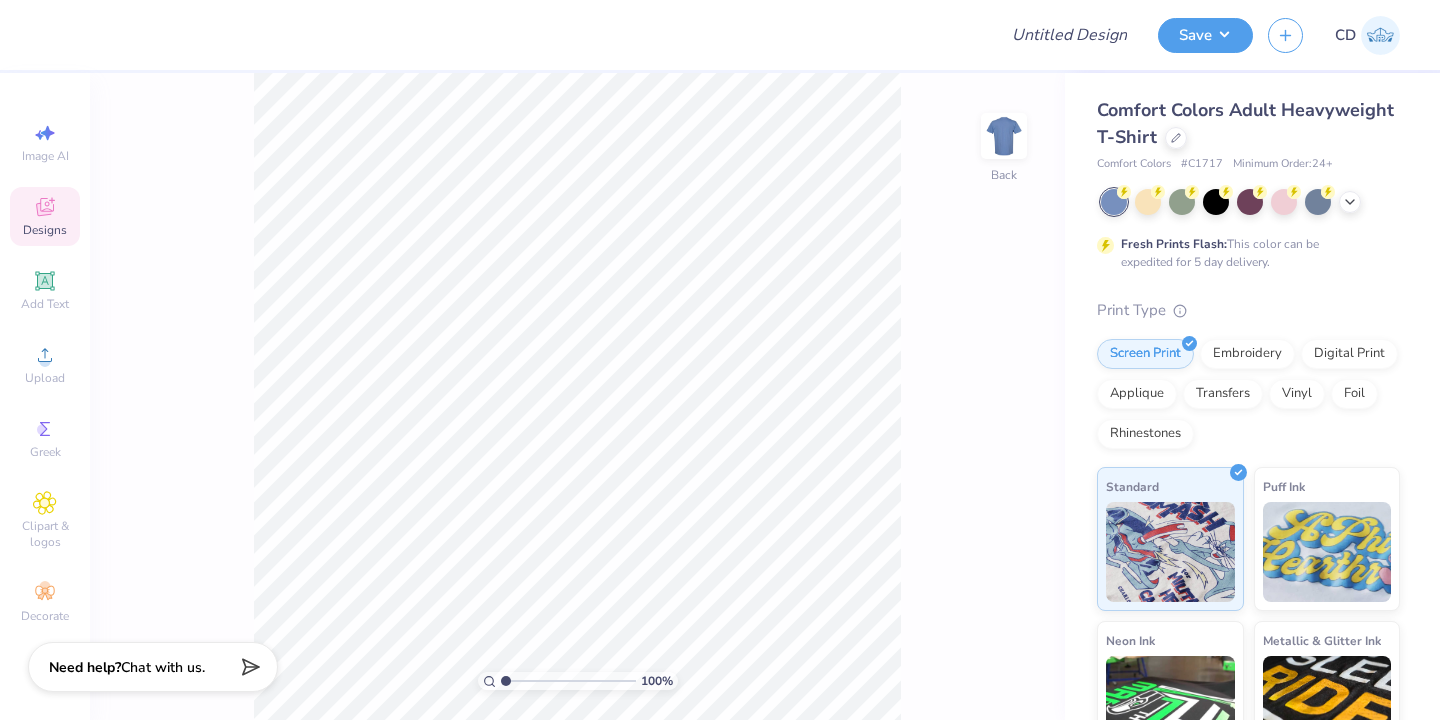 scroll, scrollTop: 0, scrollLeft: 0, axis: both 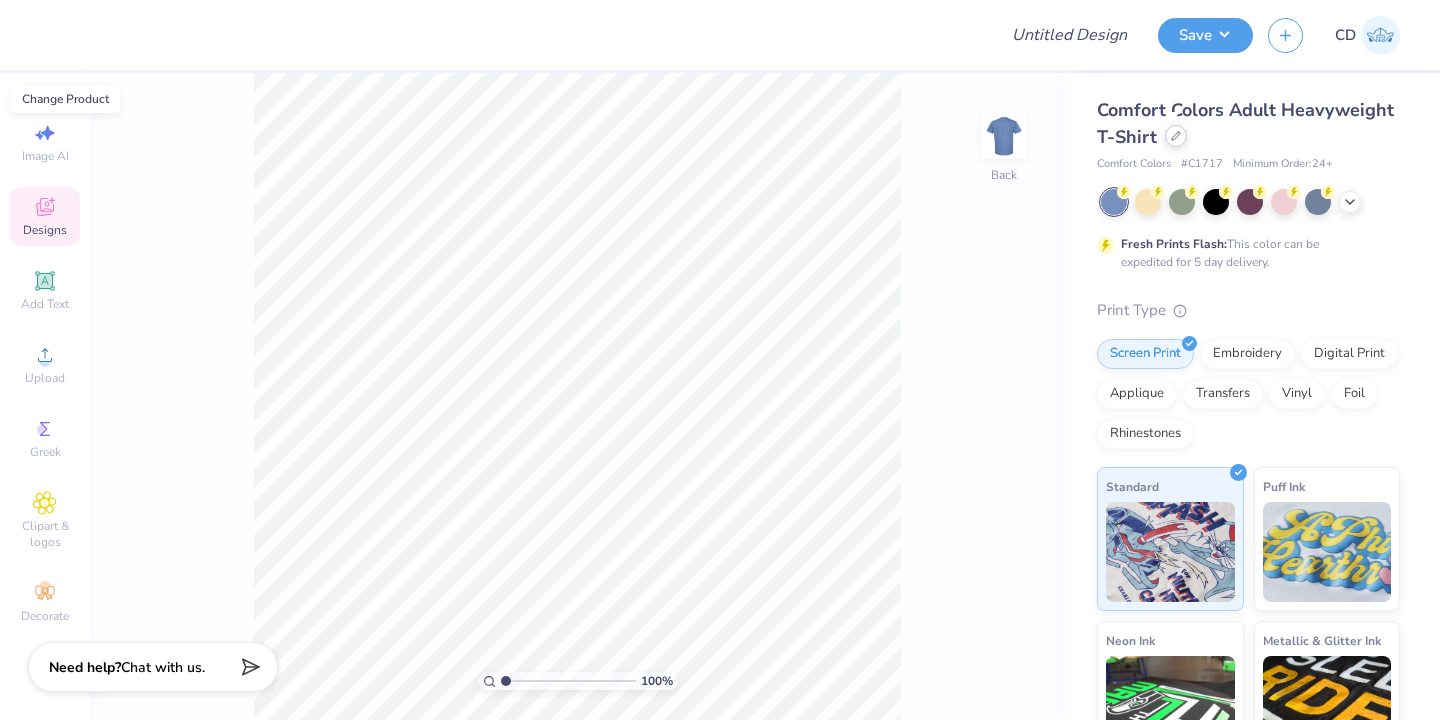 click 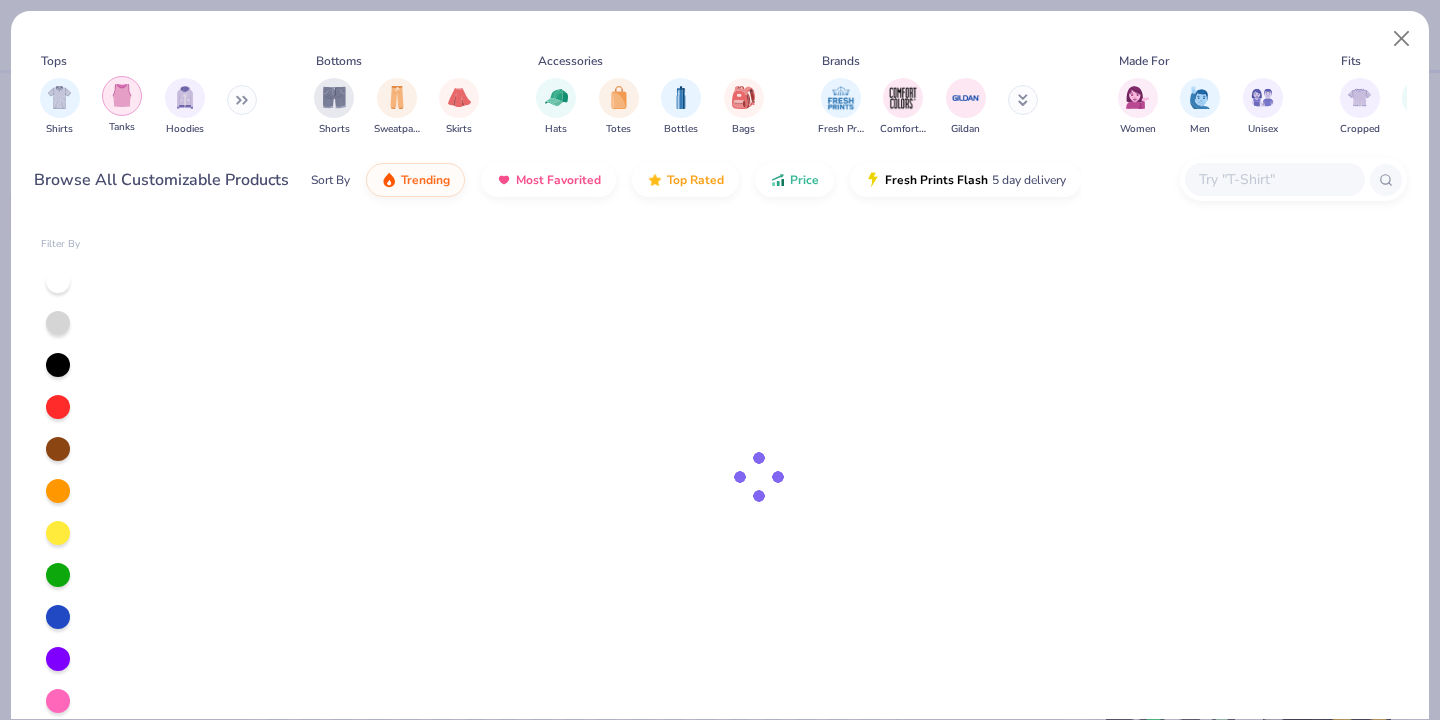 click at bounding box center (122, 95) 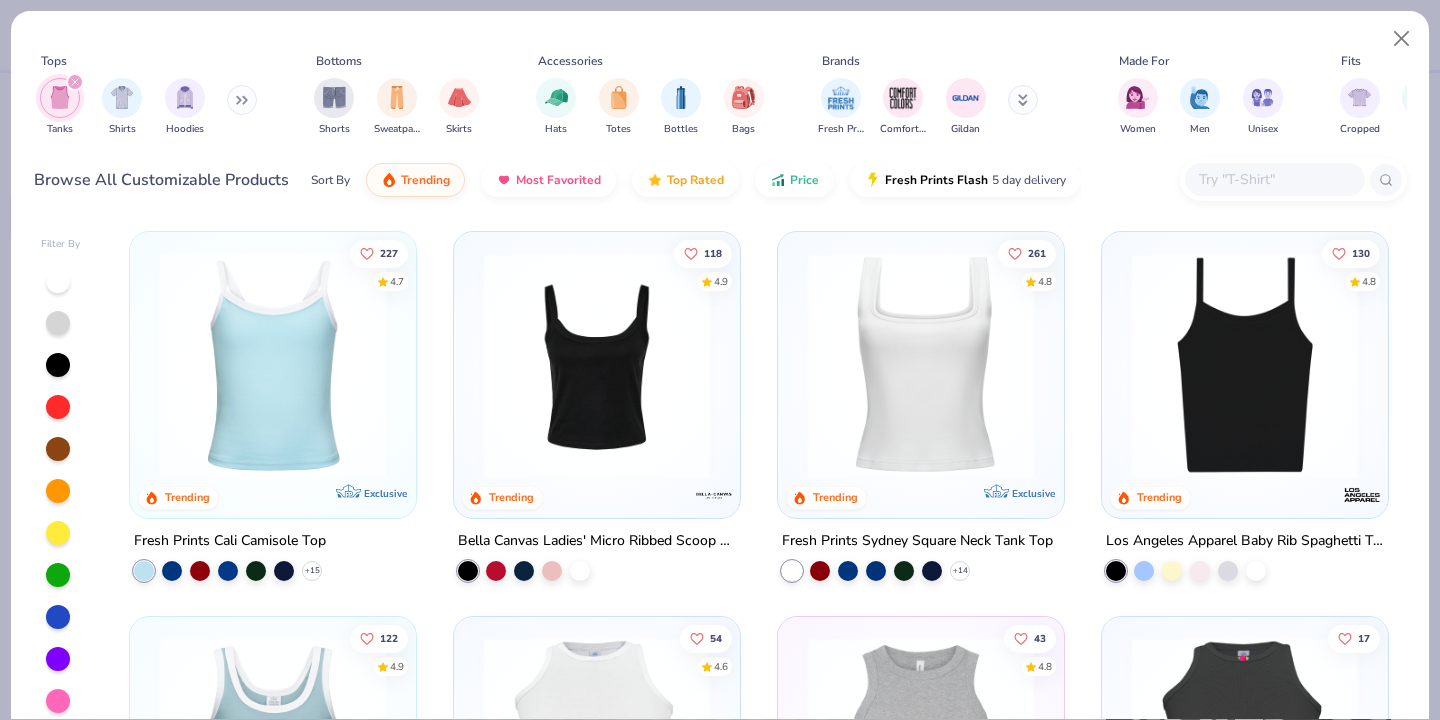 click at bounding box center [597, 365] 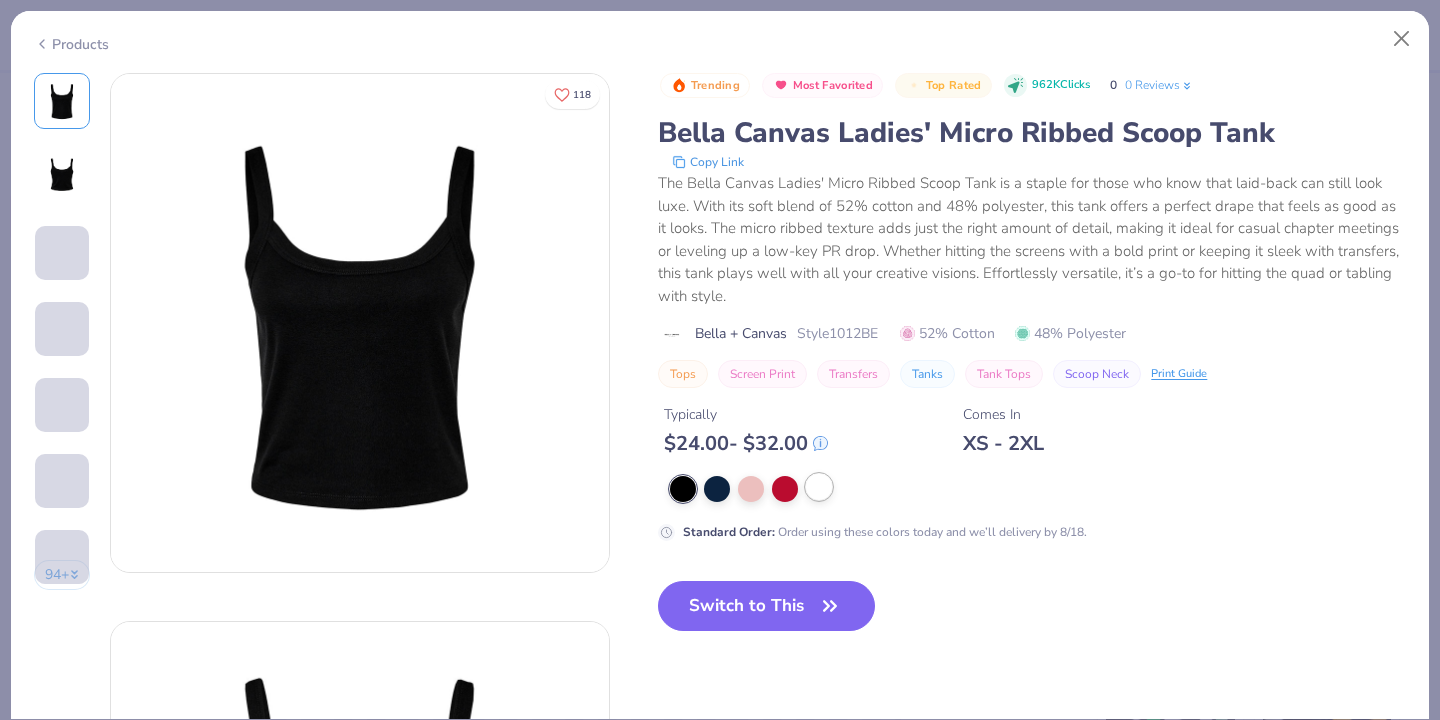 click at bounding box center (819, 487) 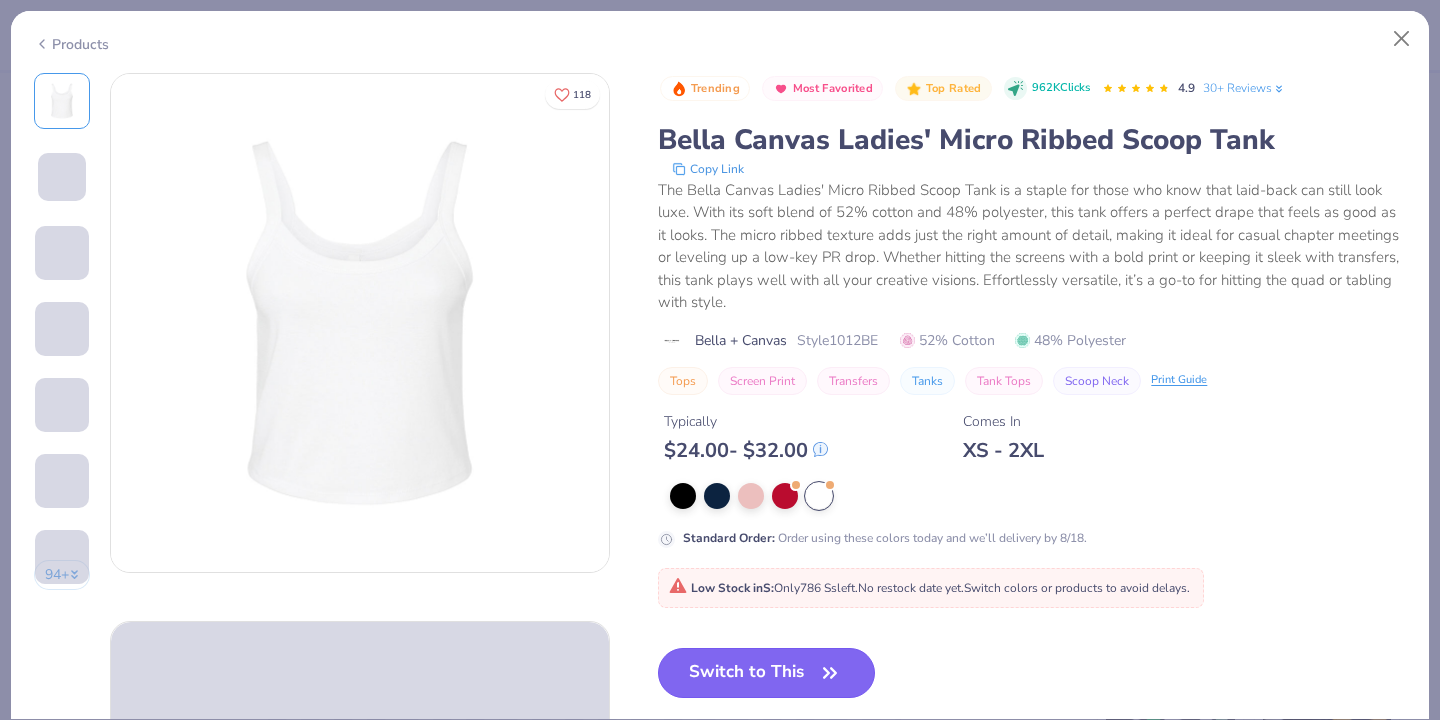 click on "Switch to This" at bounding box center [766, 673] 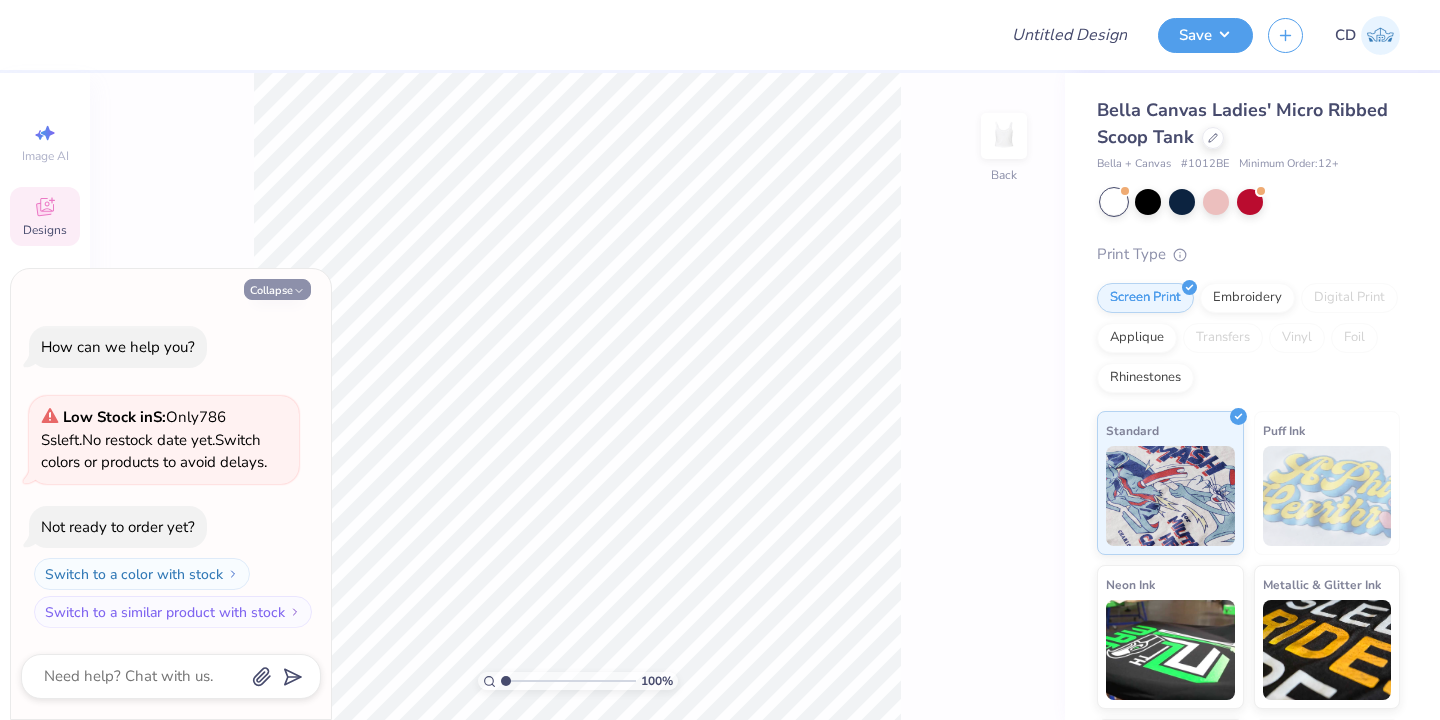 click 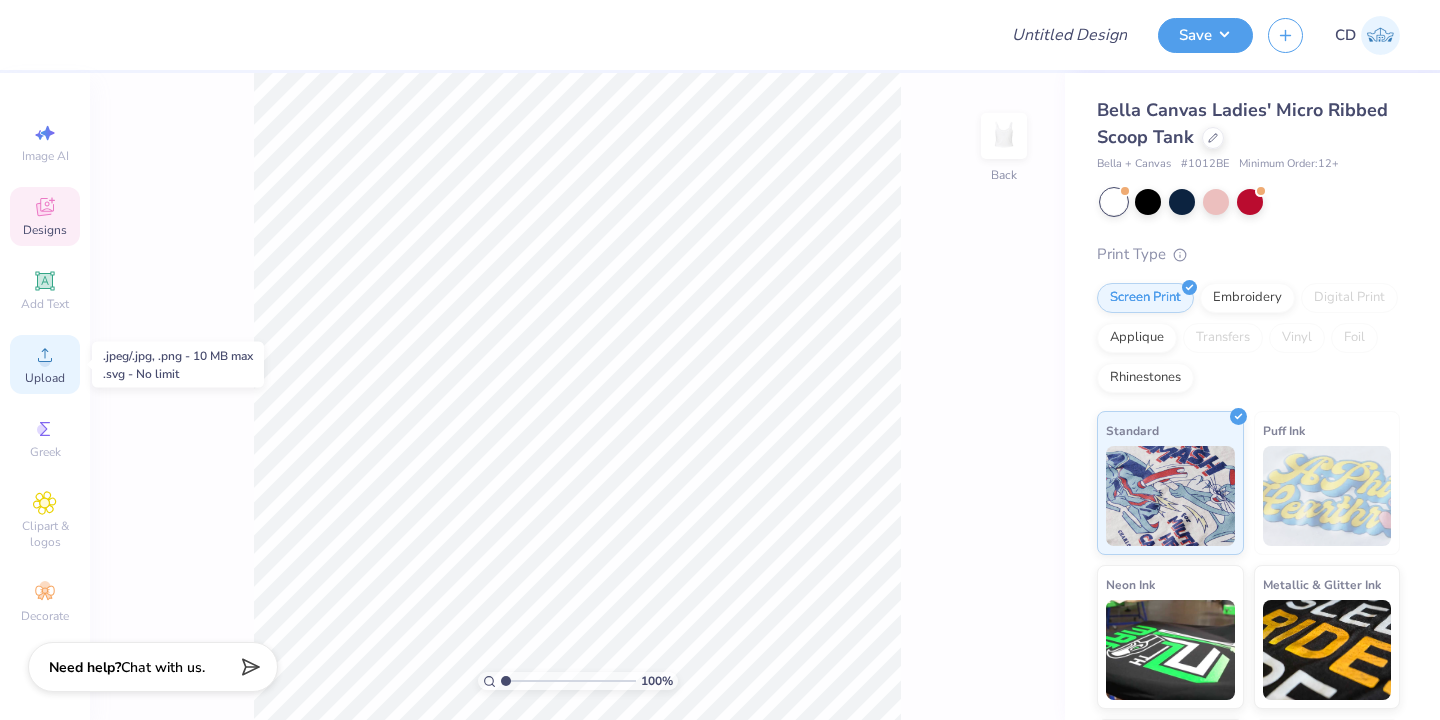 click on "Upload" at bounding box center [45, 364] 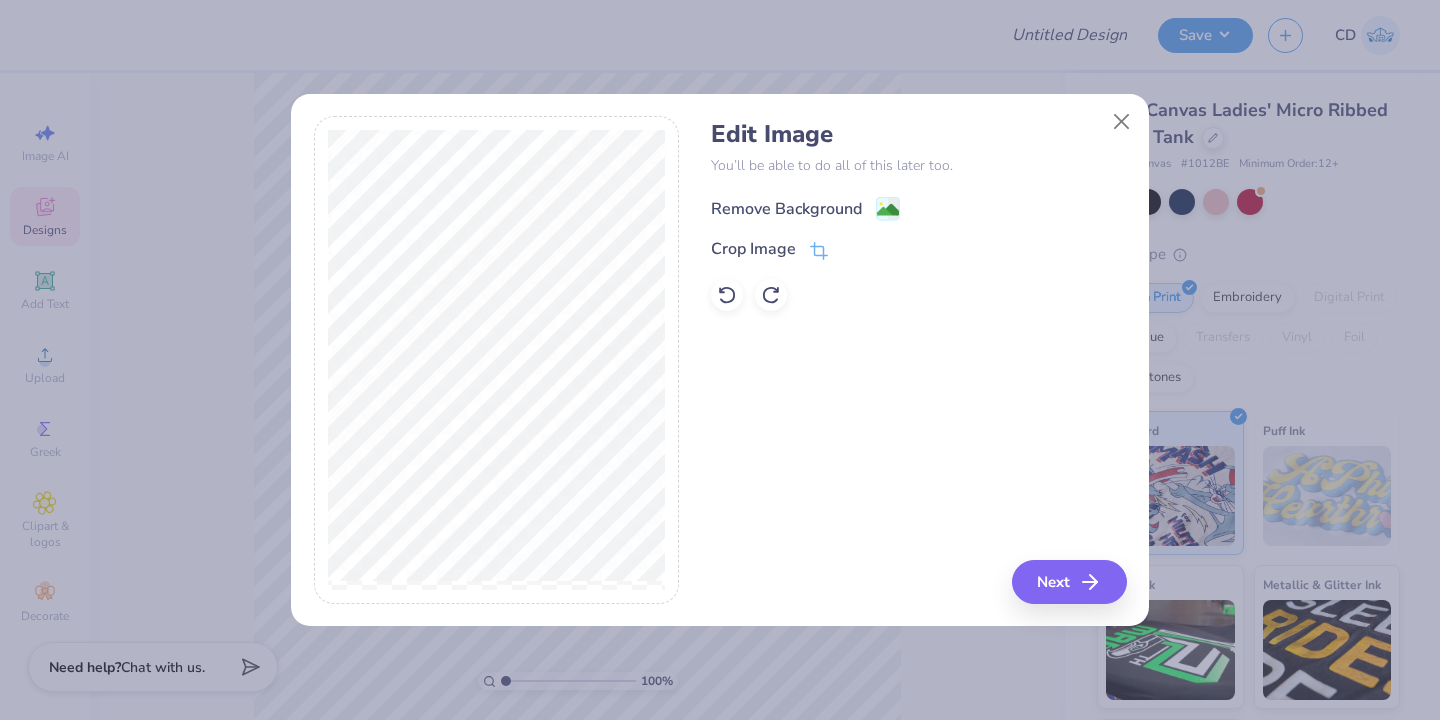 click on "Remove Background" at bounding box center [786, 209] 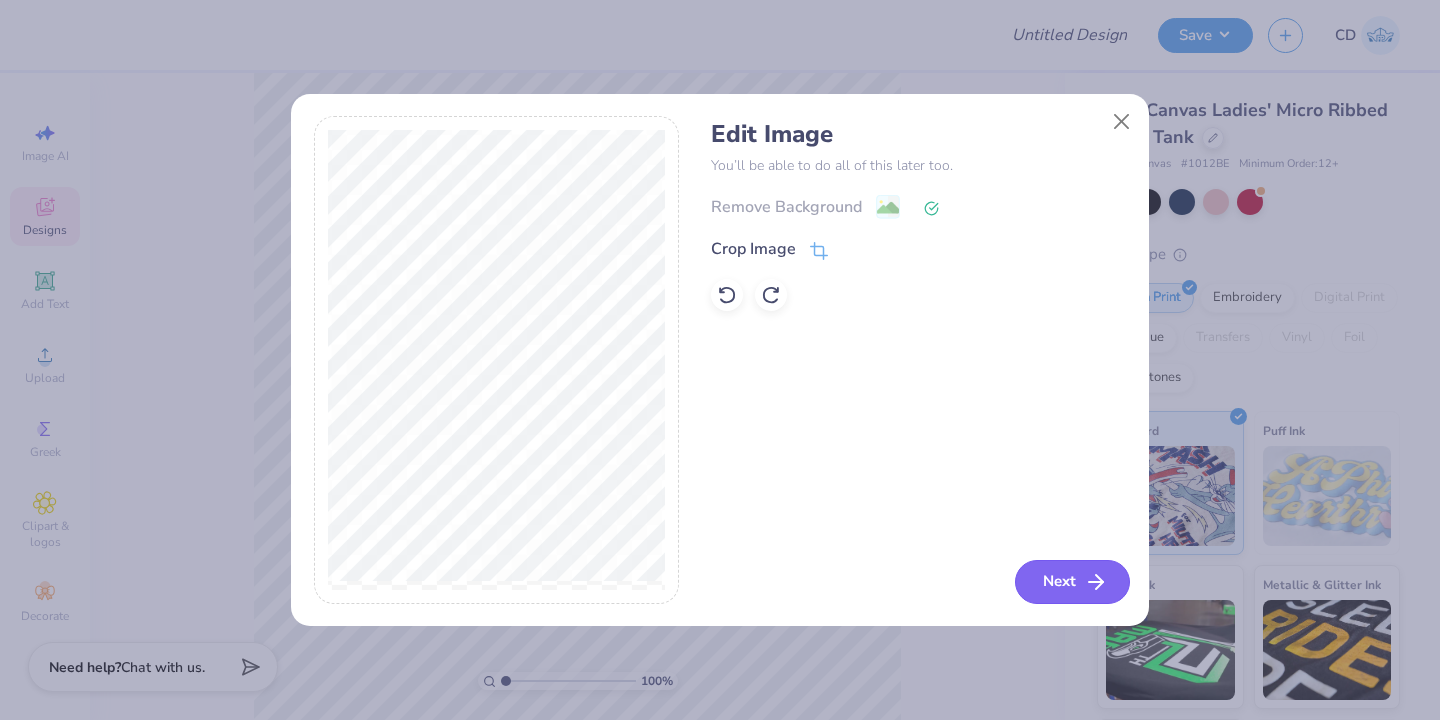 click on "Next" at bounding box center [1072, 582] 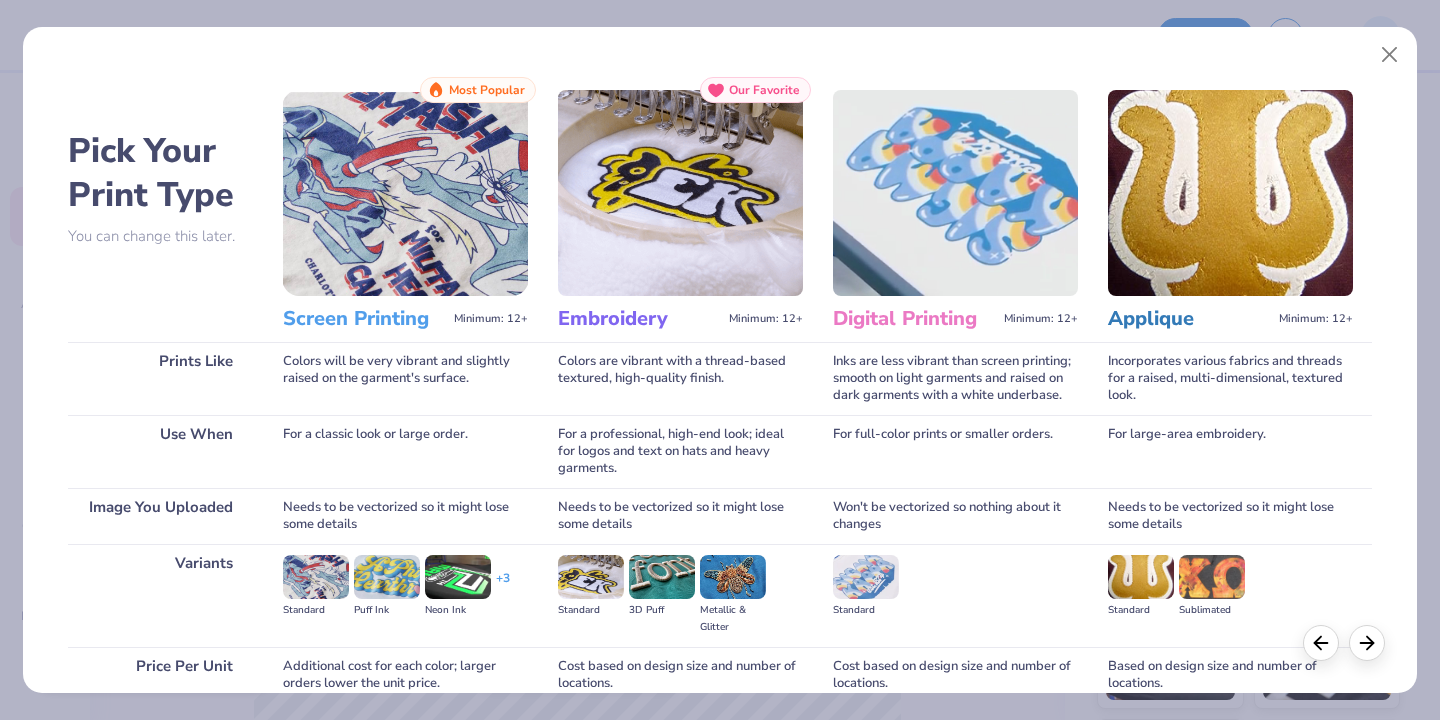 scroll, scrollTop: 160, scrollLeft: 0, axis: vertical 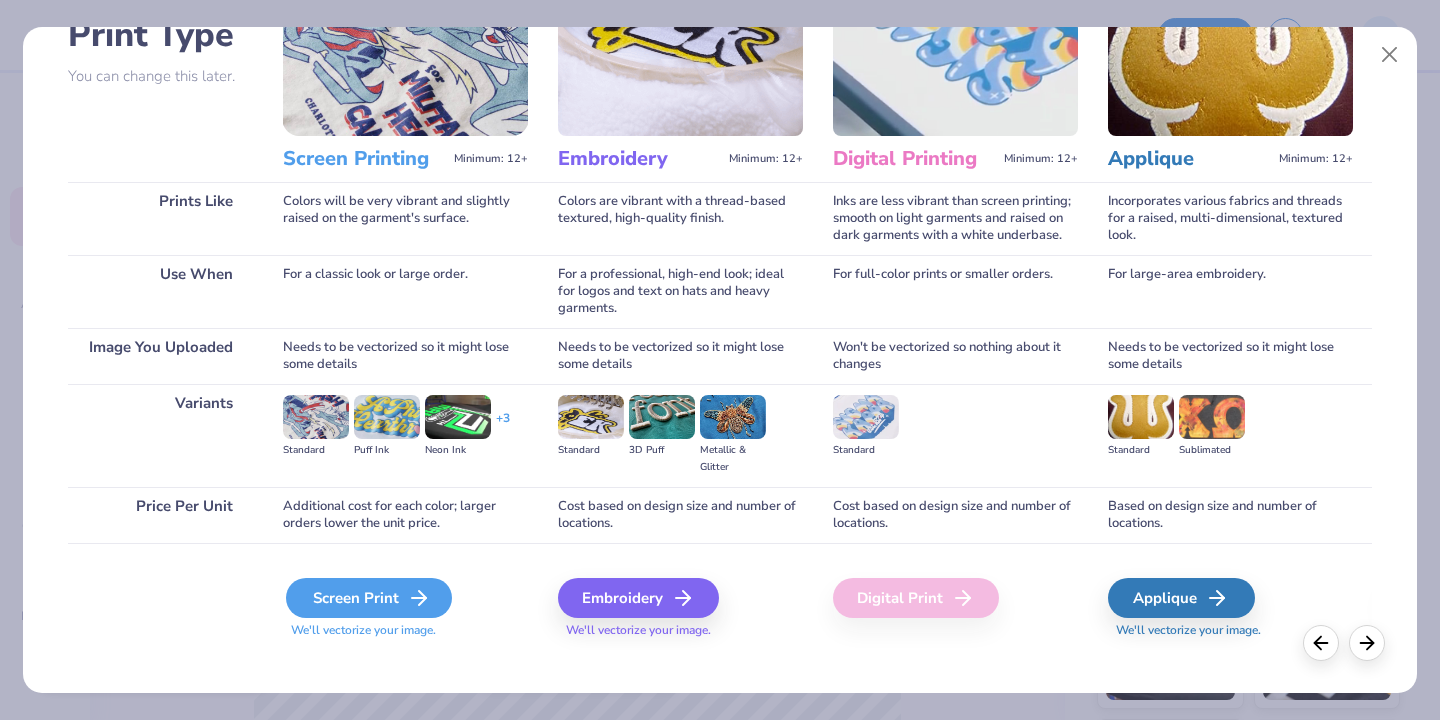 click on "Screen Print" at bounding box center (369, 598) 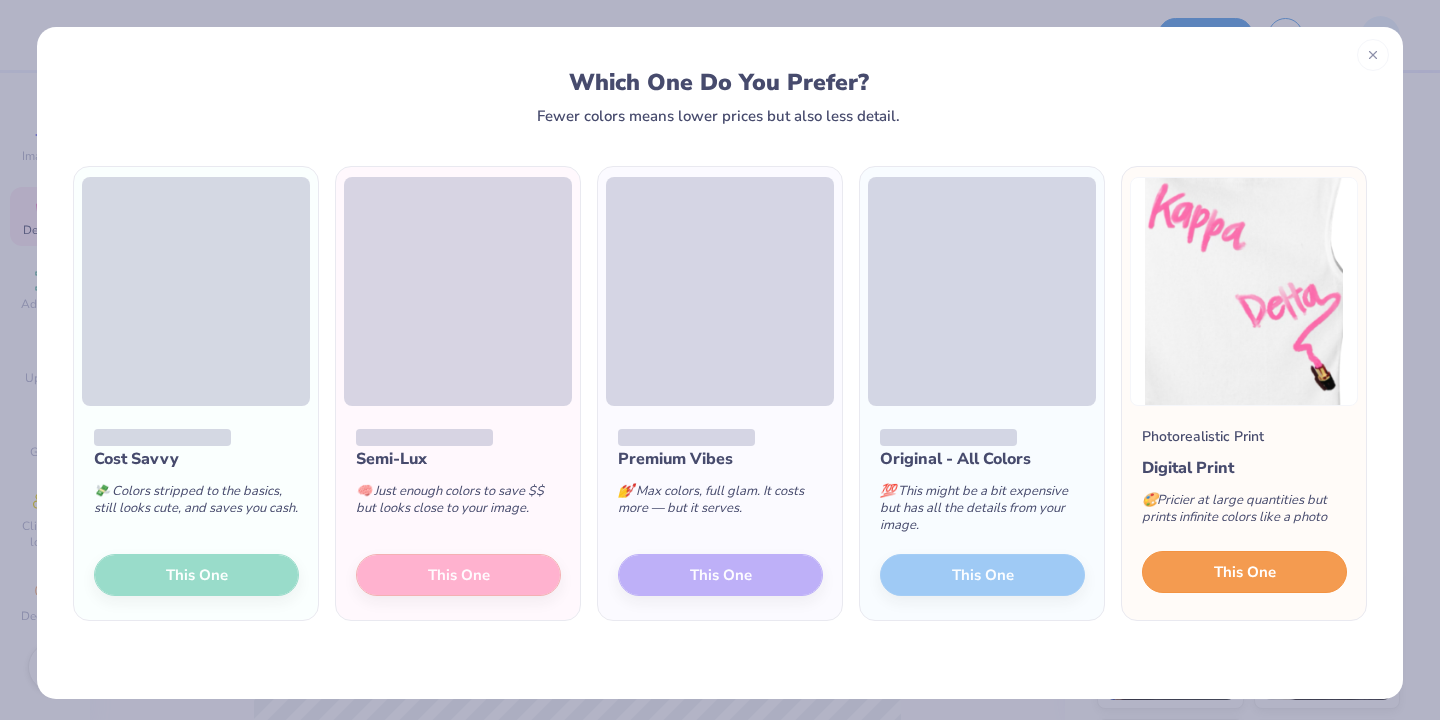 click on "This One" at bounding box center [1245, 572] 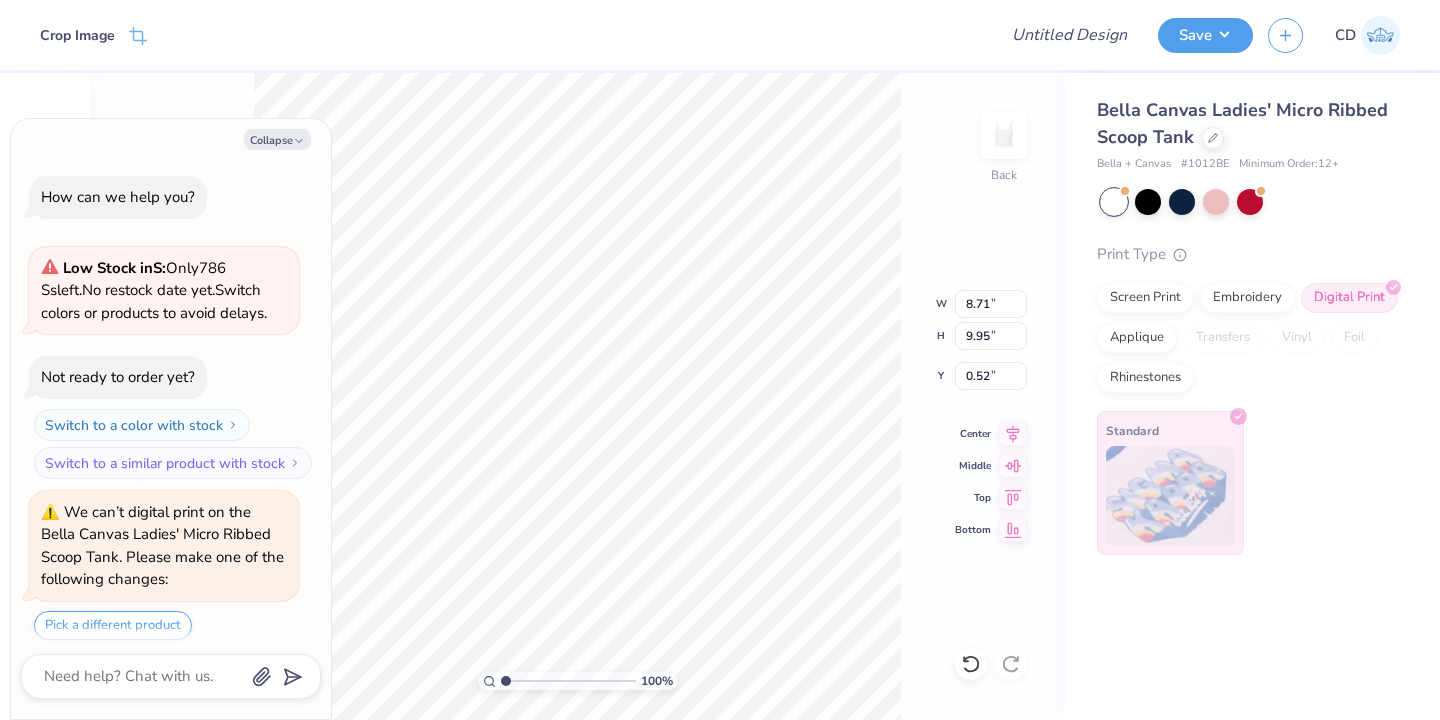 scroll, scrollTop: 333, scrollLeft: 0, axis: vertical 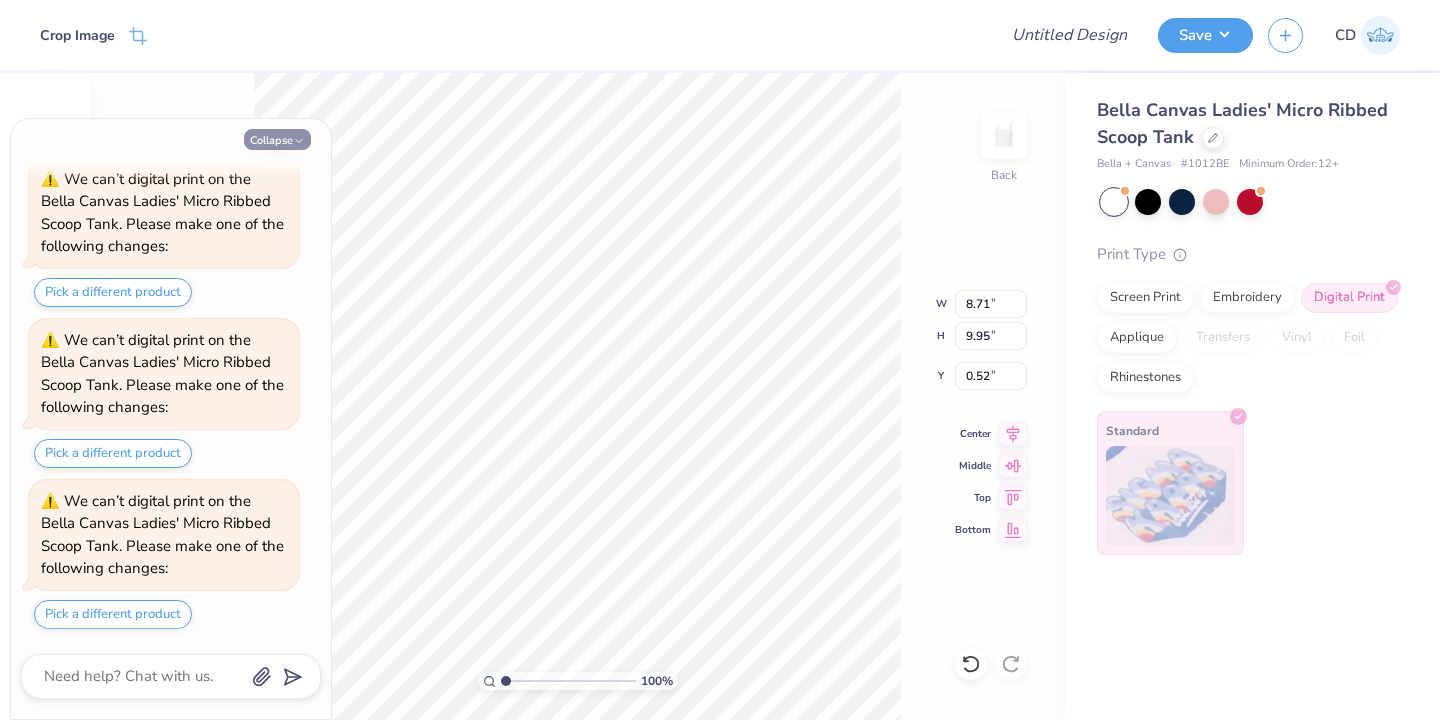 click on "Collapse" at bounding box center [277, 139] 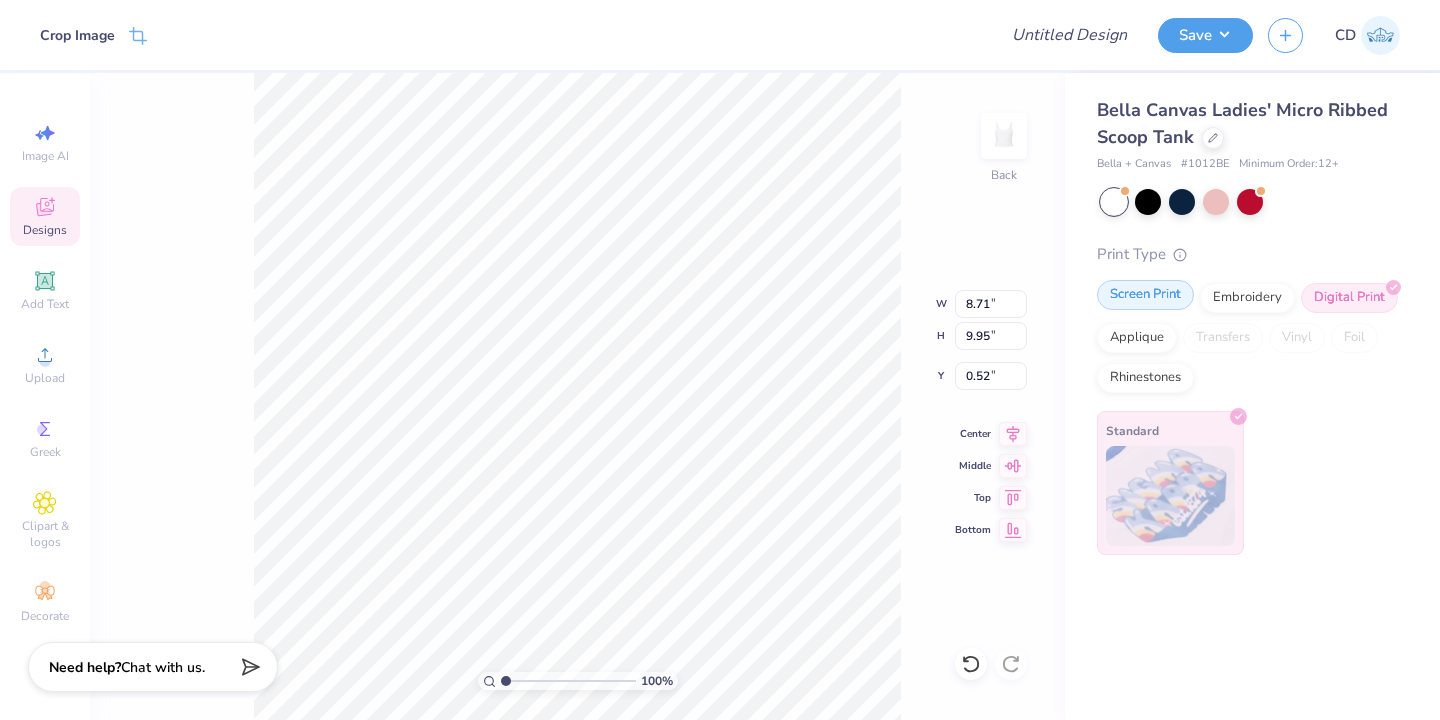 click on "Screen Print" at bounding box center (1145, 295) 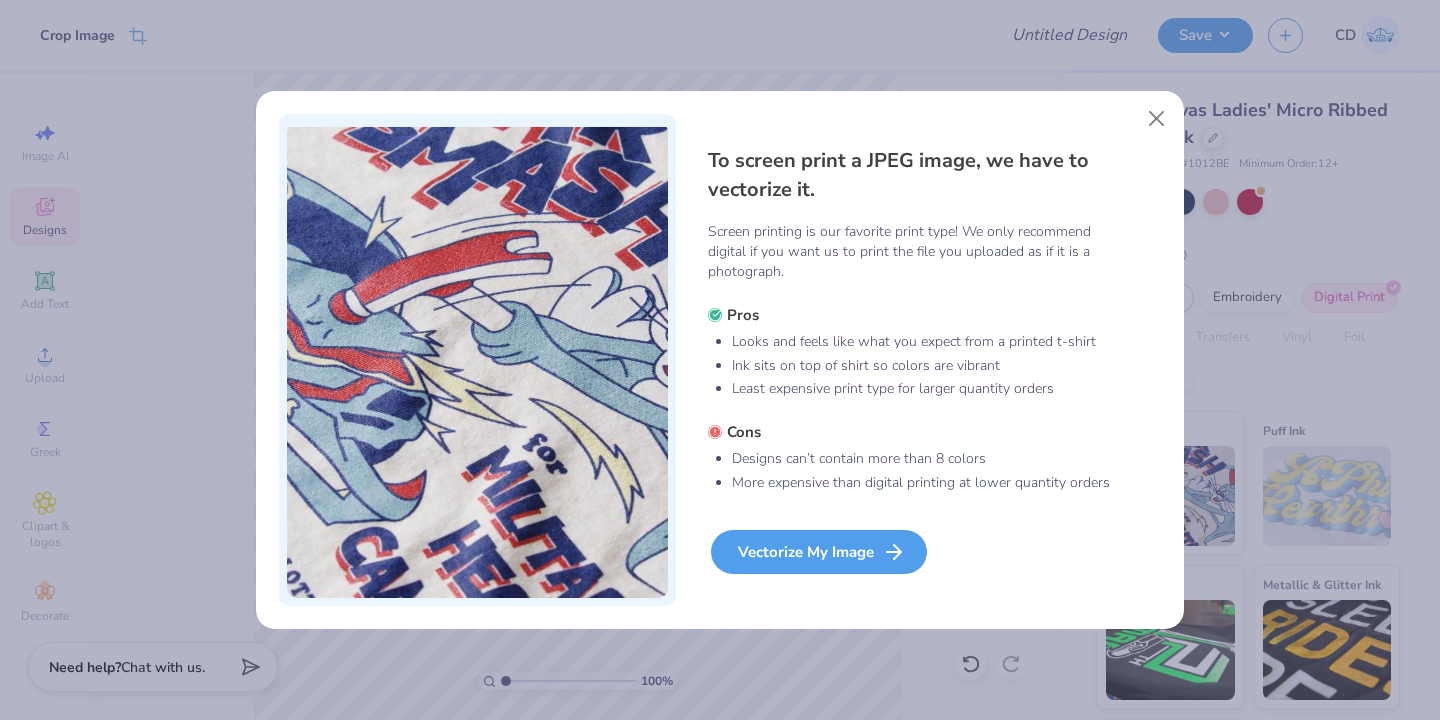 click on "Vectorize My Image" at bounding box center (819, 552) 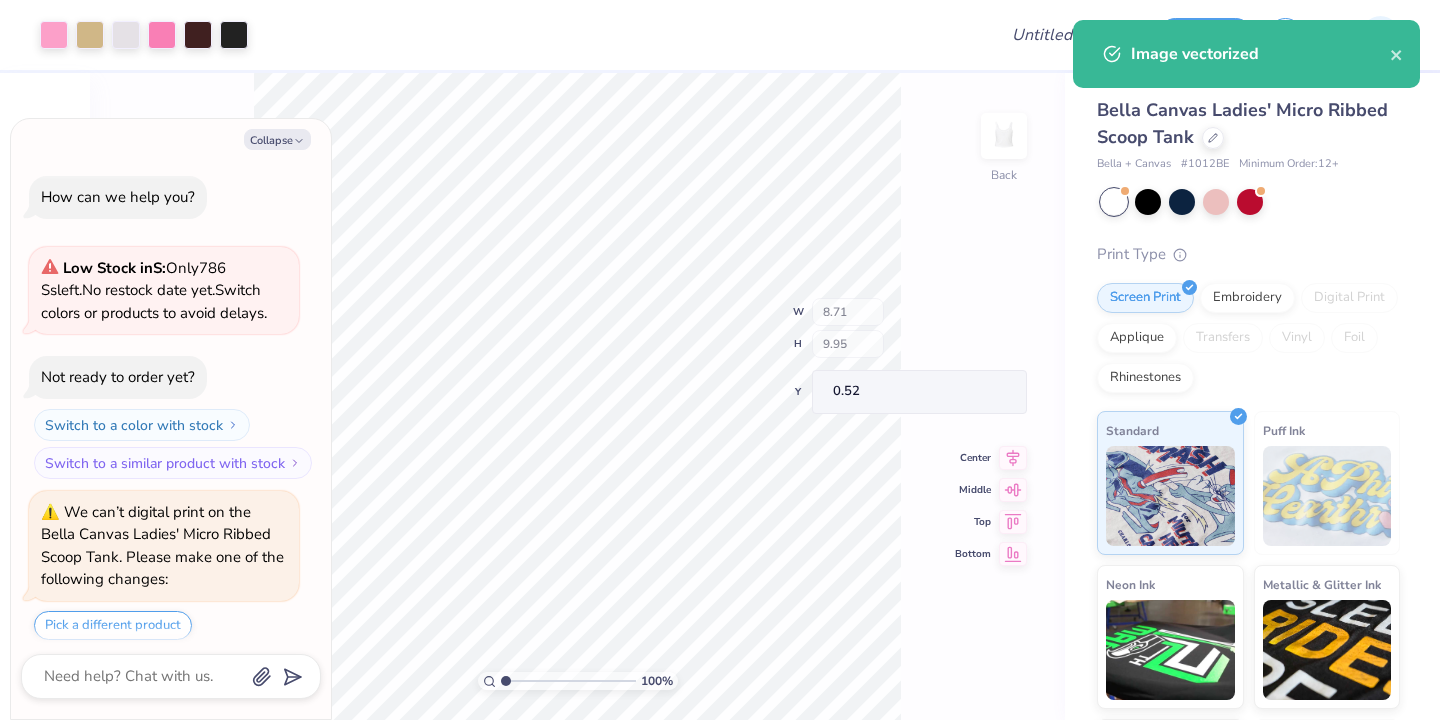 scroll, scrollTop: 554, scrollLeft: 0, axis: vertical 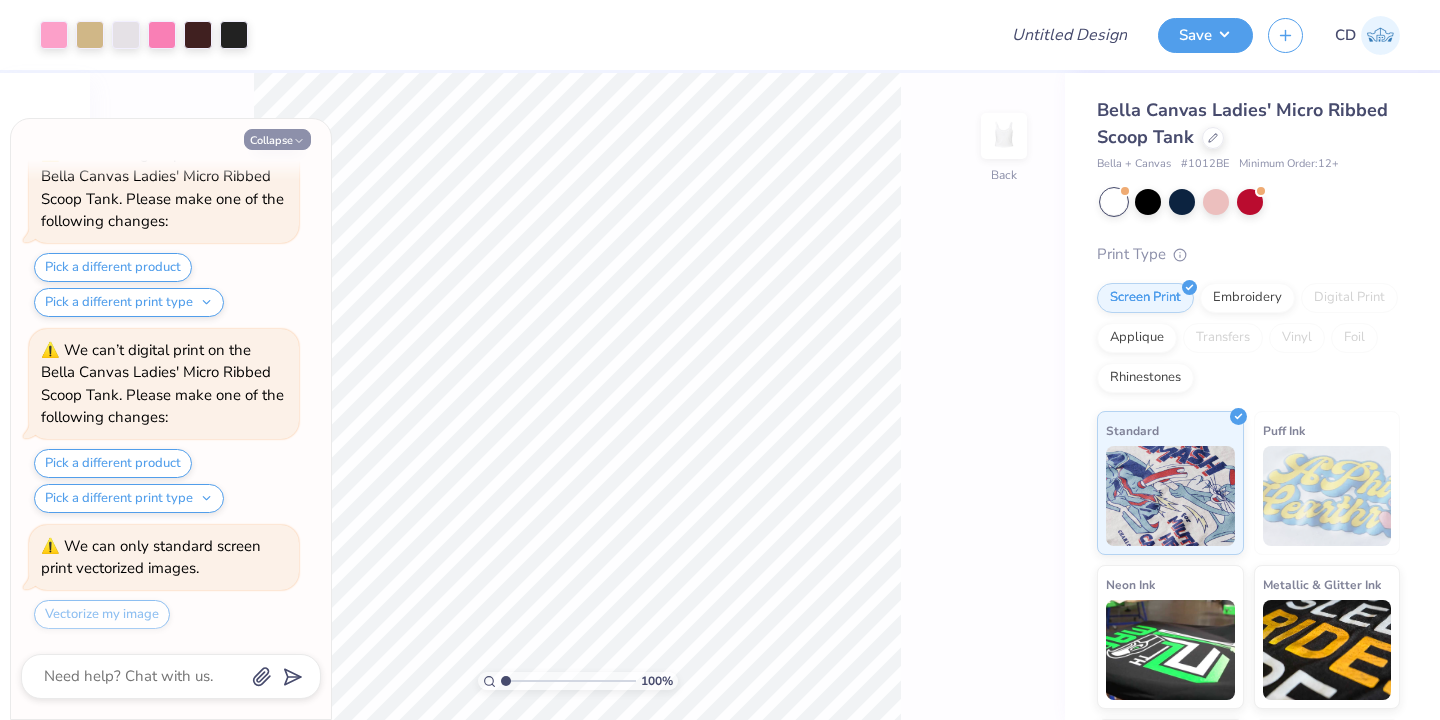 click 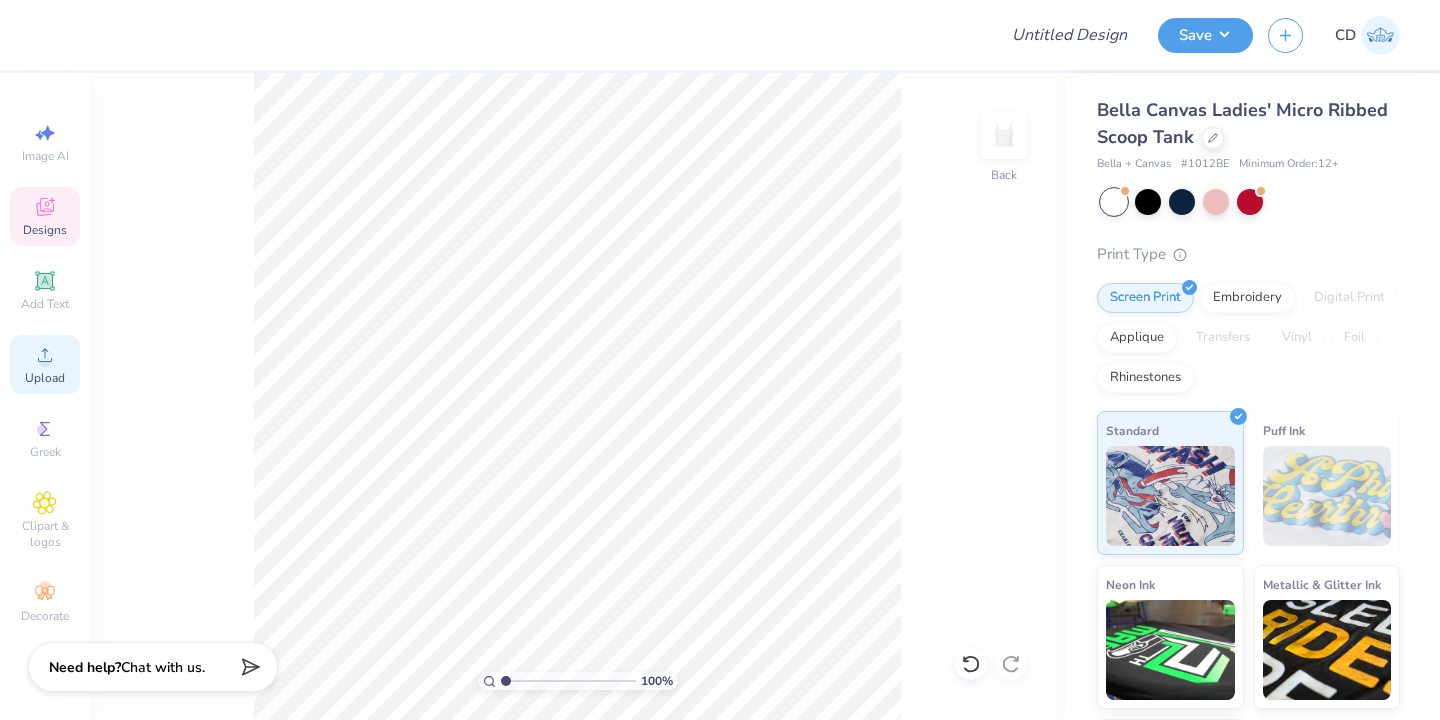click 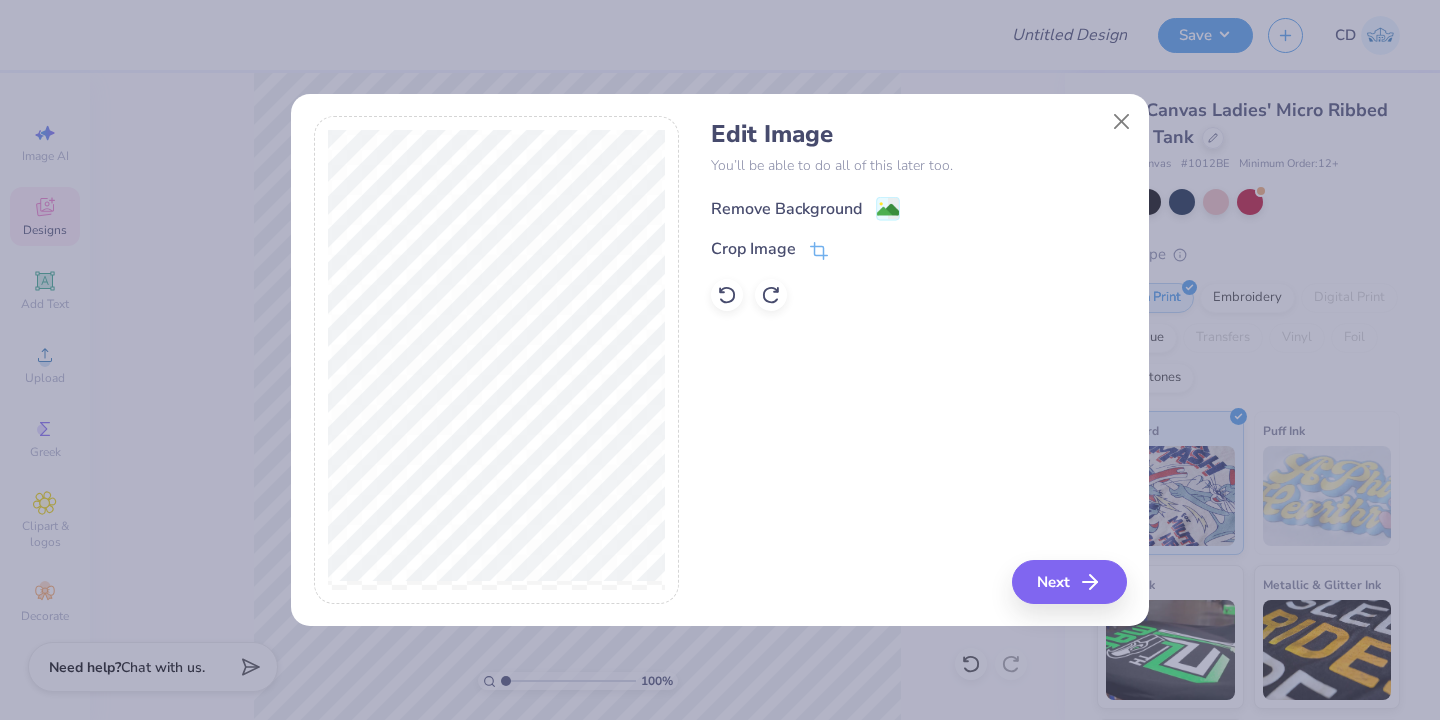 click on "Remove Background" at bounding box center [786, 209] 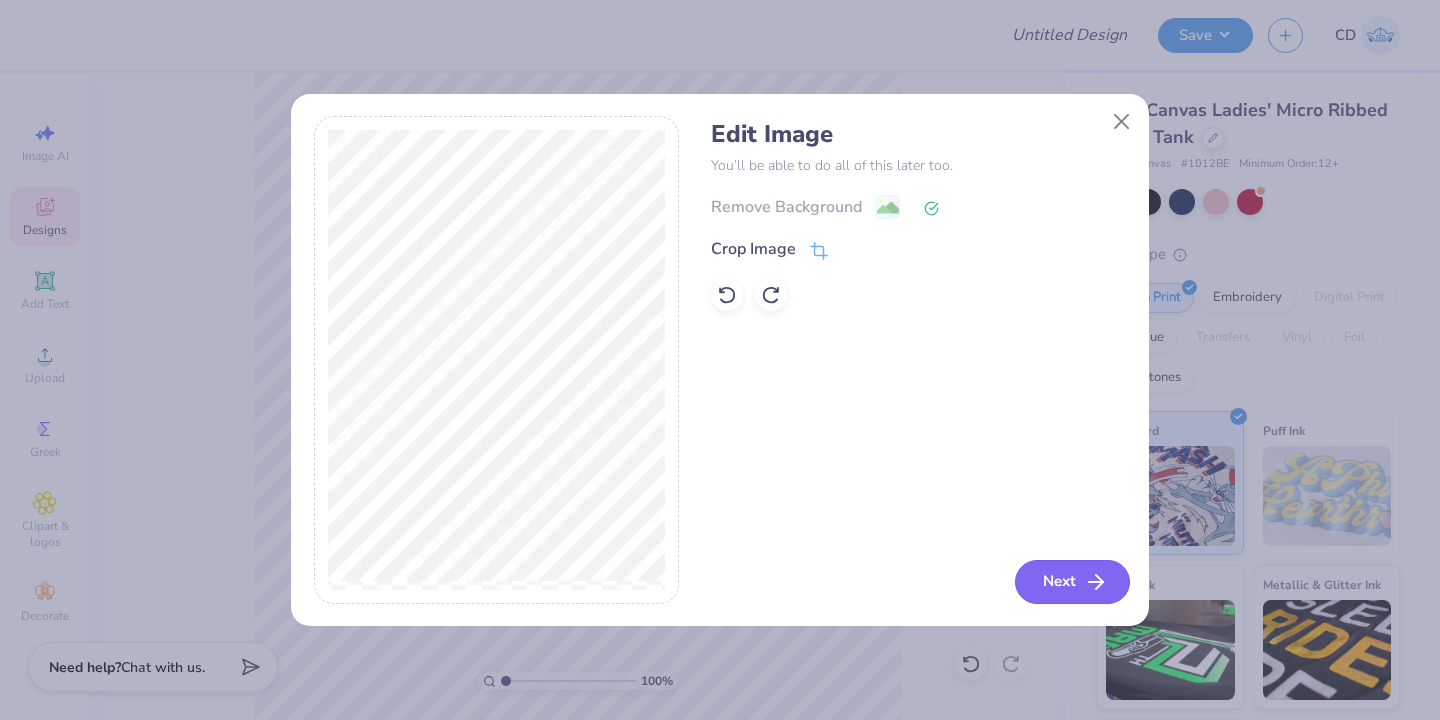 click on "Next" at bounding box center [1072, 582] 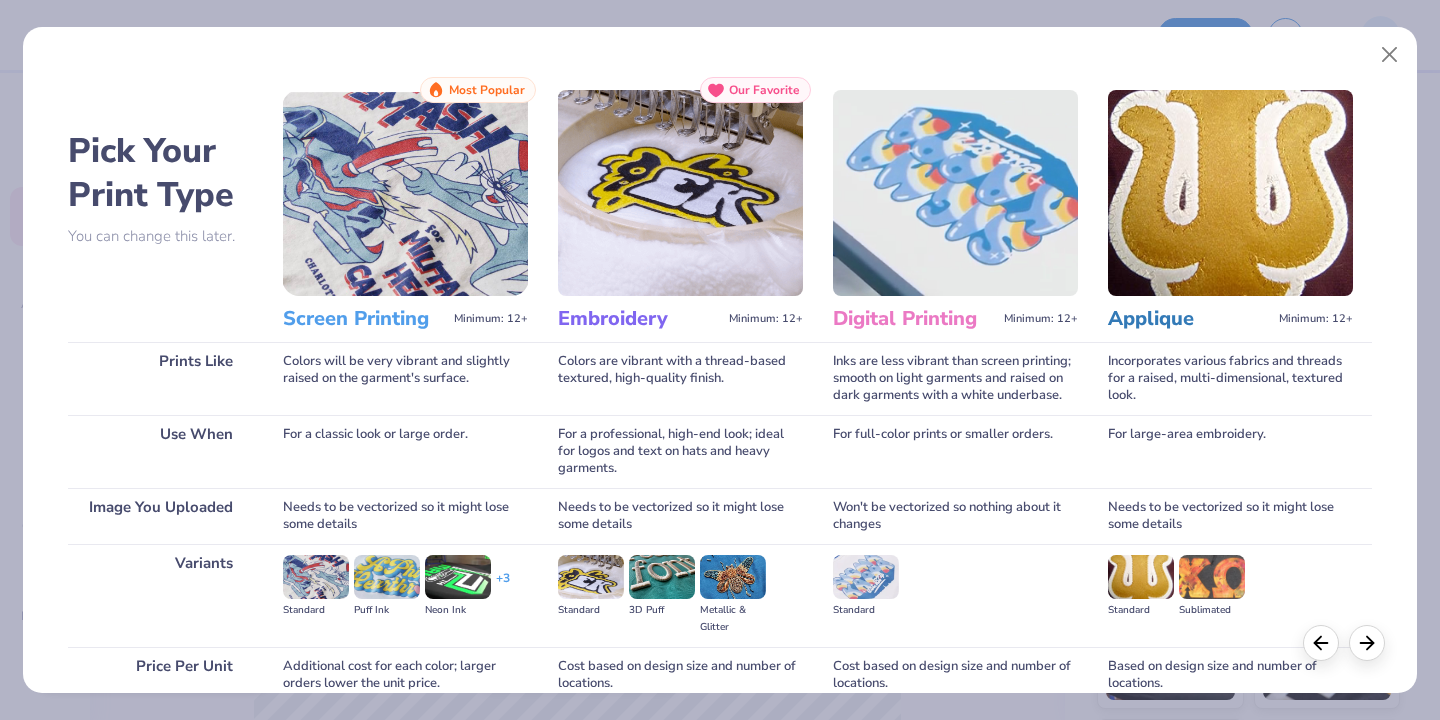 scroll, scrollTop: 160, scrollLeft: 0, axis: vertical 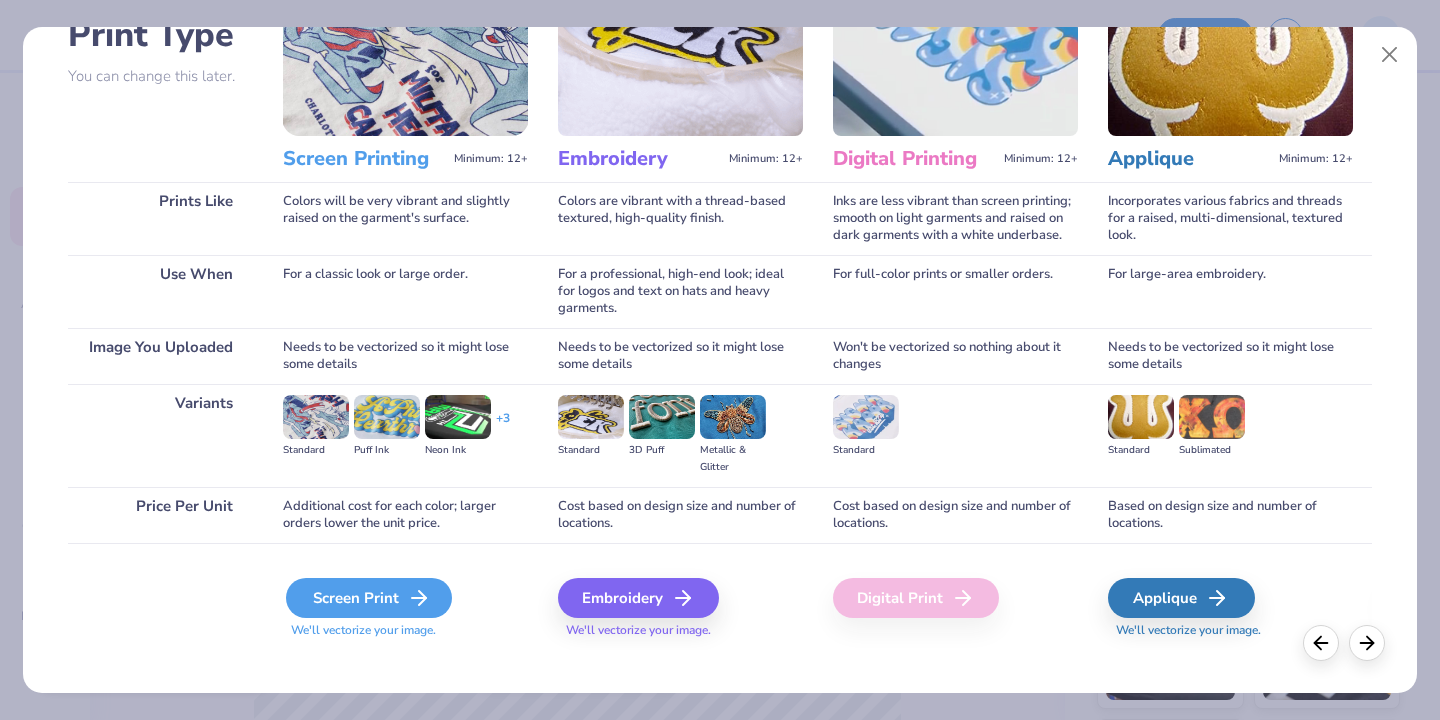click on "Screen Print" at bounding box center [369, 598] 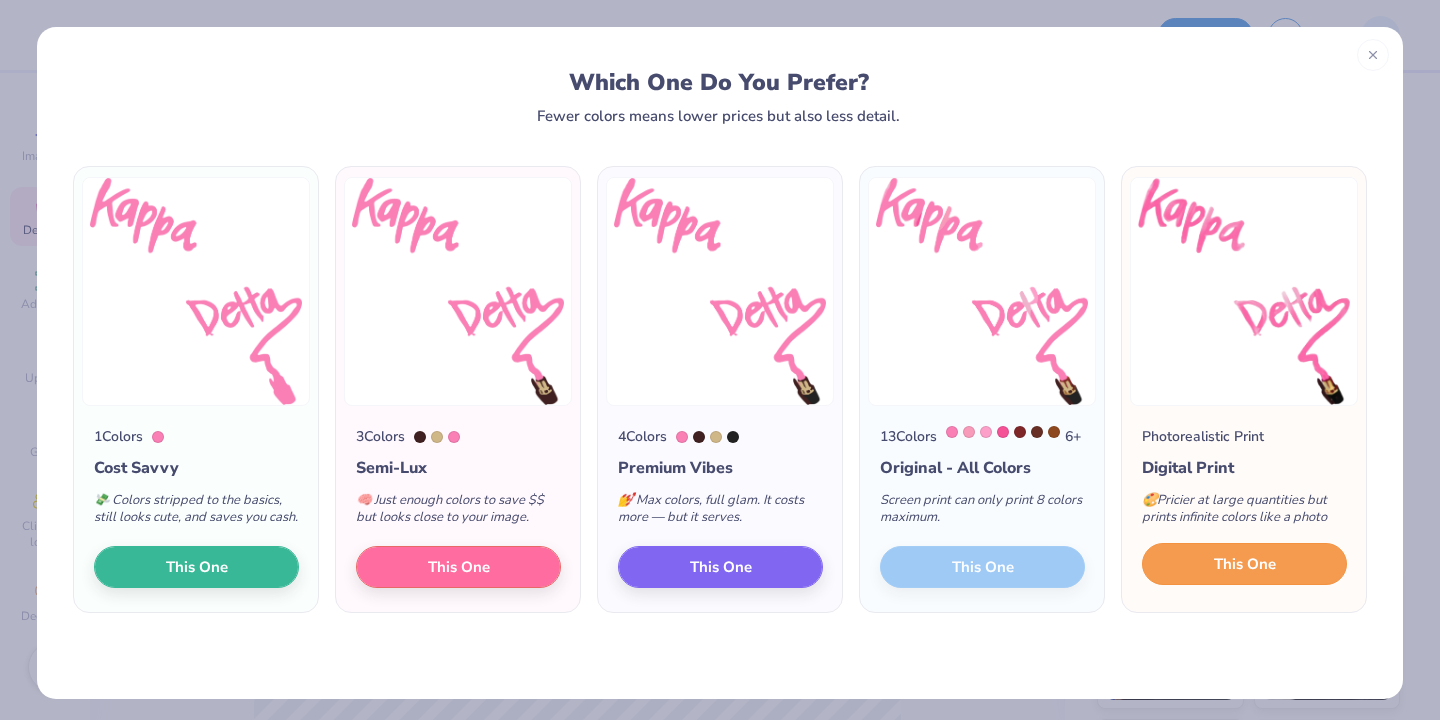 click on "This One" at bounding box center (1245, 564) 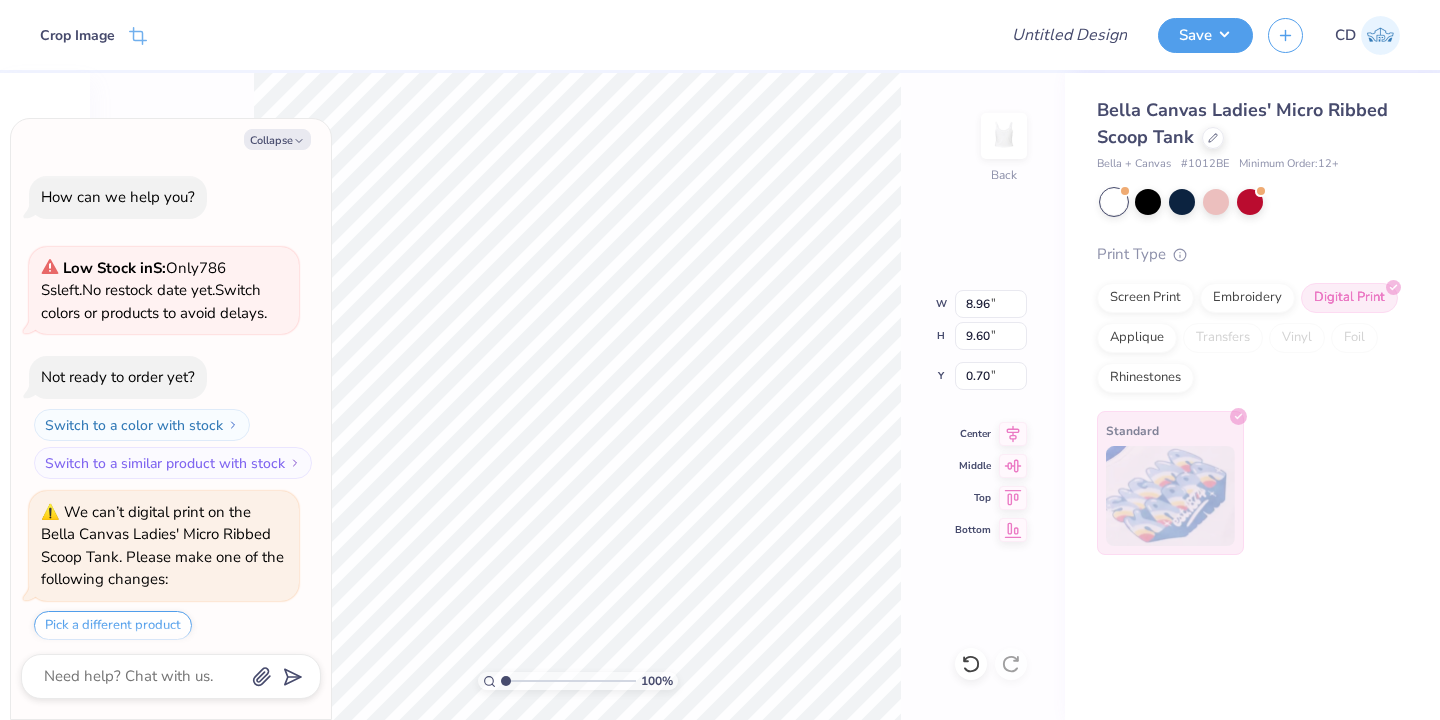 scroll, scrollTop: 932, scrollLeft: 0, axis: vertical 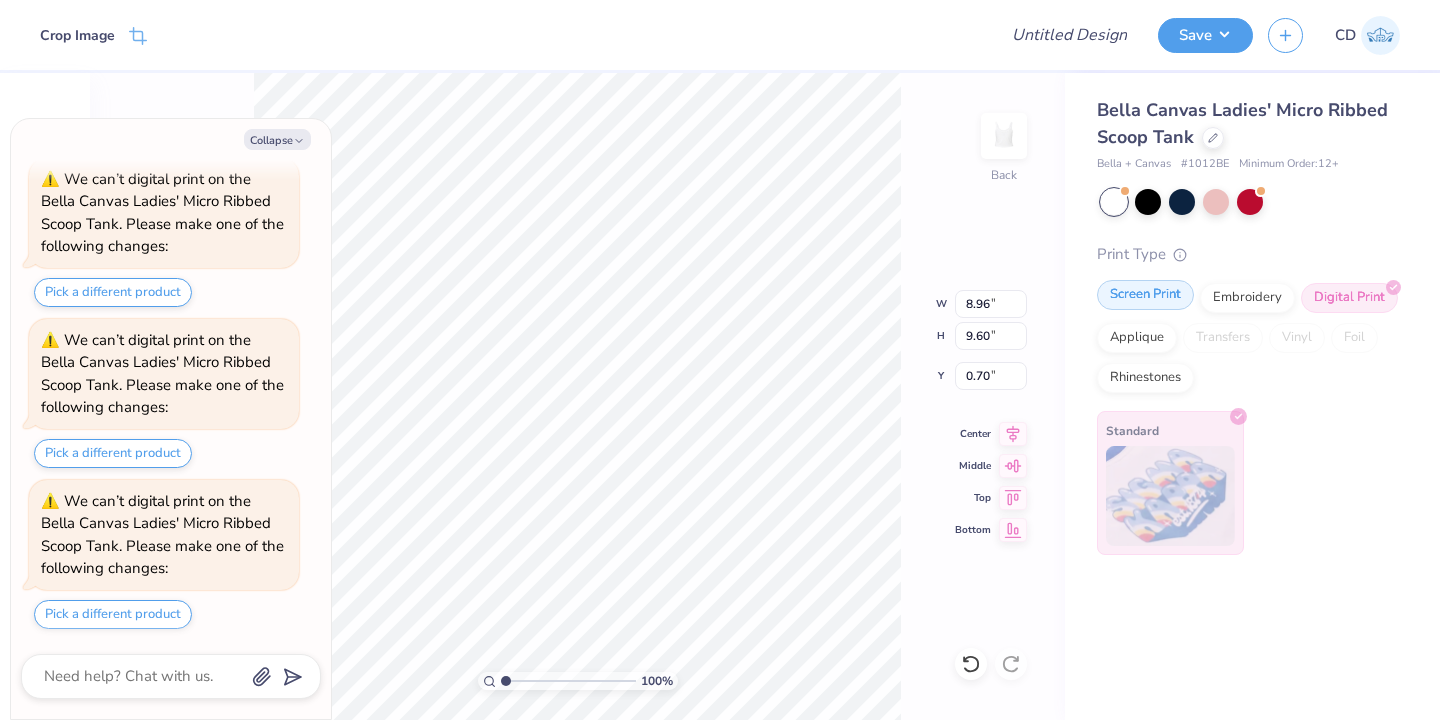 click on "Screen Print" at bounding box center (1145, 295) 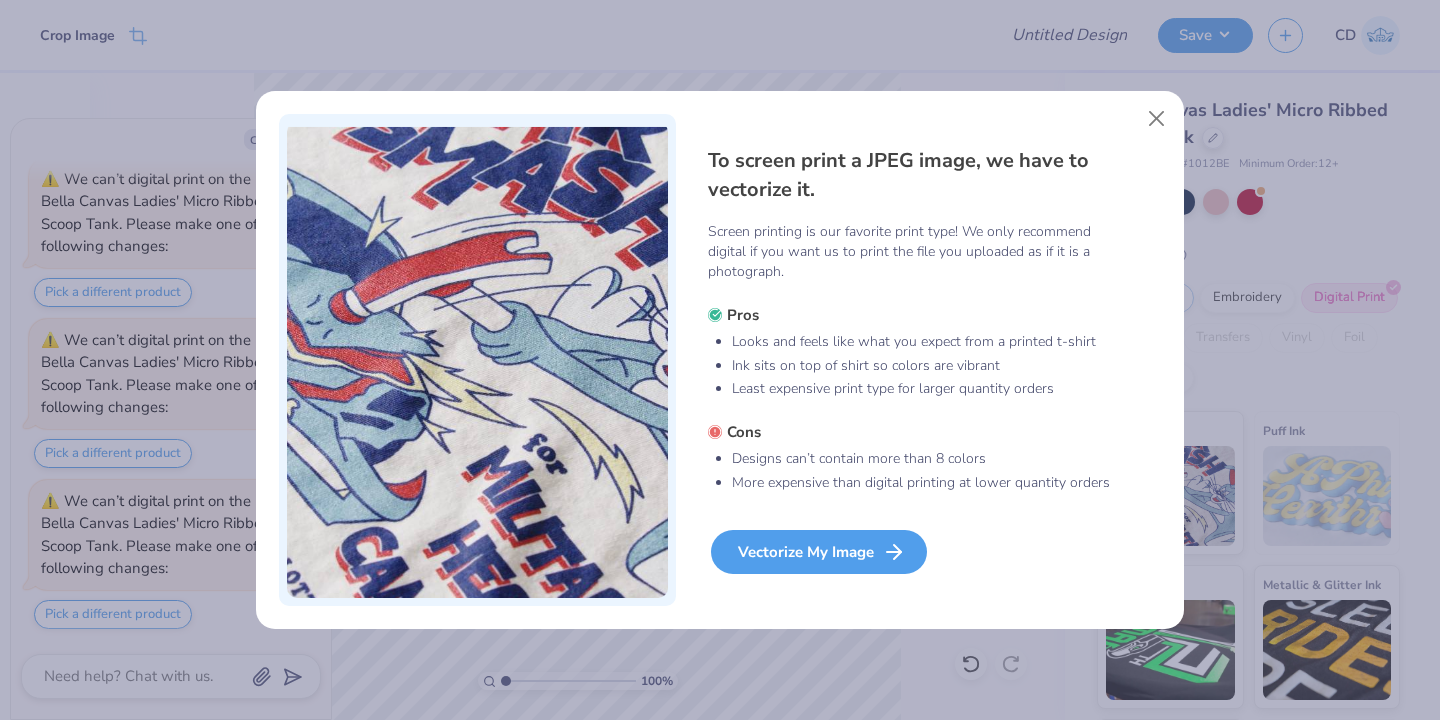 click on "Vectorize My Image" at bounding box center (819, 552) 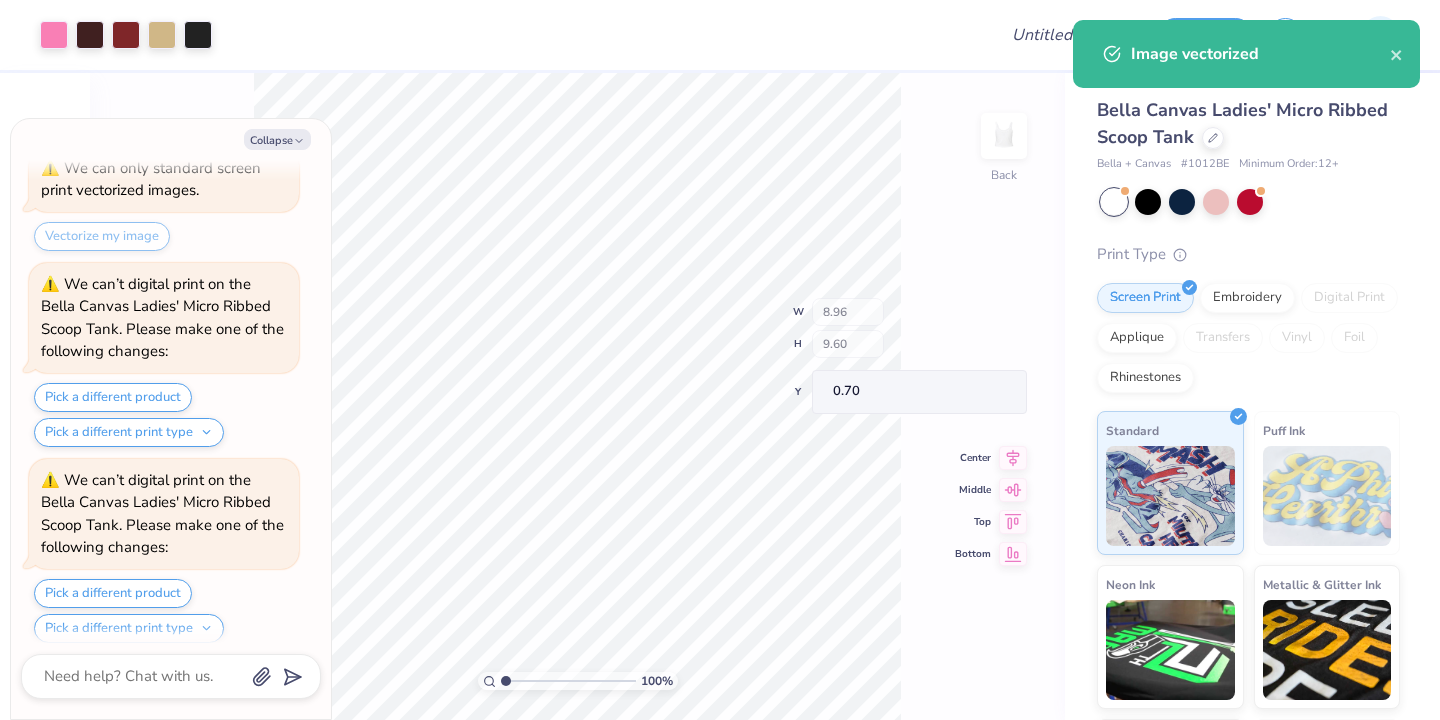 scroll, scrollTop: 1153, scrollLeft: 0, axis: vertical 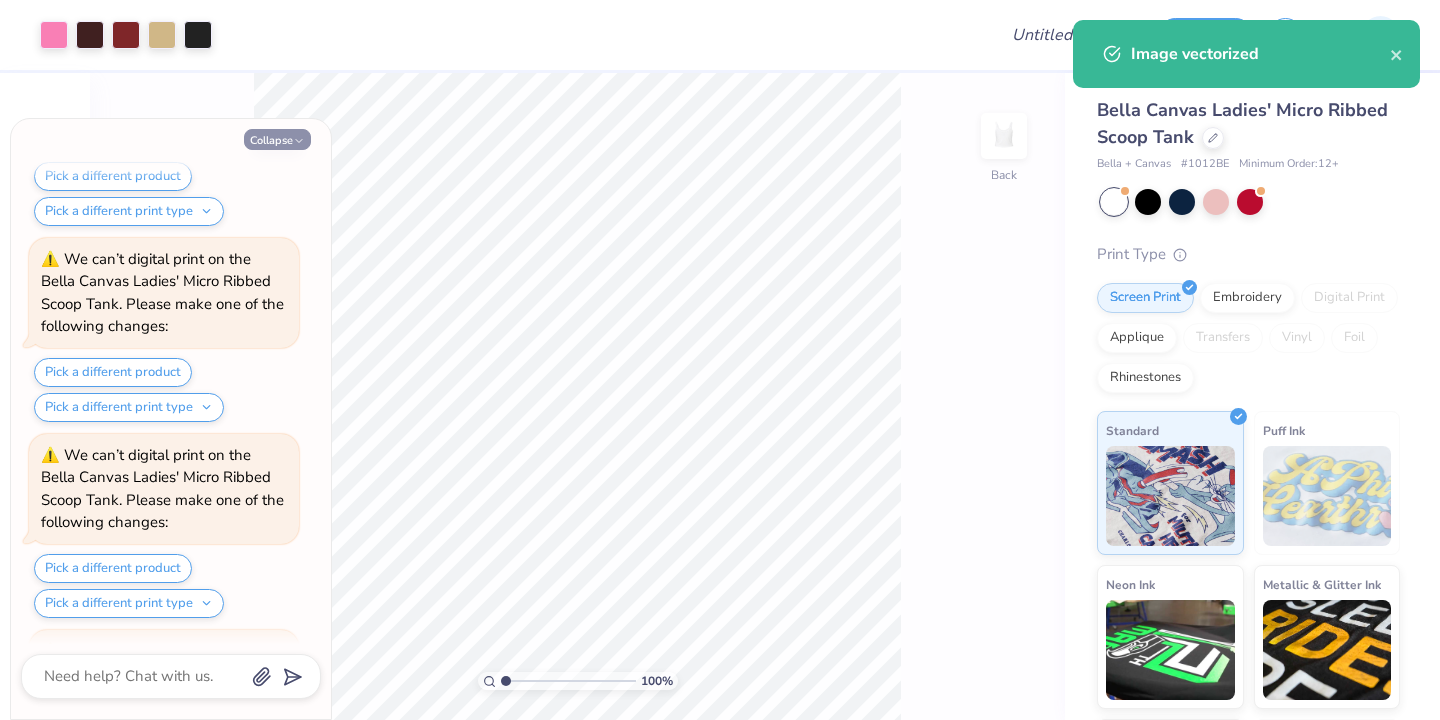 click on "Collapse" at bounding box center [277, 139] 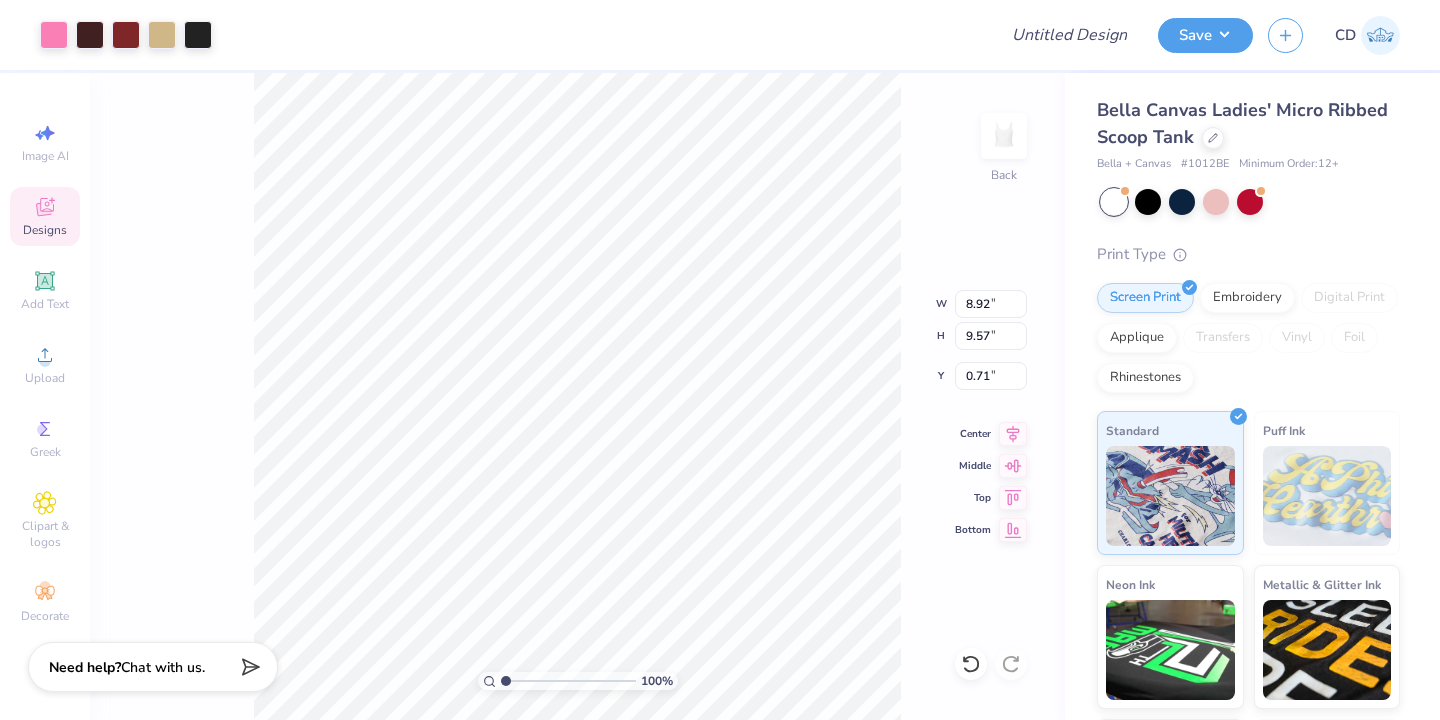 type on "6.85" 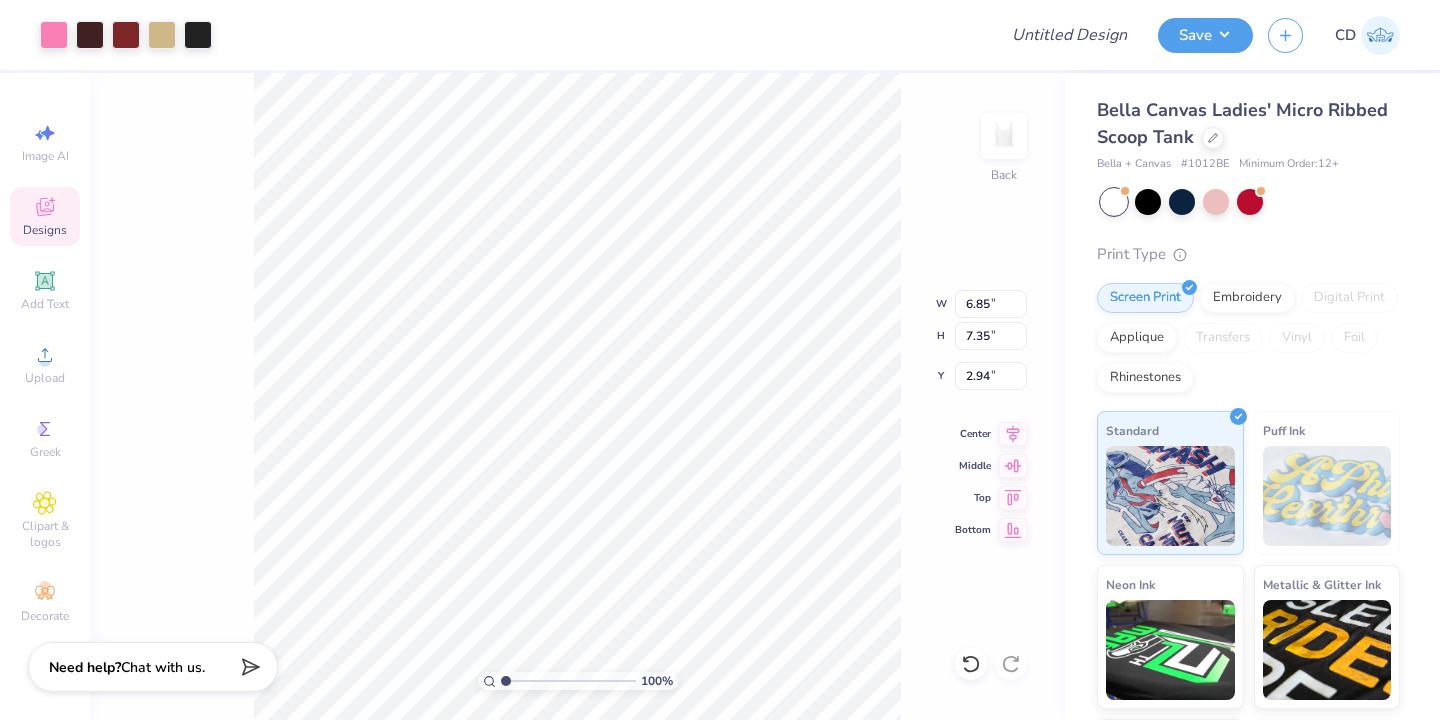 type on "0.50" 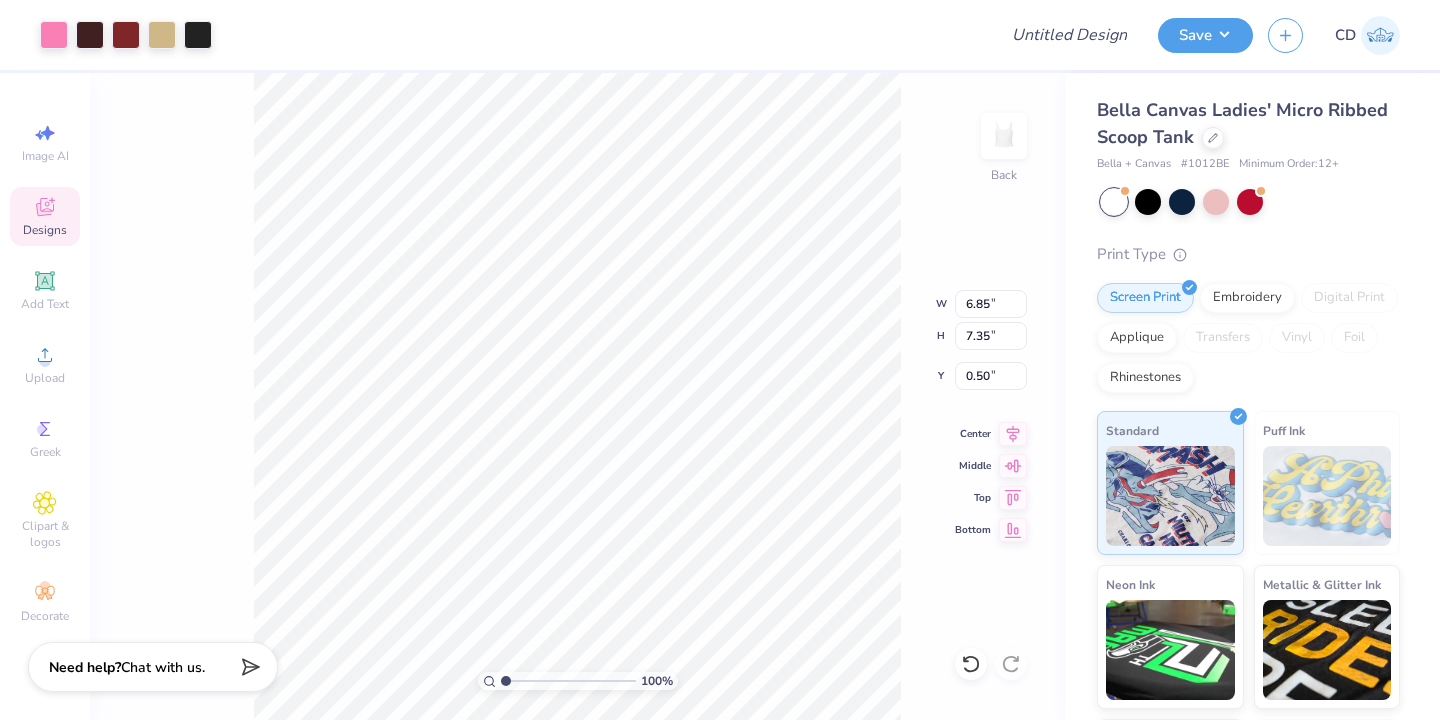click on "100  % Back W 6.85 6.85 " H 7.35 7.35 " Y 0.50 0.50 " Center Middle Top Bottom" at bounding box center (577, 396) 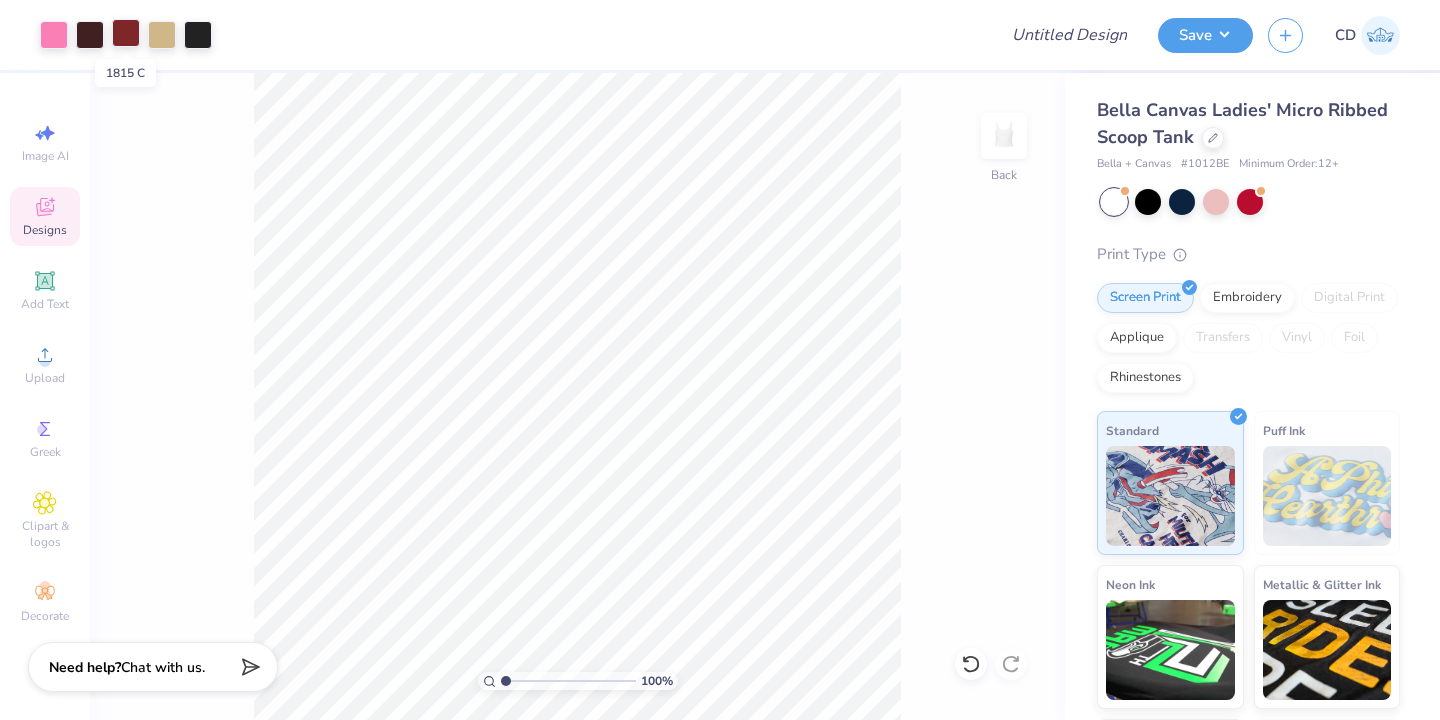 click at bounding box center [126, 33] 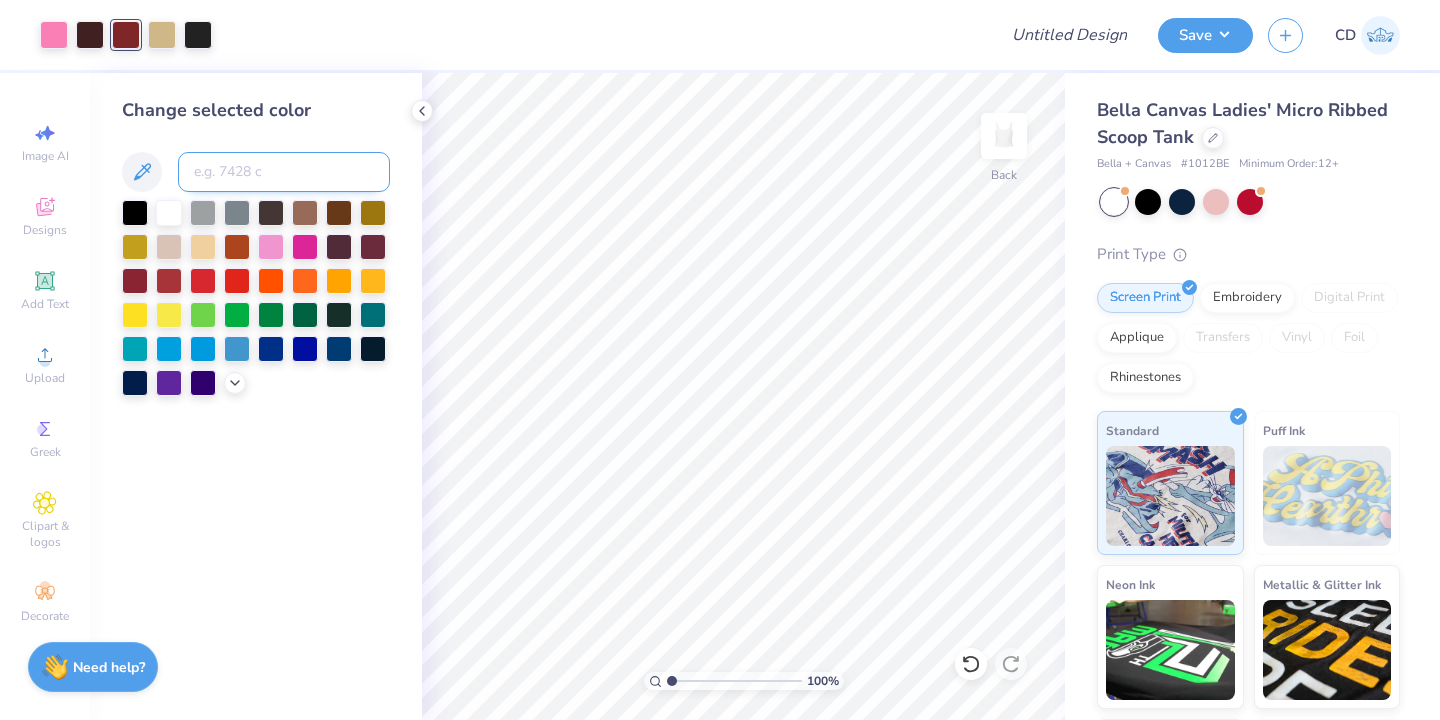 click at bounding box center (284, 172) 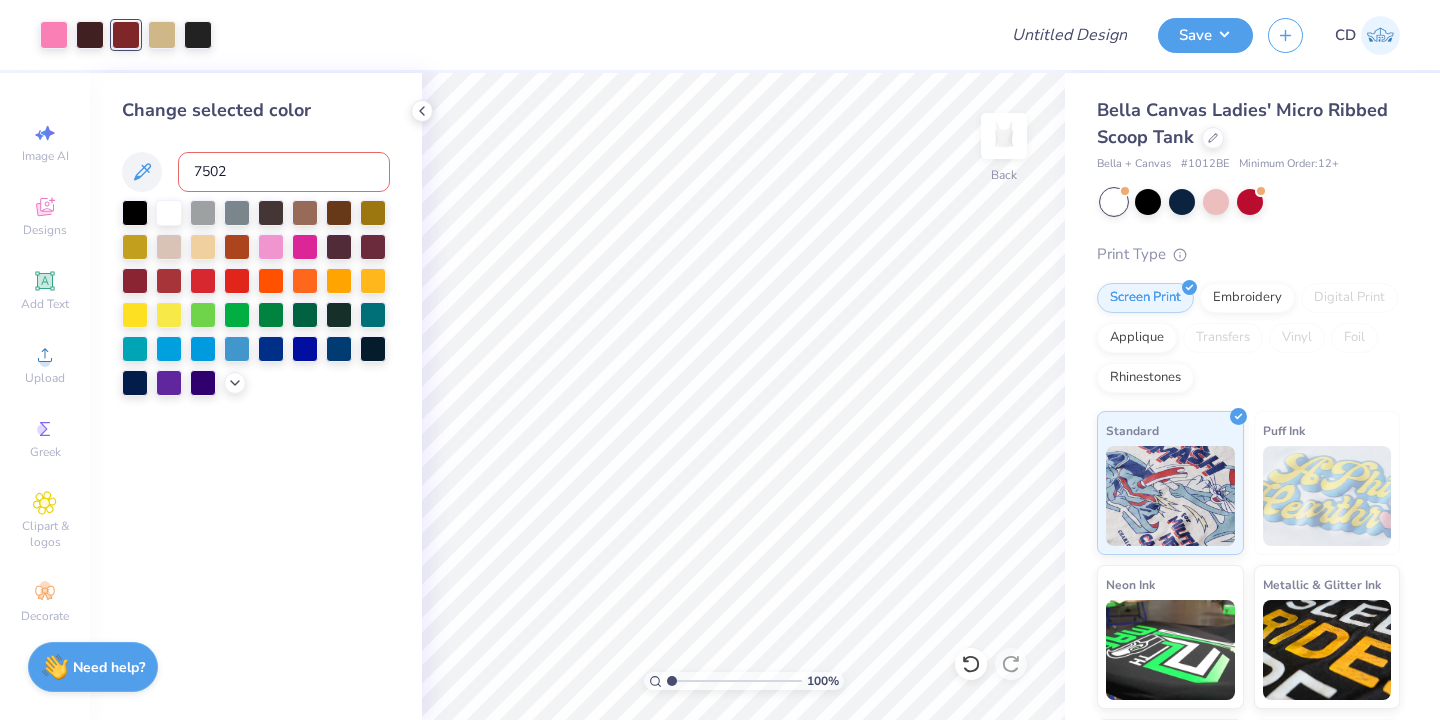 type on "7502" 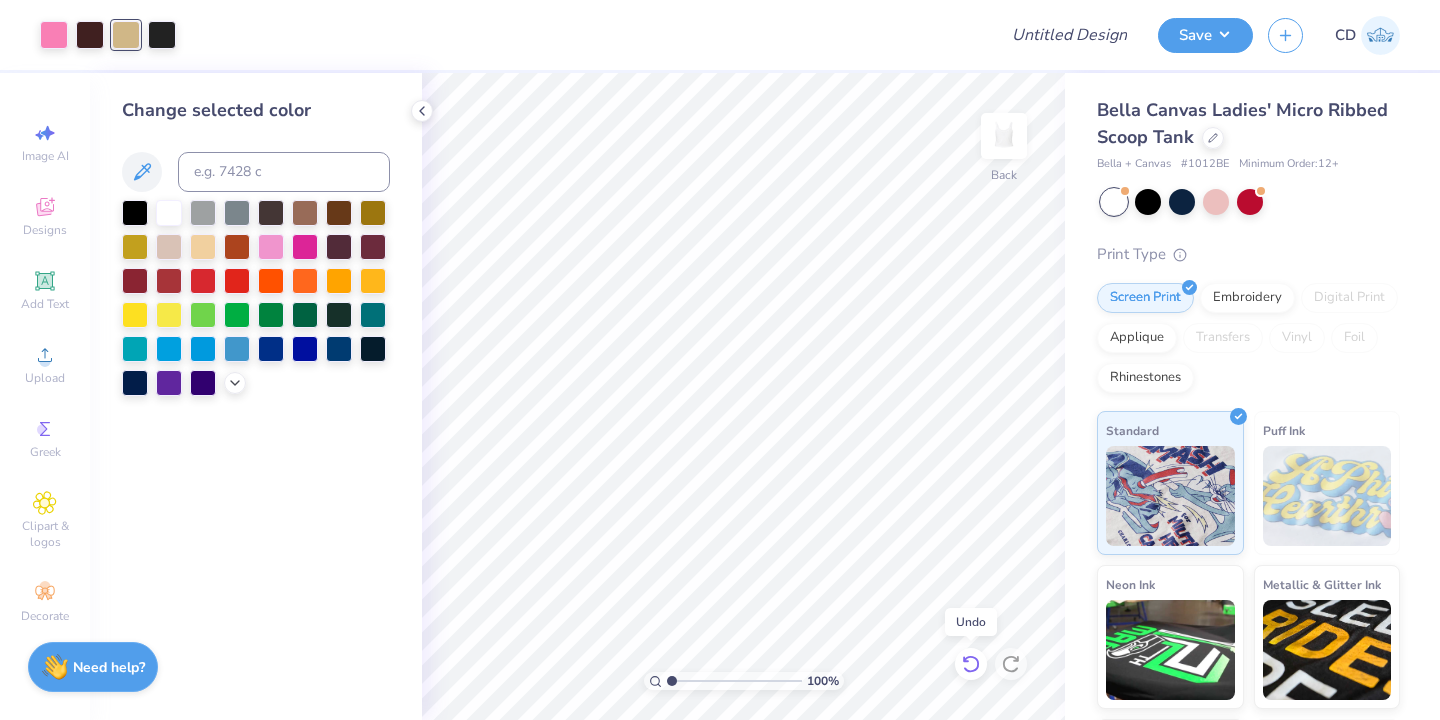 click 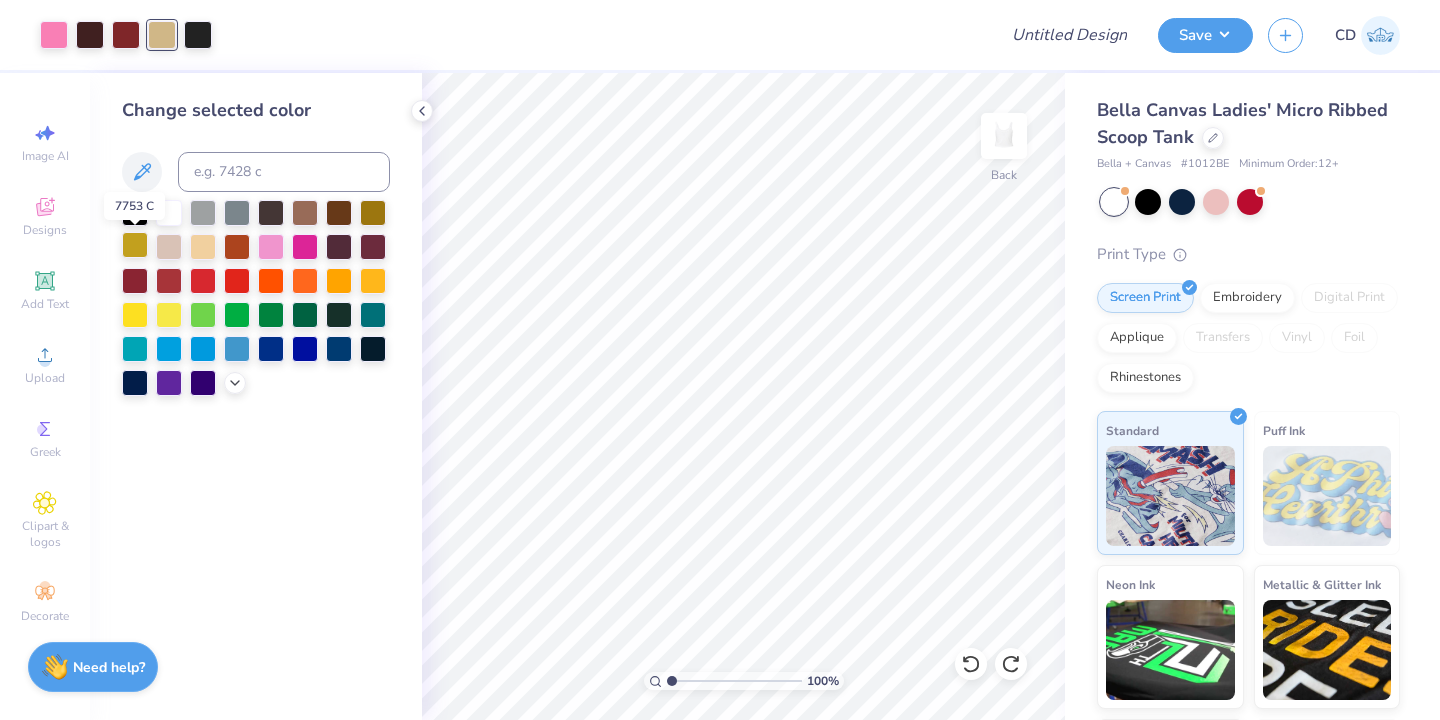 click at bounding box center (135, 245) 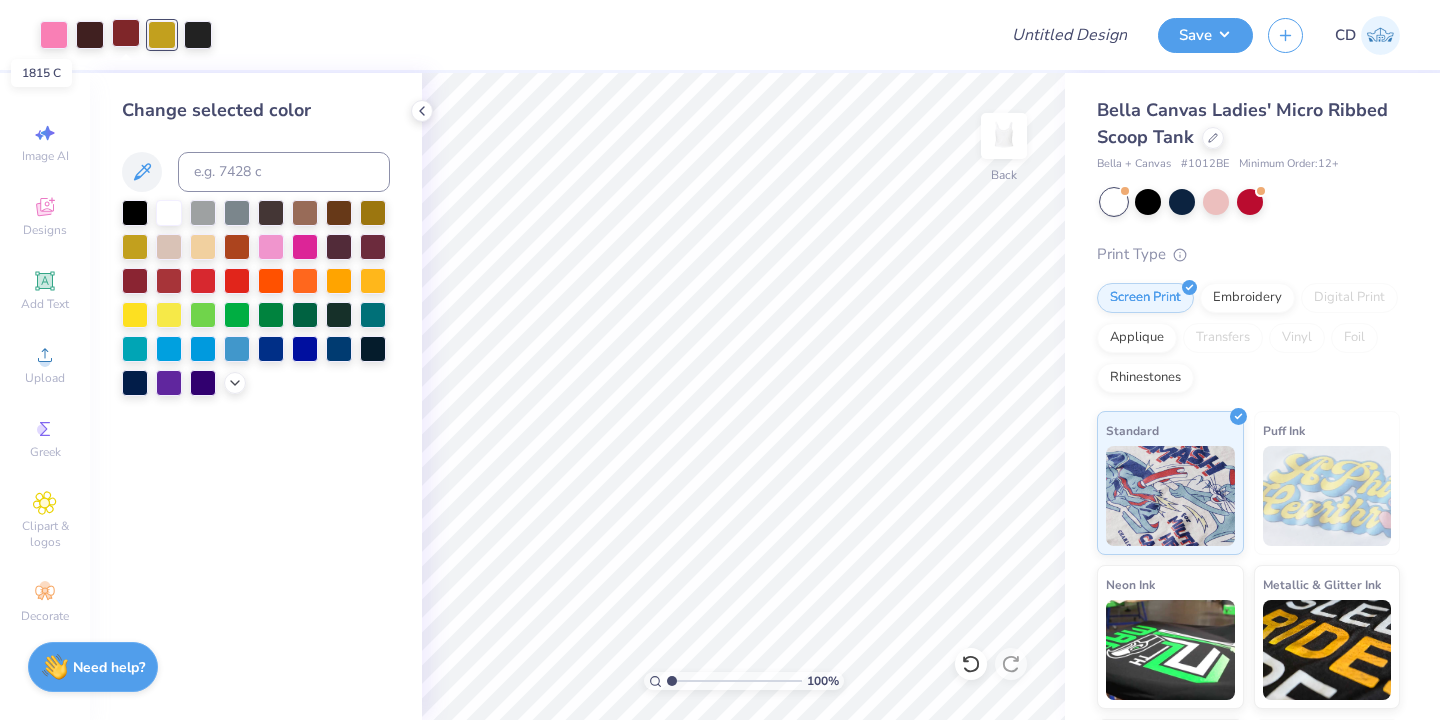 click at bounding box center [126, 33] 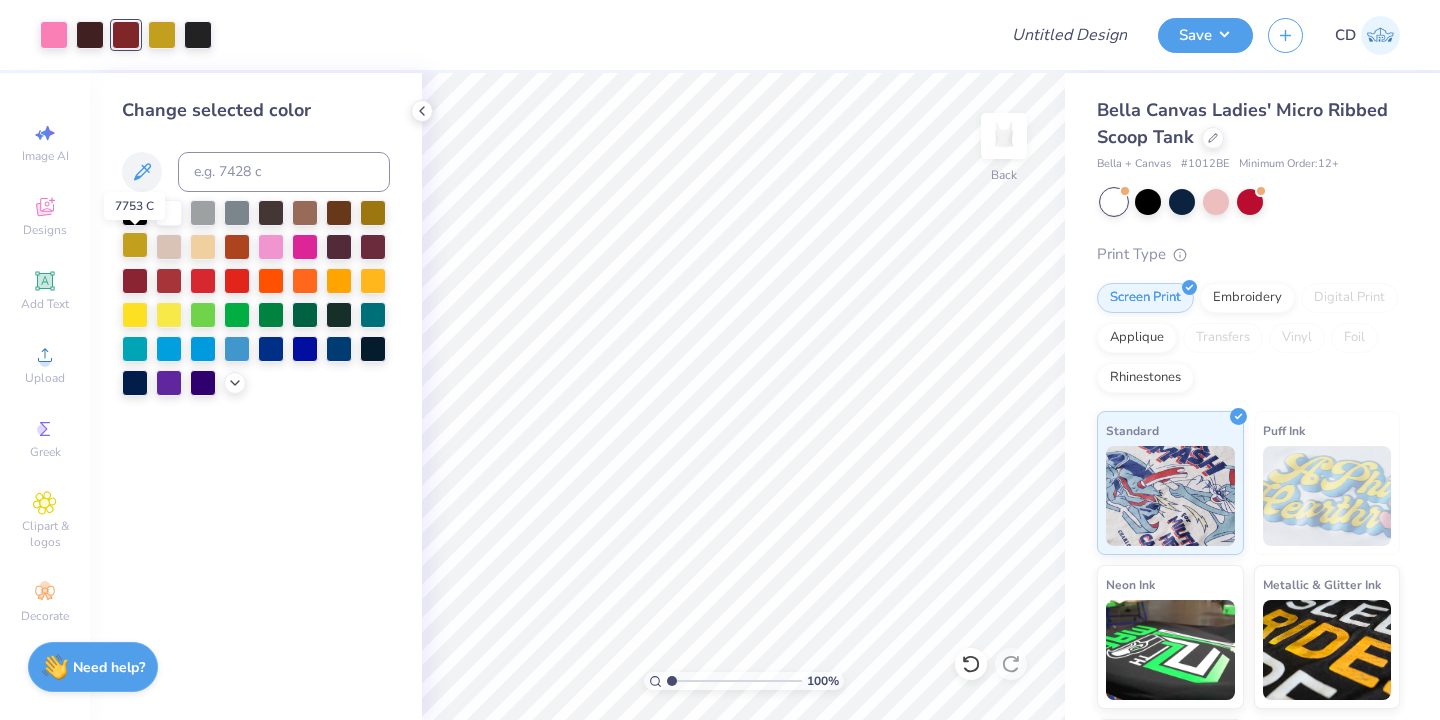 click at bounding box center [135, 245] 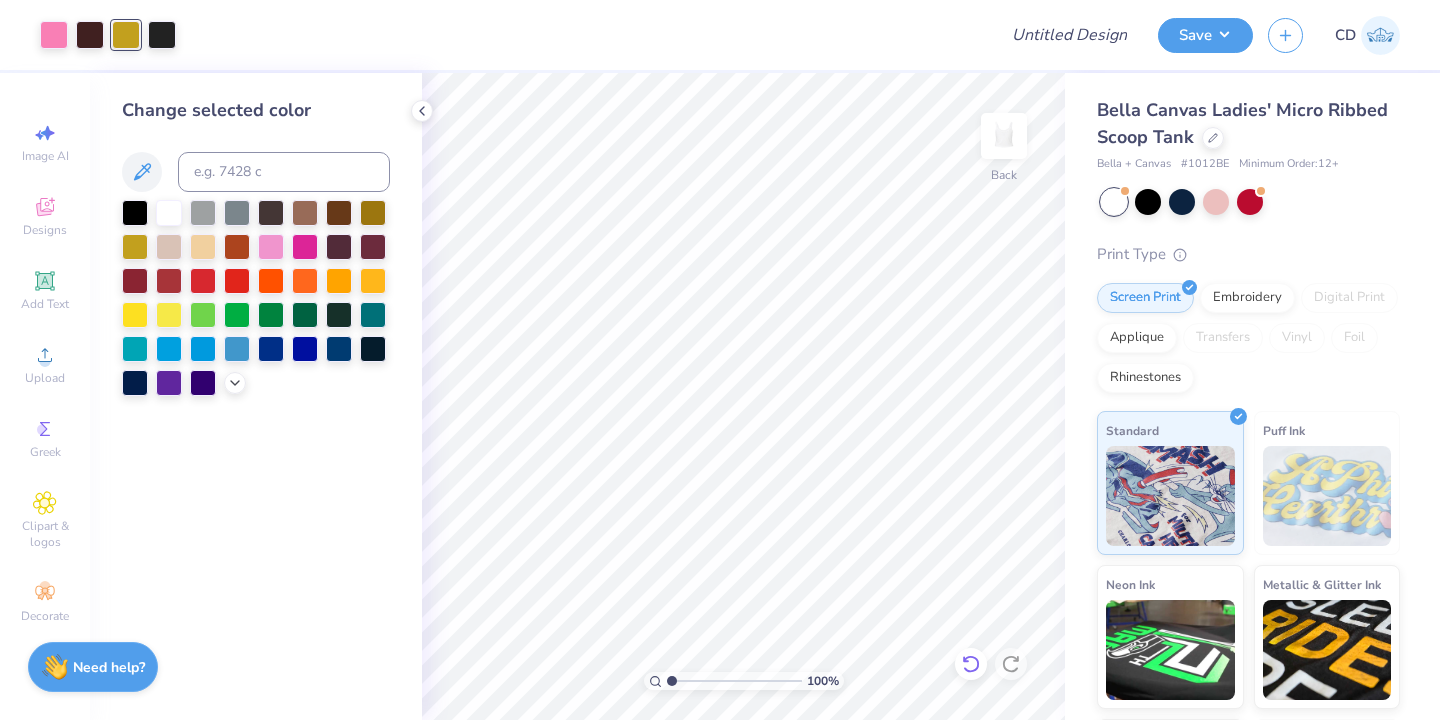 click 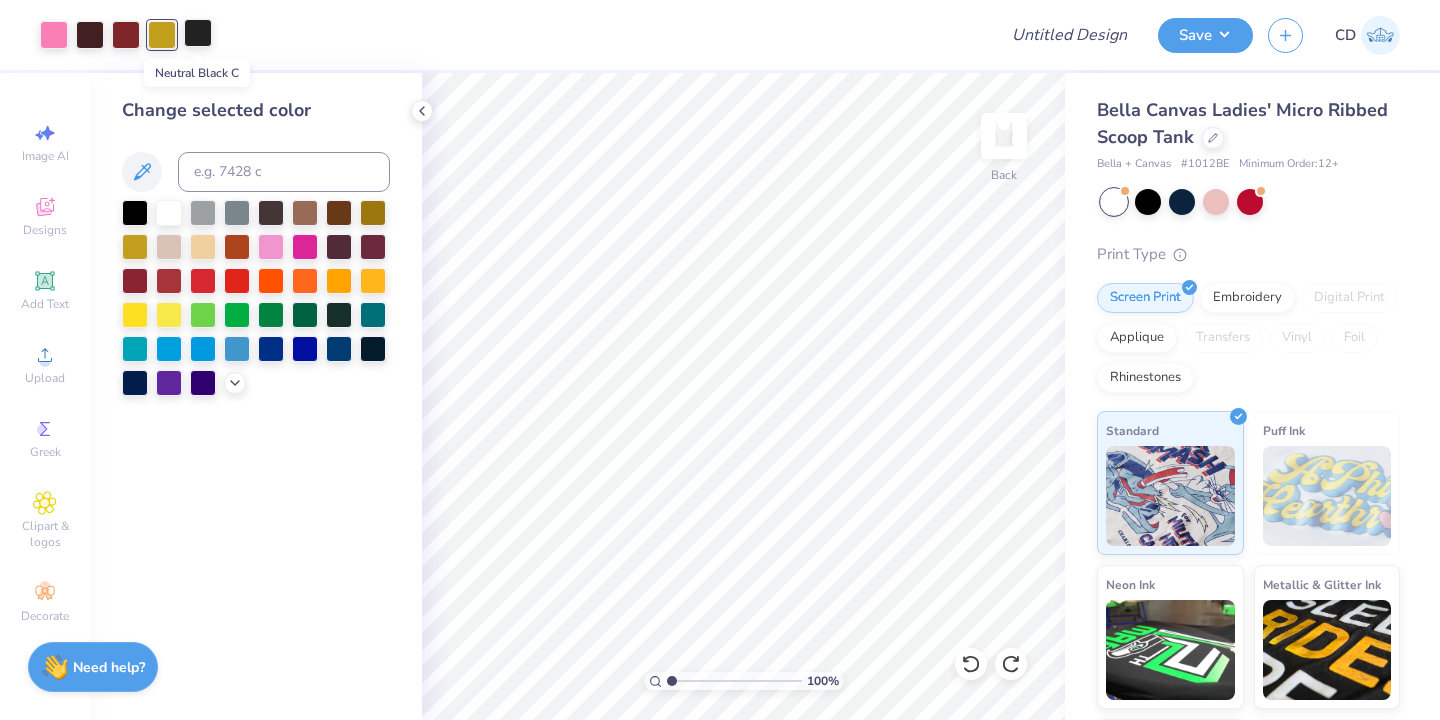 click at bounding box center [198, 33] 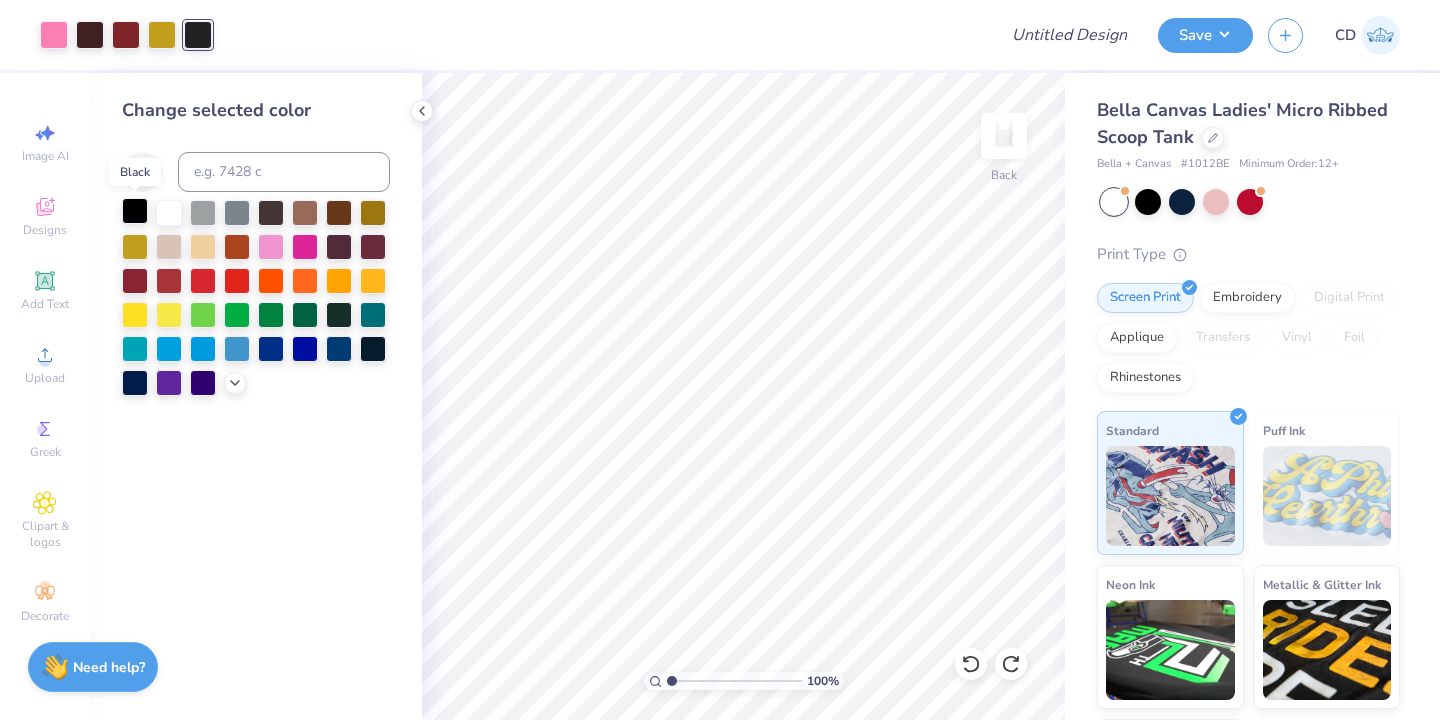 click at bounding box center [135, 211] 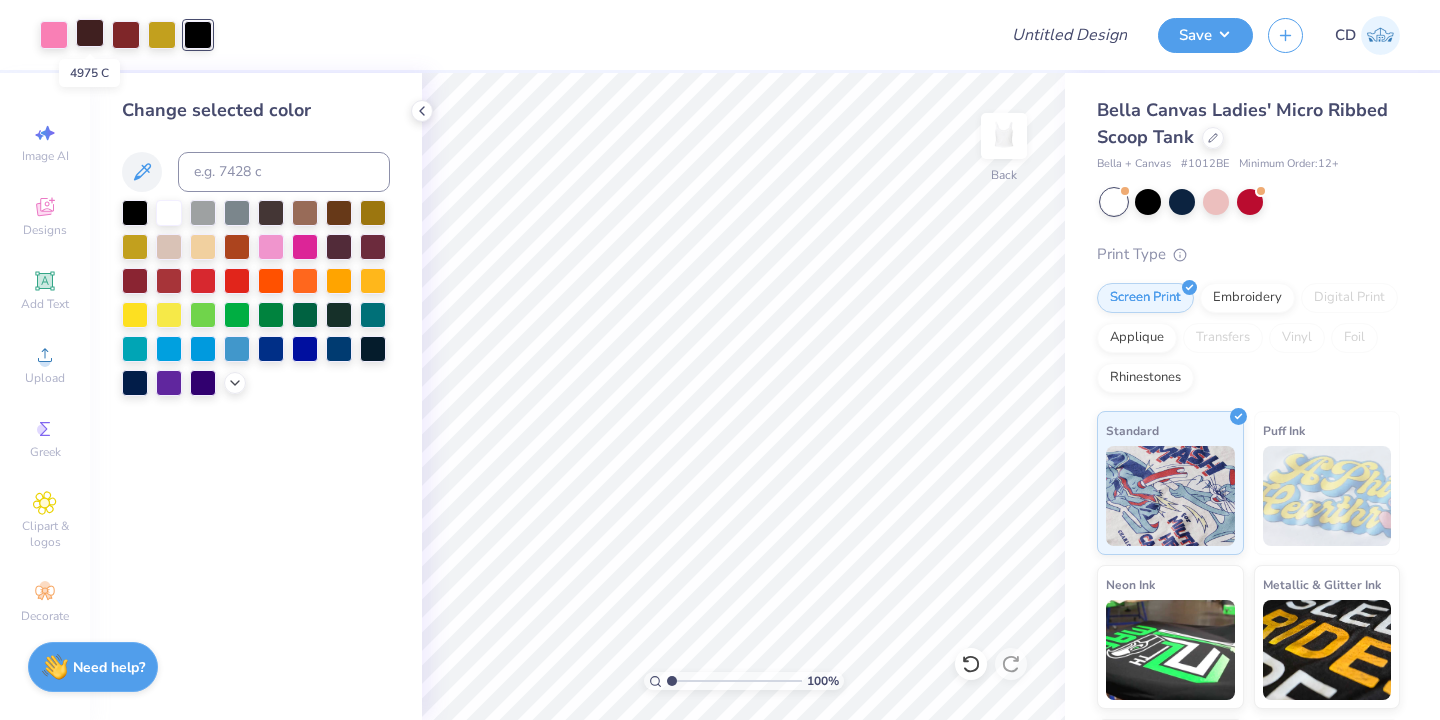 click at bounding box center [90, 33] 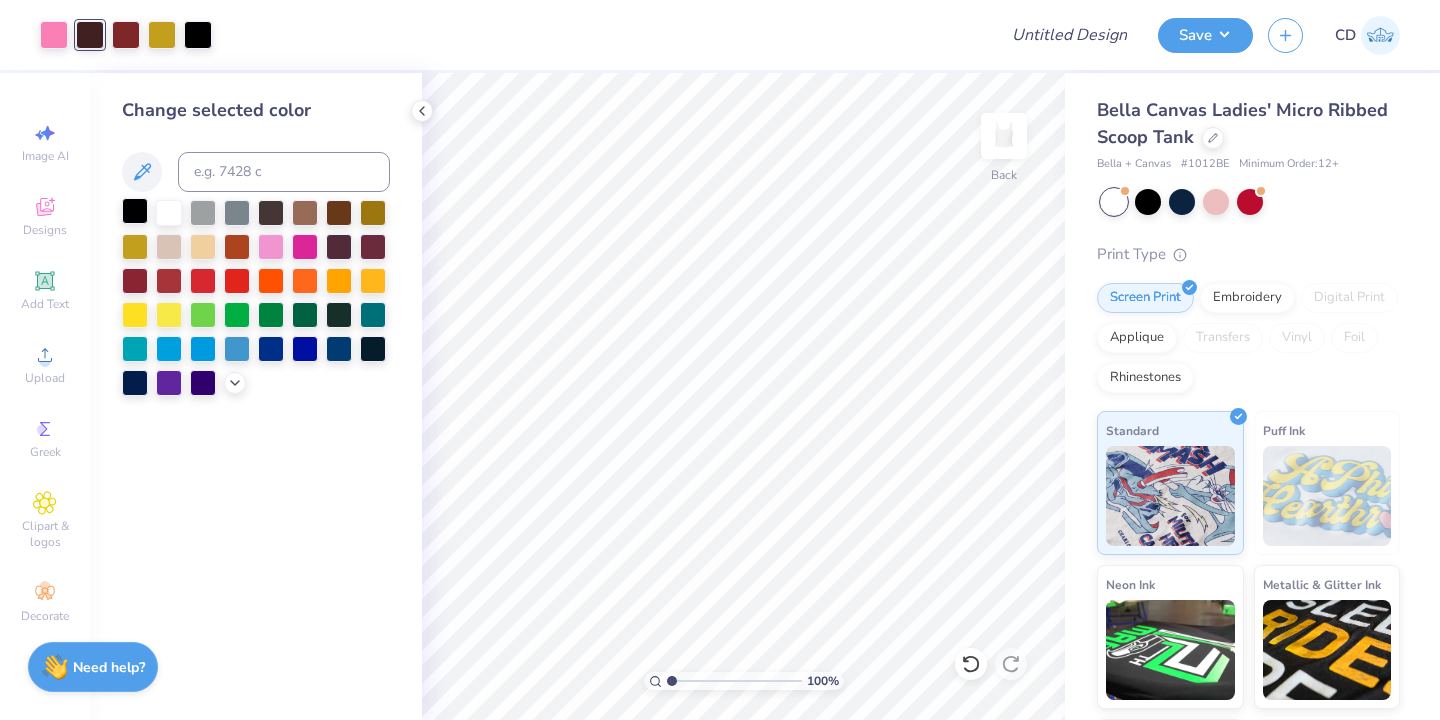 click at bounding box center (135, 211) 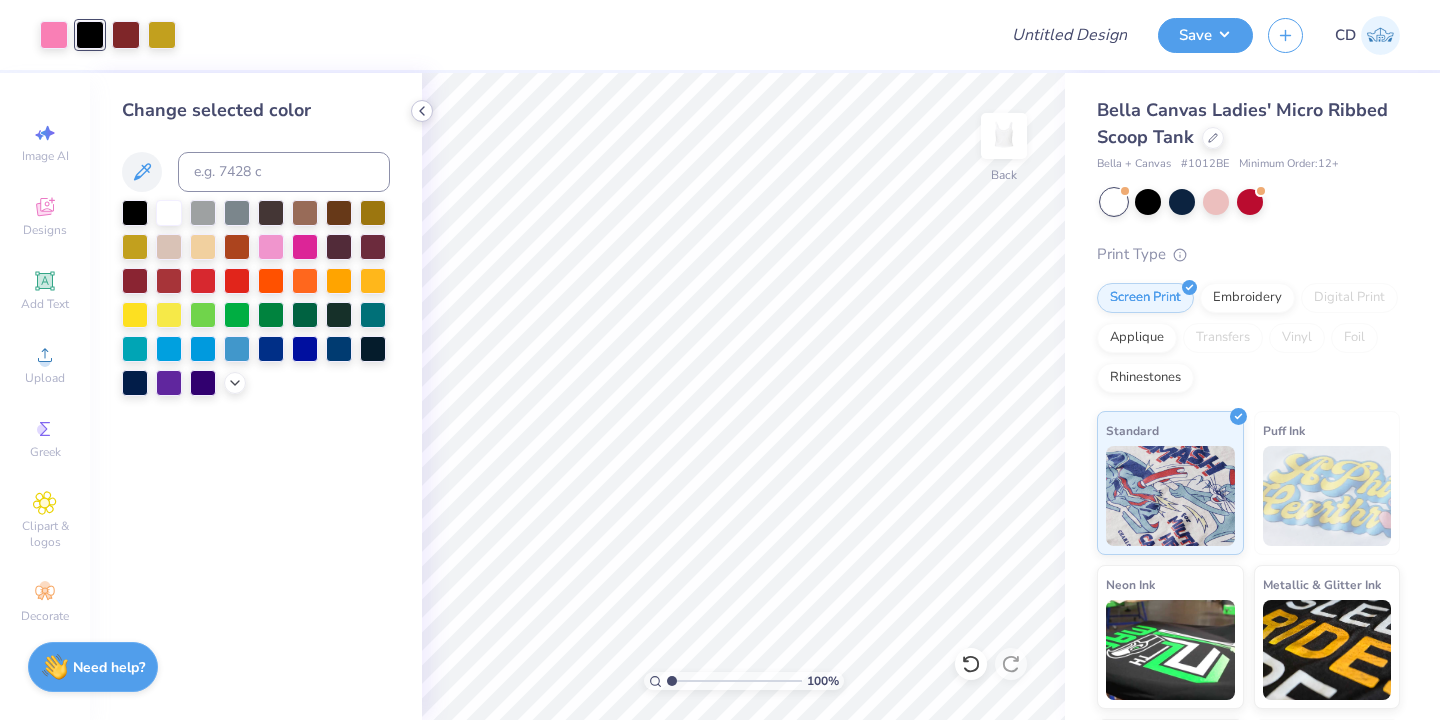 click 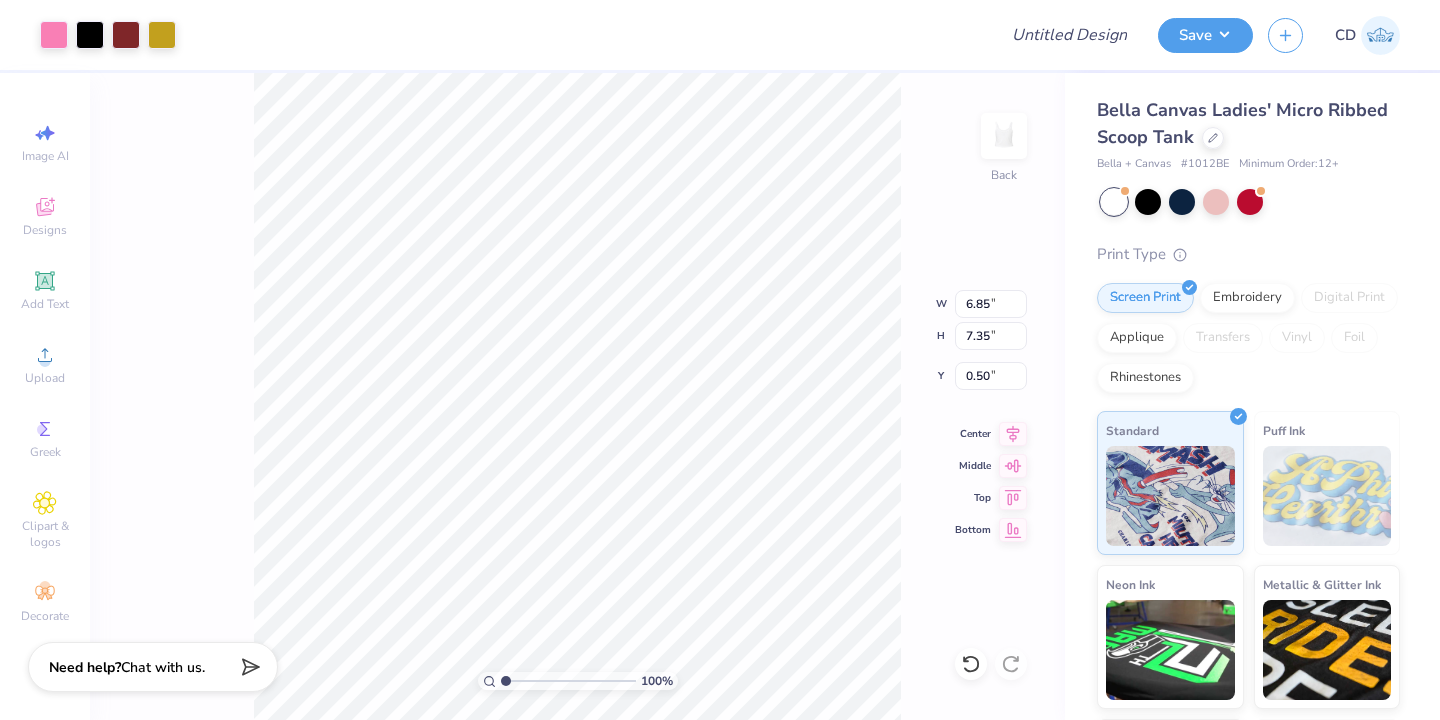 click on "100  % Back W 6.85 6.85 " H 7.35 7.35 " Y 0.50 0.50 " Center Middle Top Bottom" at bounding box center [577, 396] 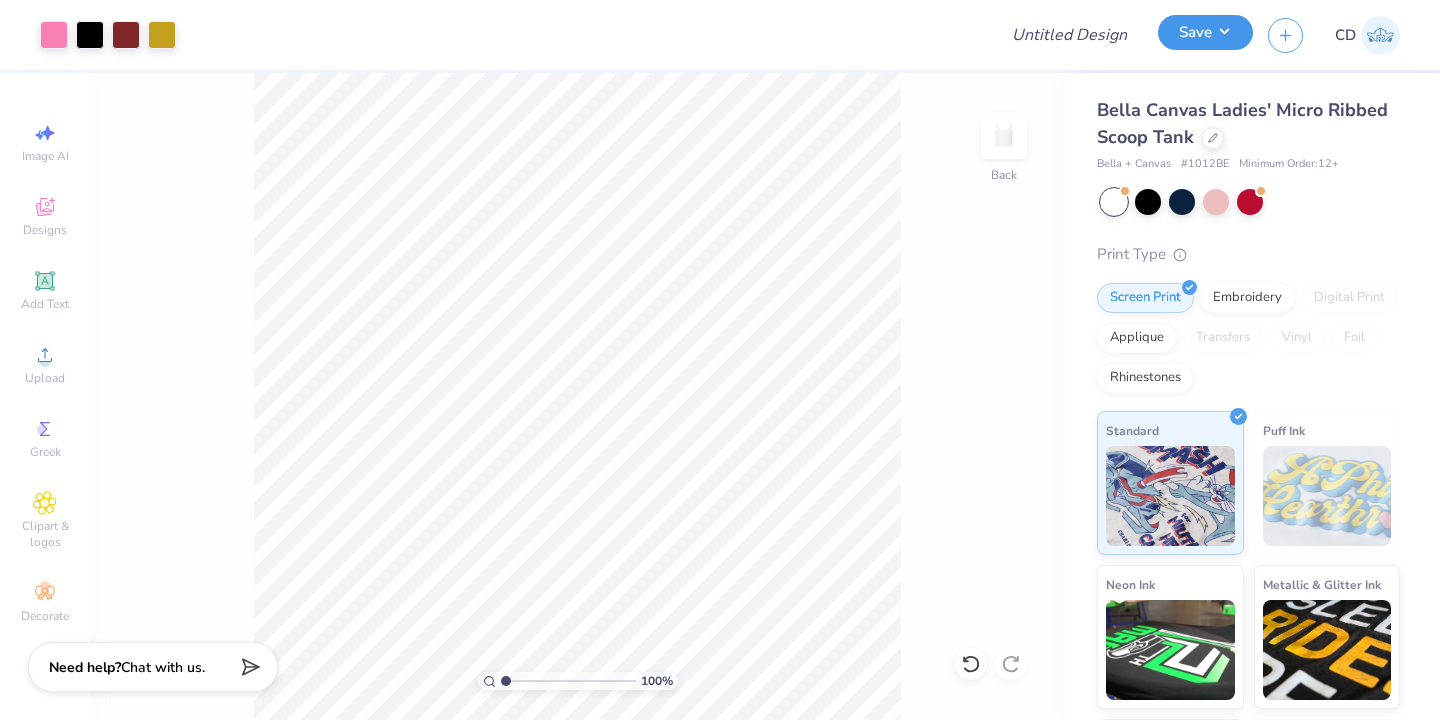 click on "Save" at bounding box center [1205, 32] 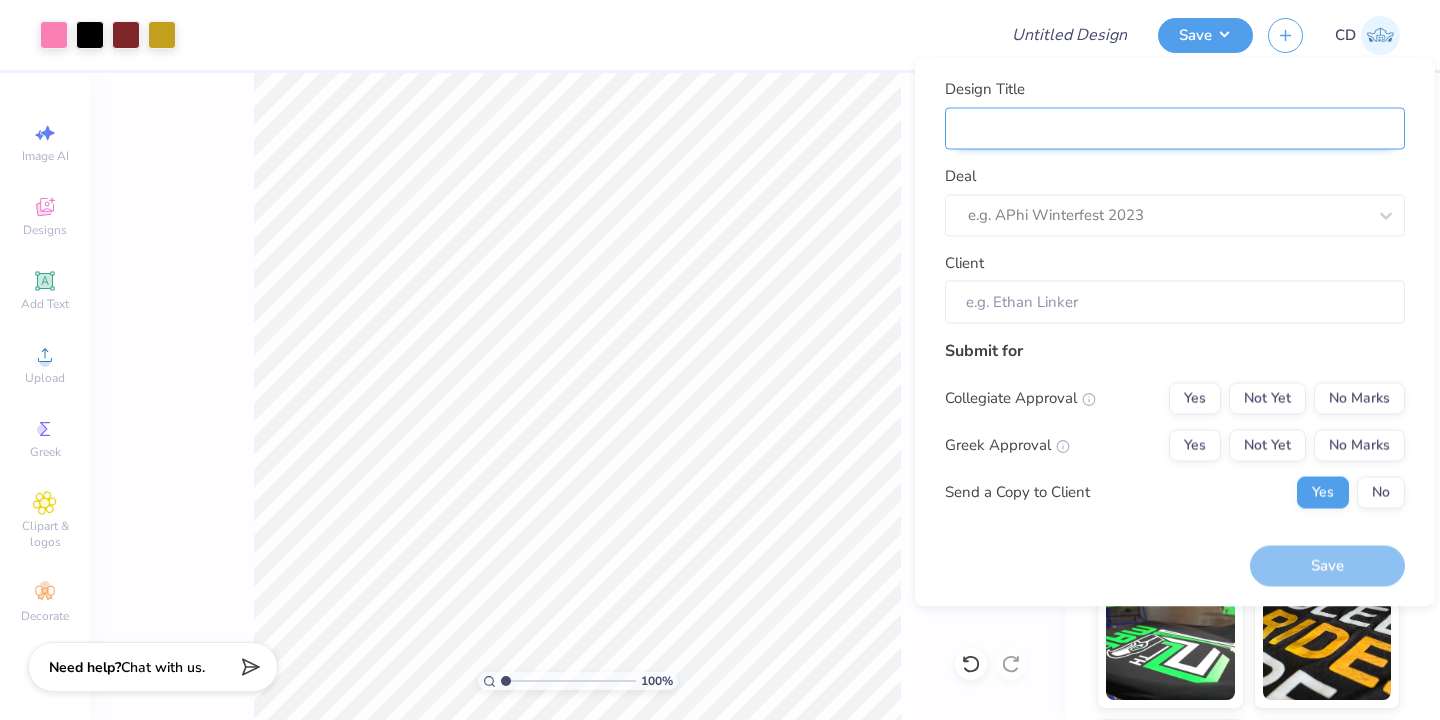 click on "Design Title" at bounding box center [1175, 128] 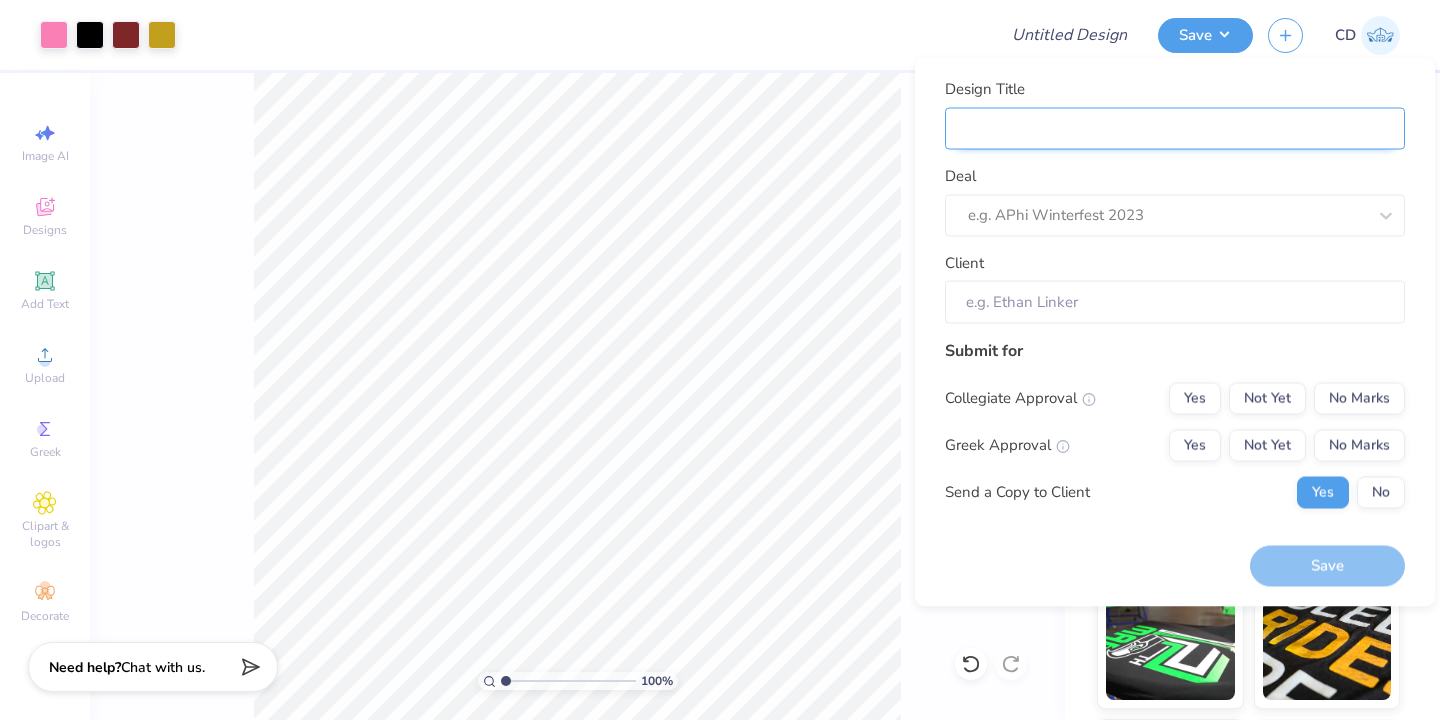 type on "K" 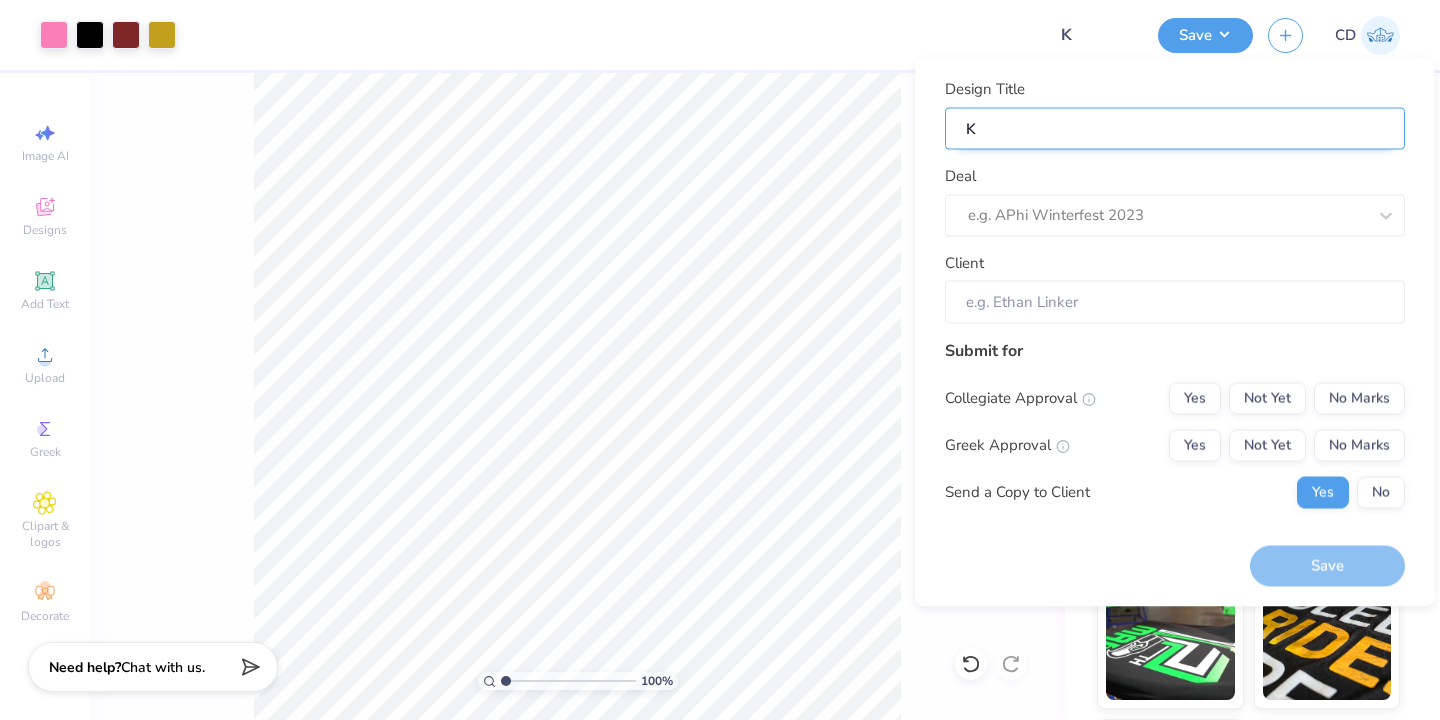 type on "KD" 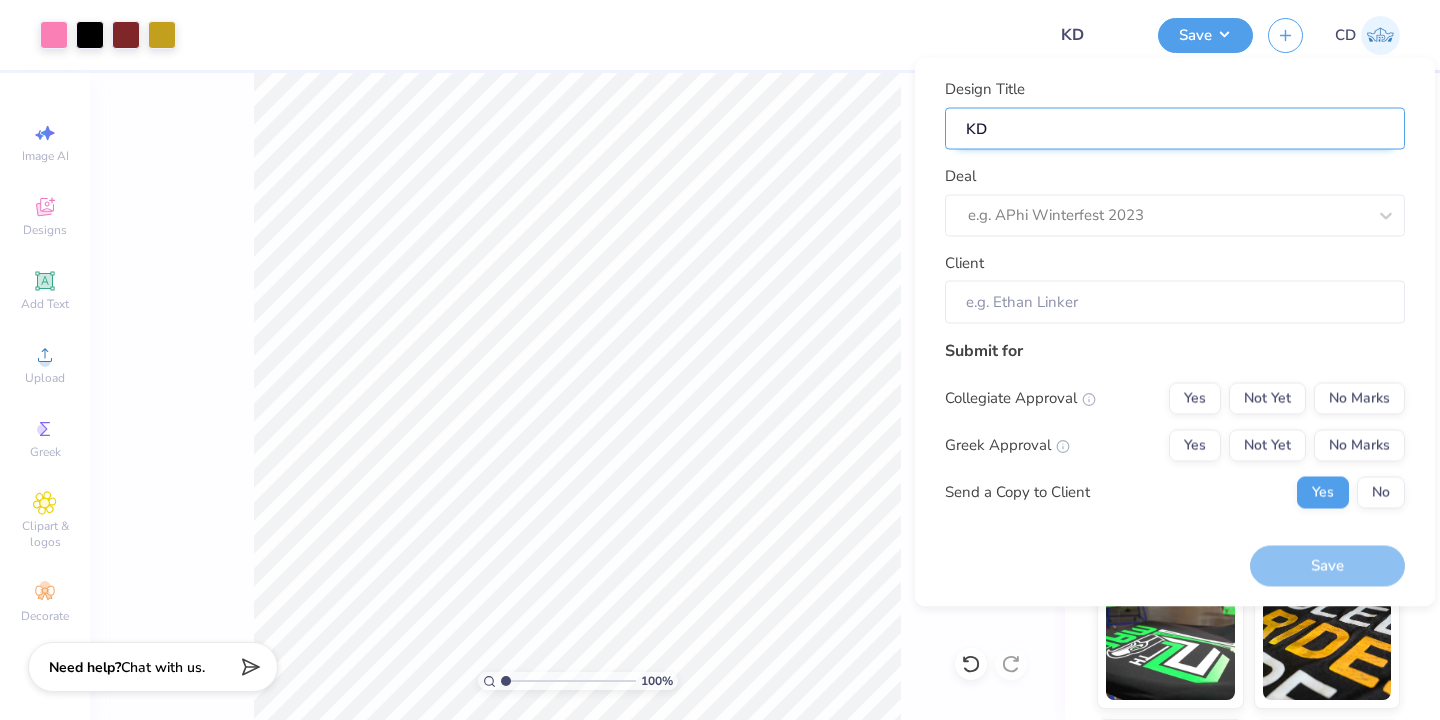 type on "KD" 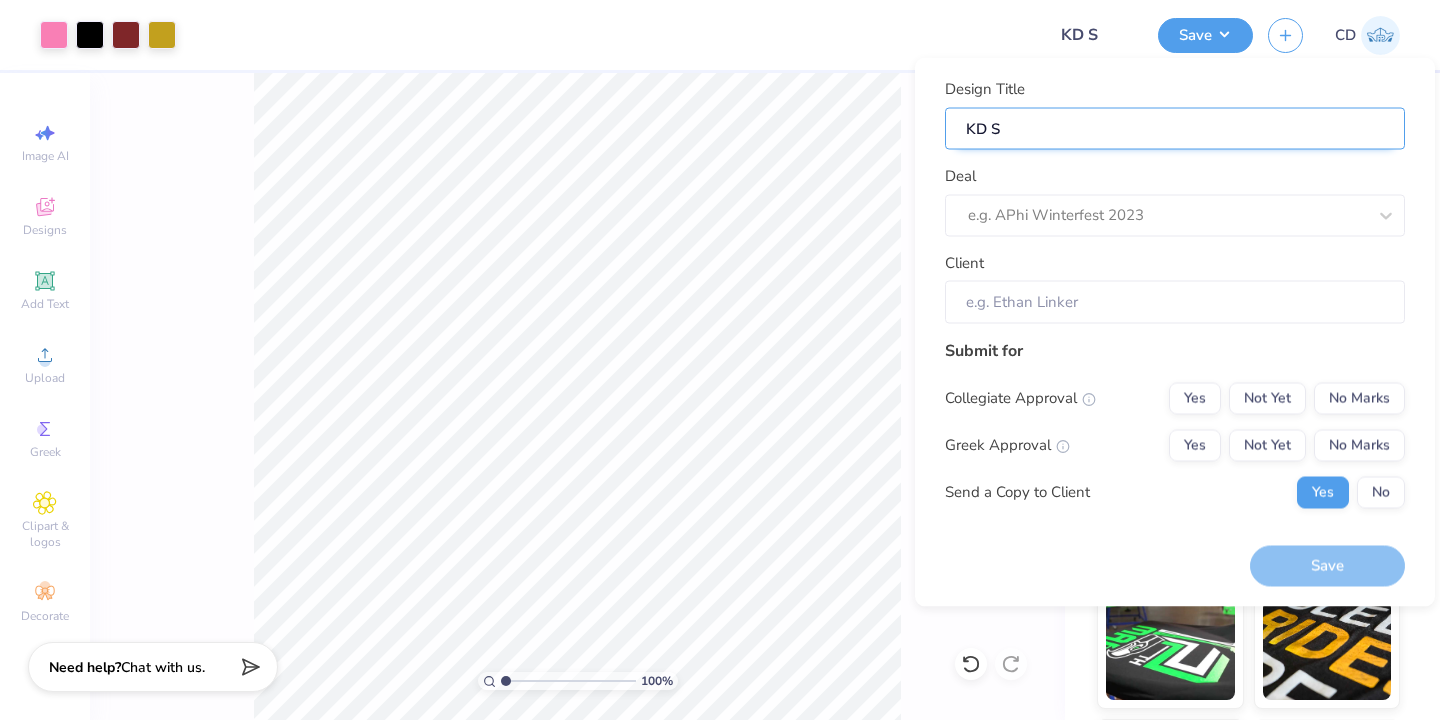 type on "KD Si" 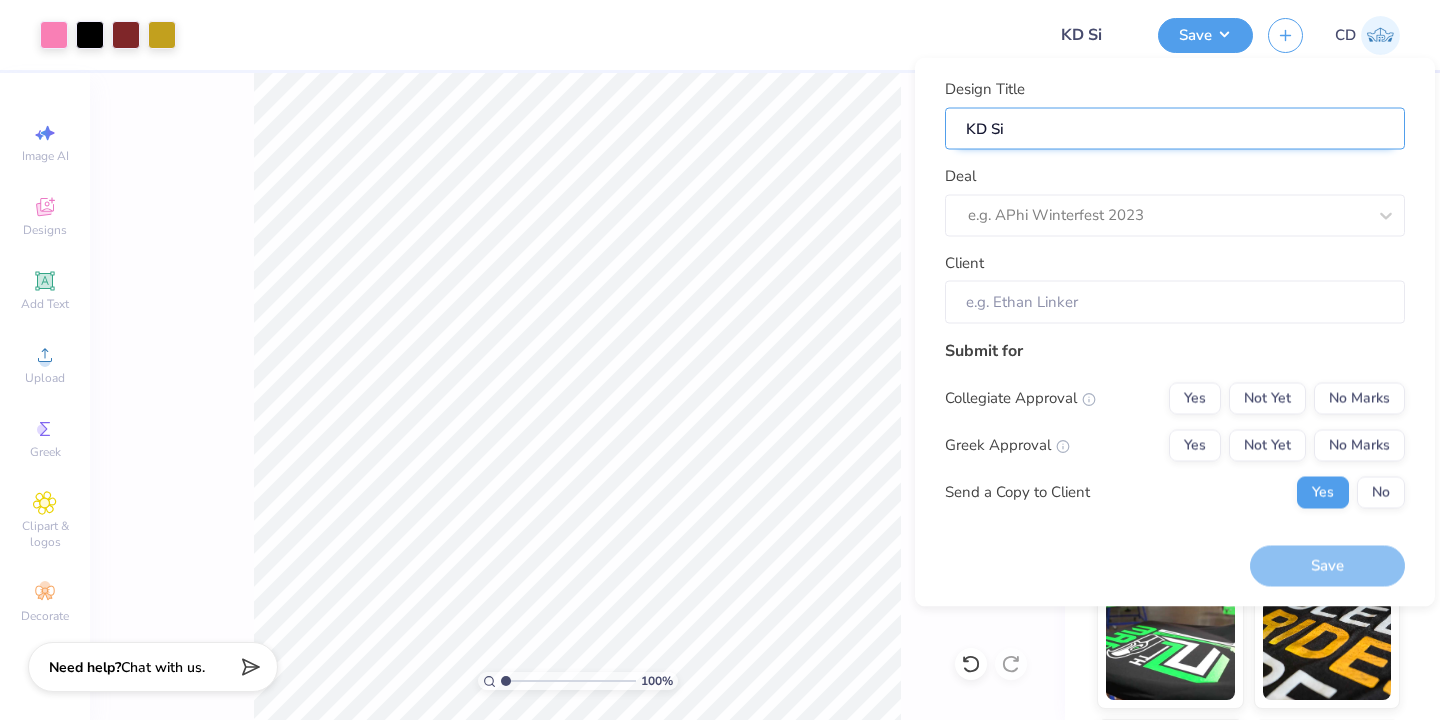 type on "KD Sis" 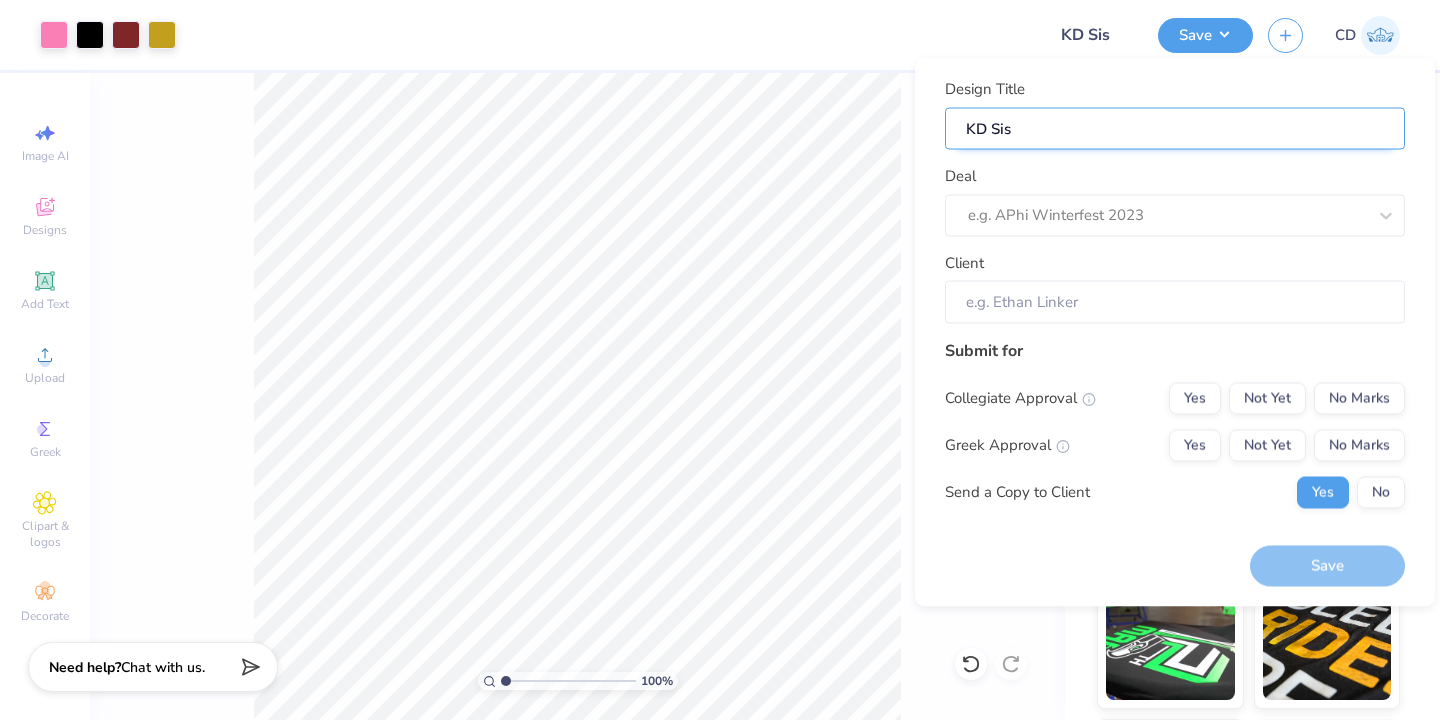 type on "KD Sist" 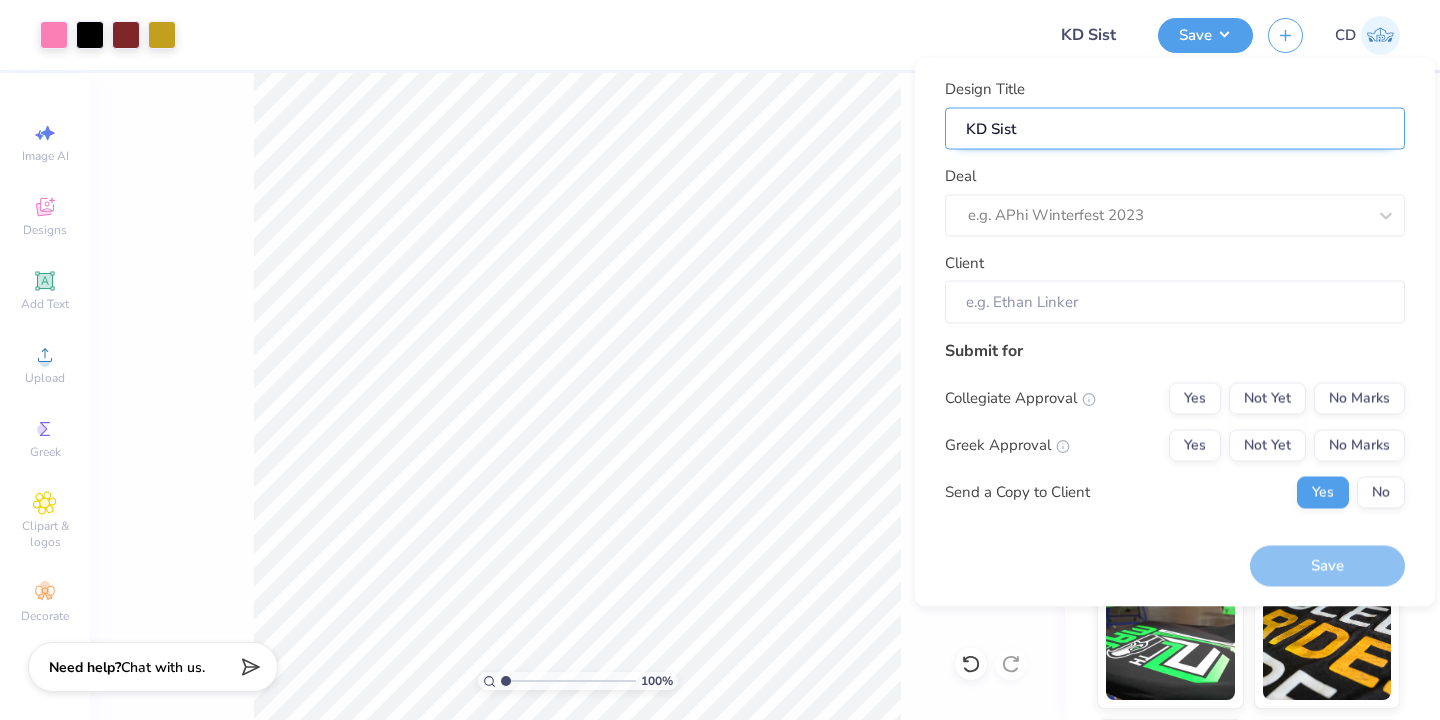 type on "KD Siste" 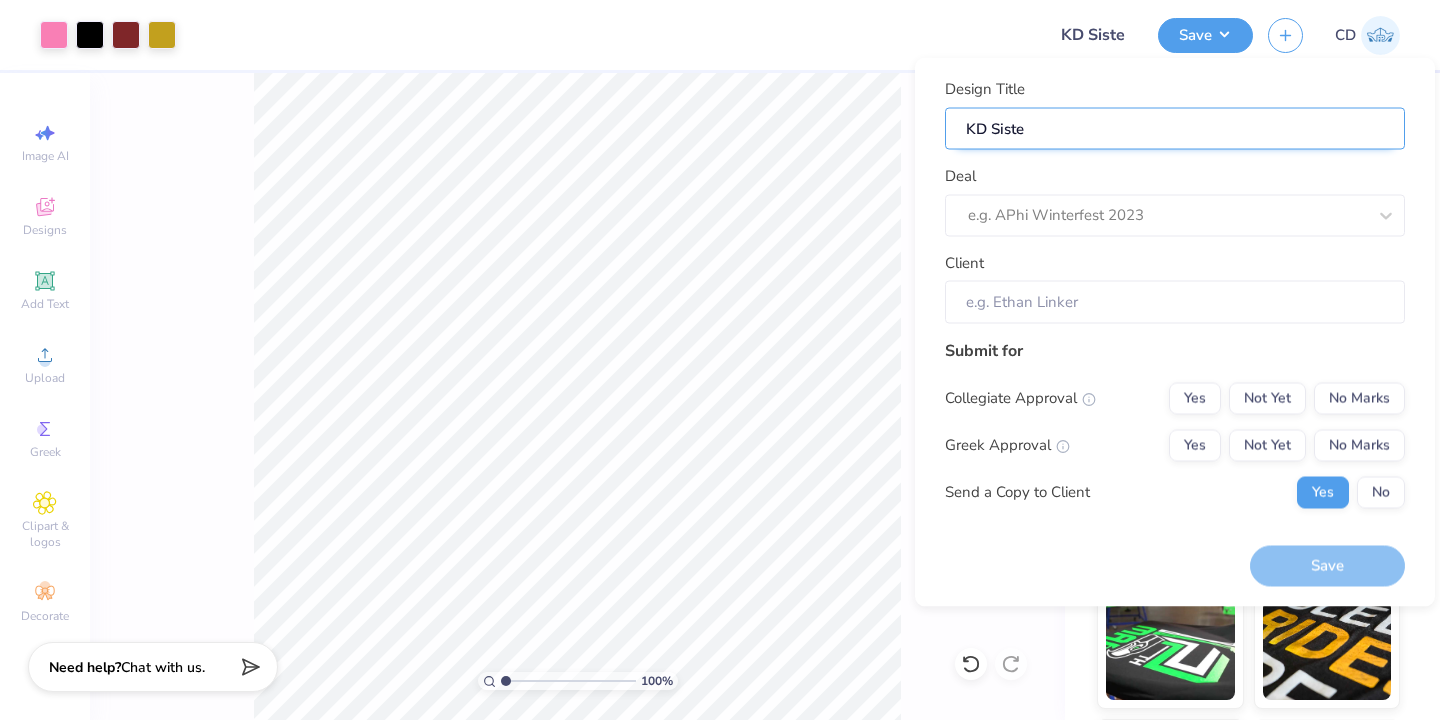 type on "KD Sister" 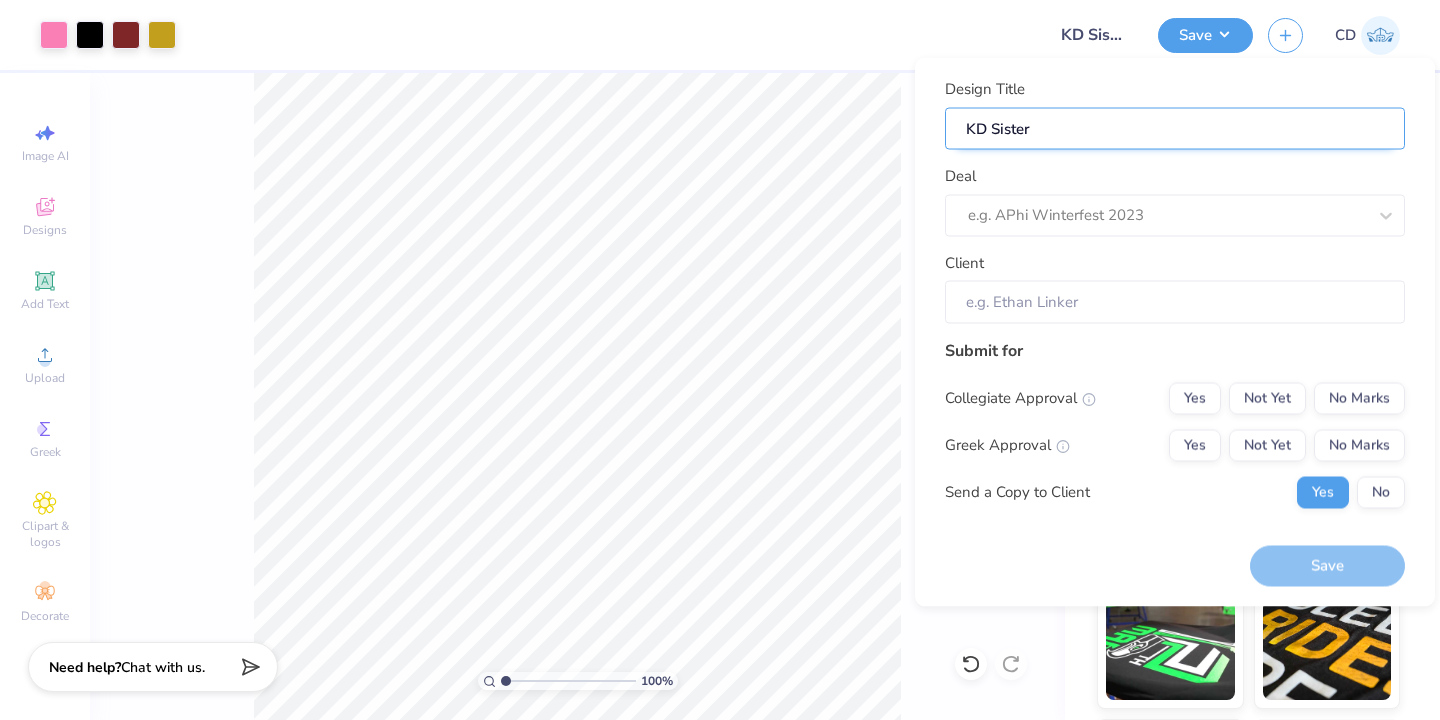 type on "KD Sister" 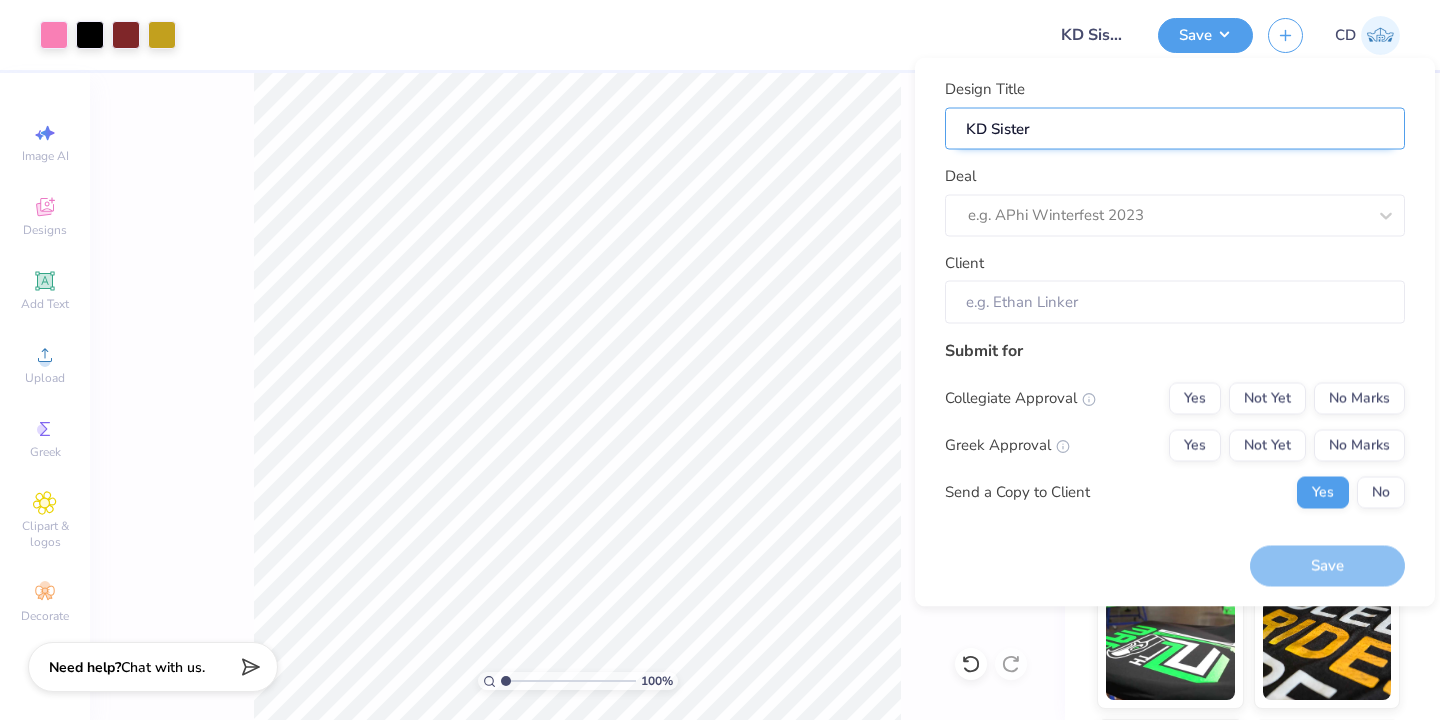 type on "KD Sister T" 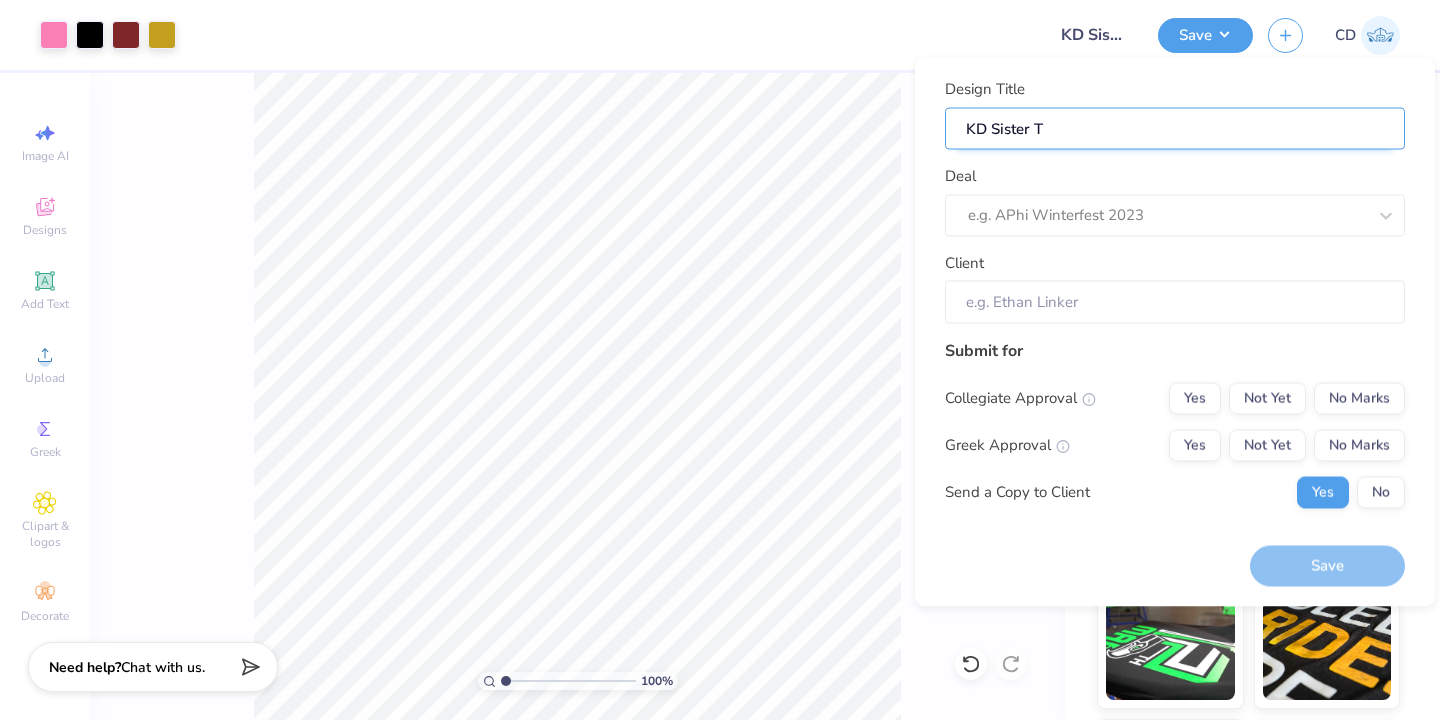 type on "KD Sister Ta" 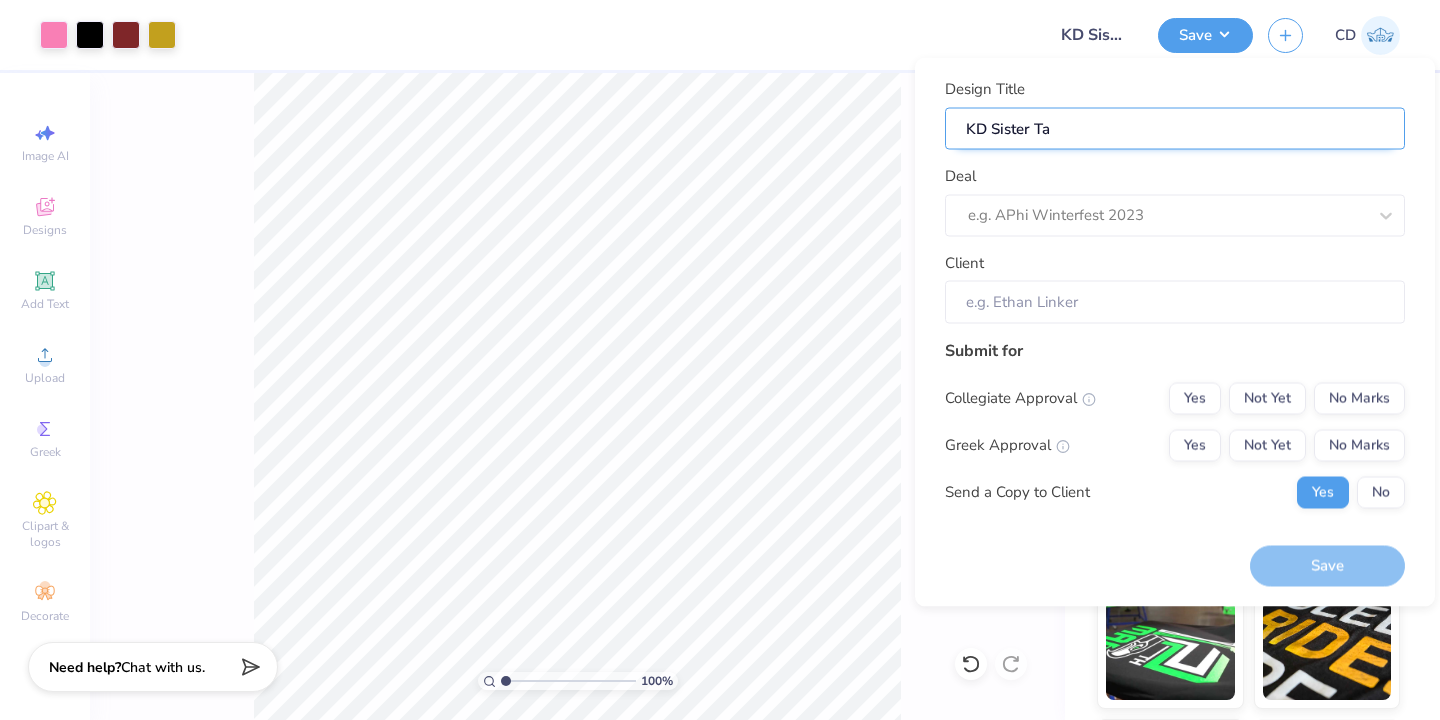 type on "KD Sister Tan" 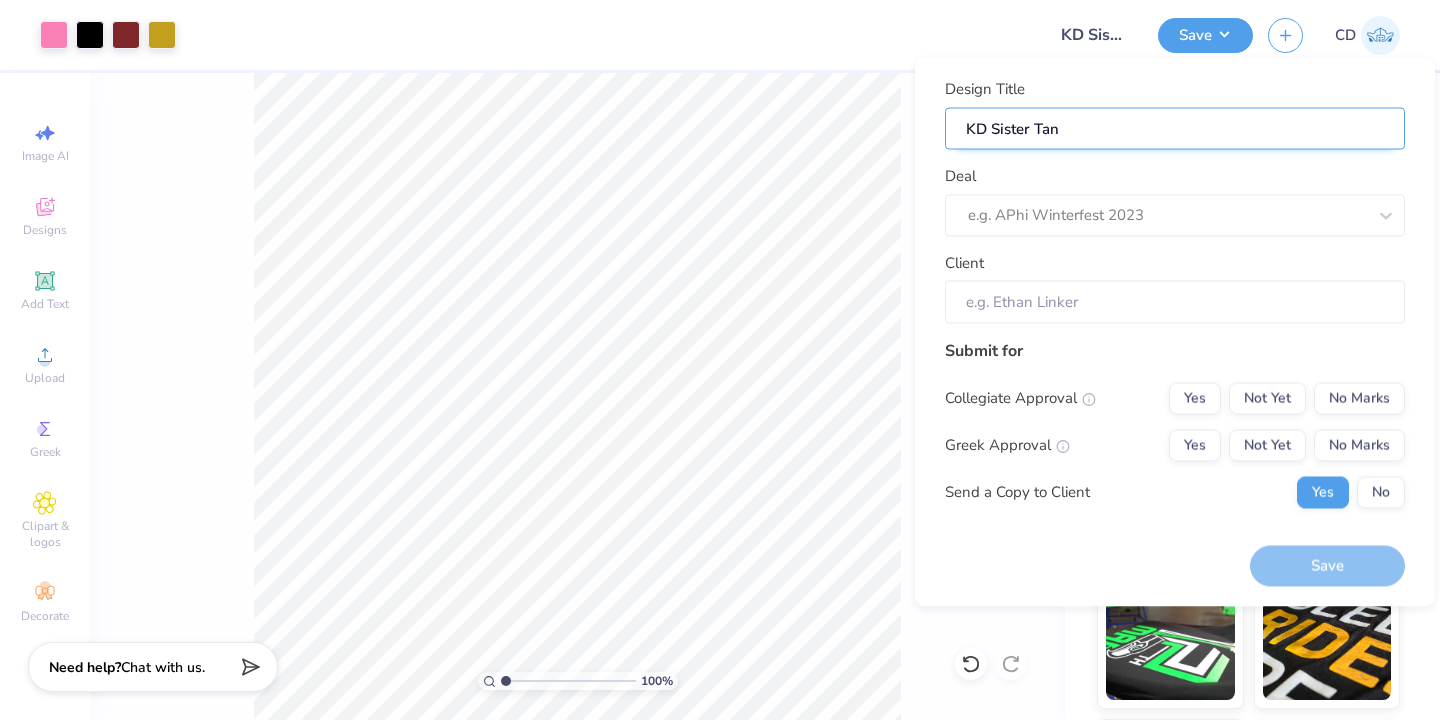 type on "KD Sister Tank" 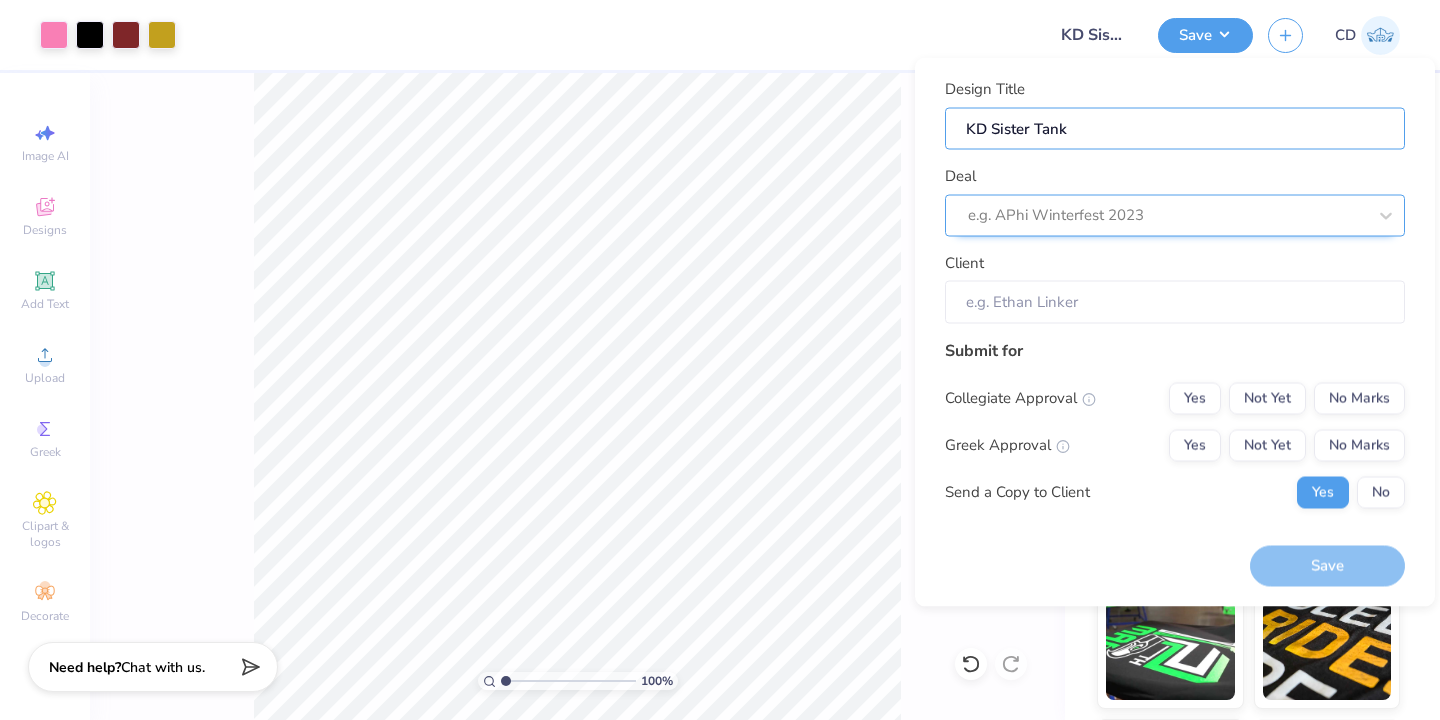 type on "KD Sister Tank" 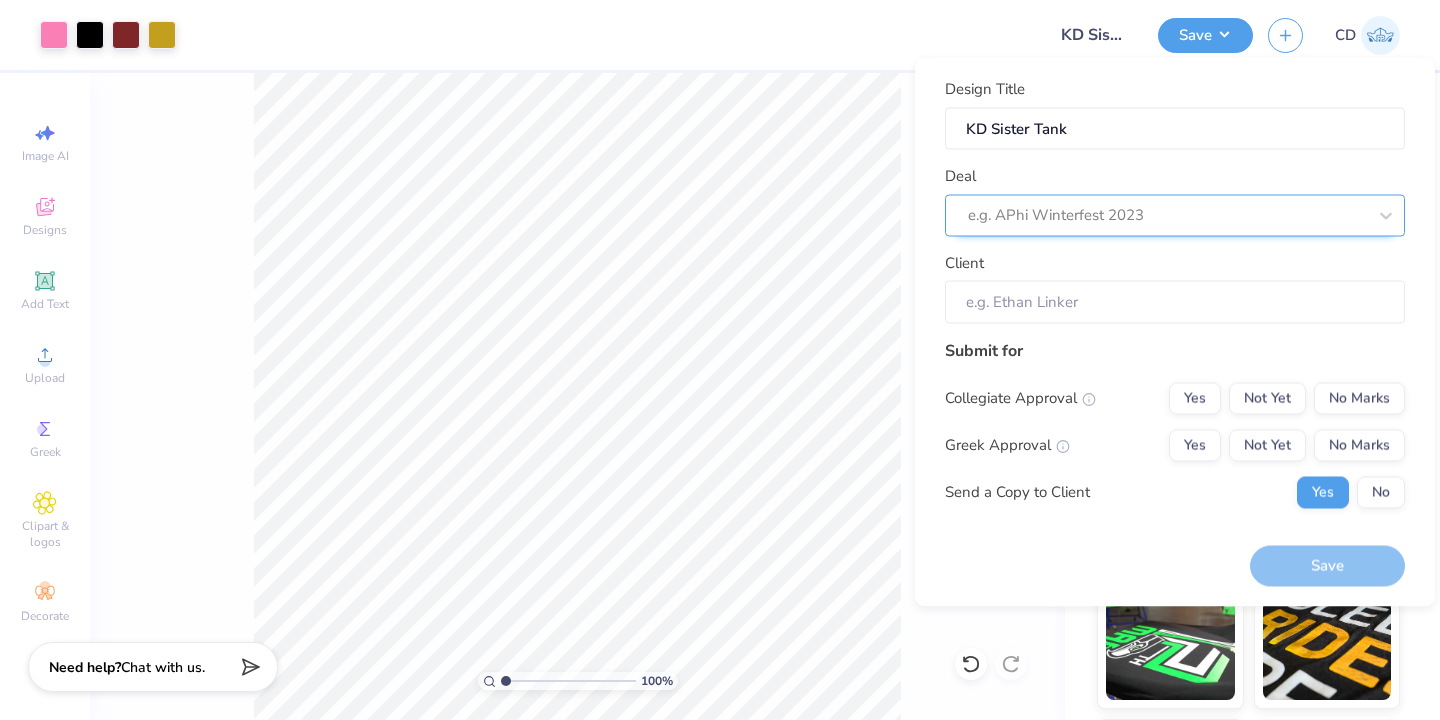 click at bounding box center [1167, 215] 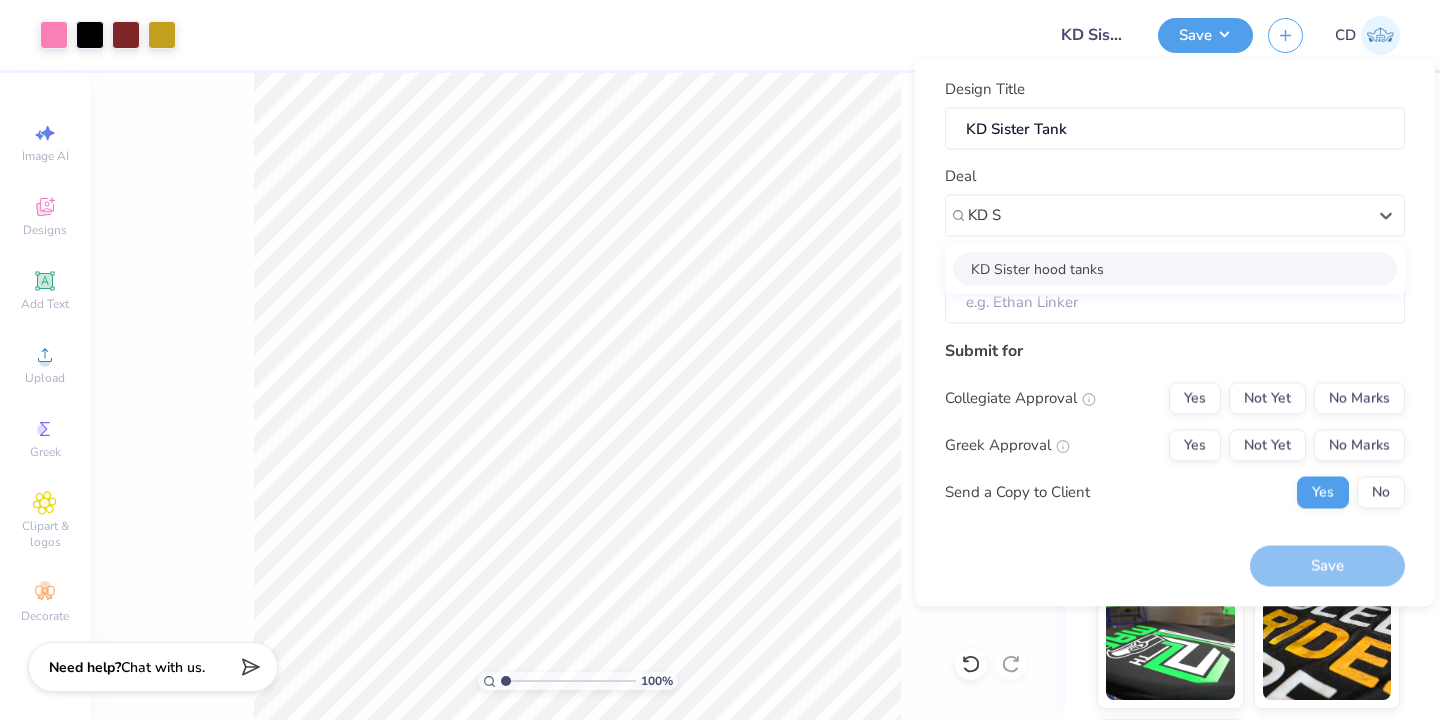 click on "KD Sister hood tanks" at bounding box center [1175, 268] 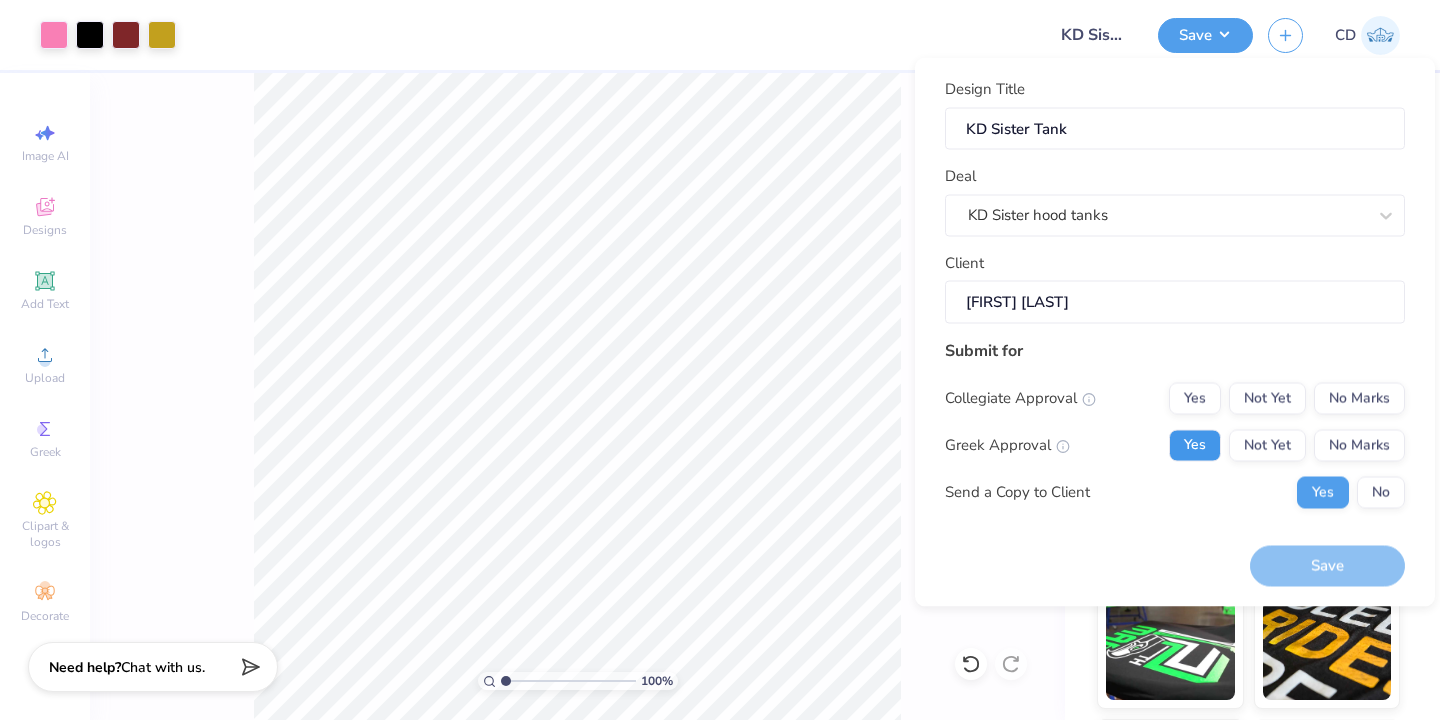 click on "Yes" at bounding box center (1195, 445) 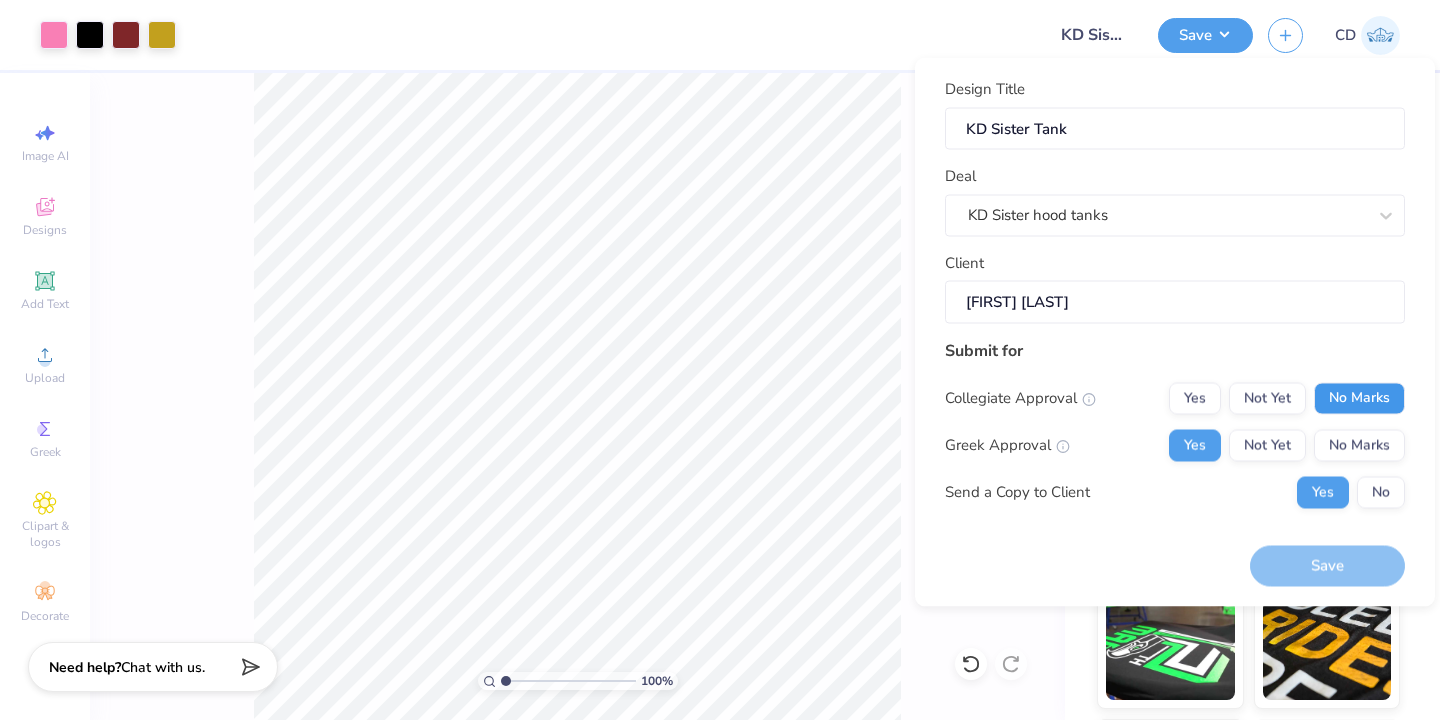 click on "No Marks" at bounding box center (1359, 398) 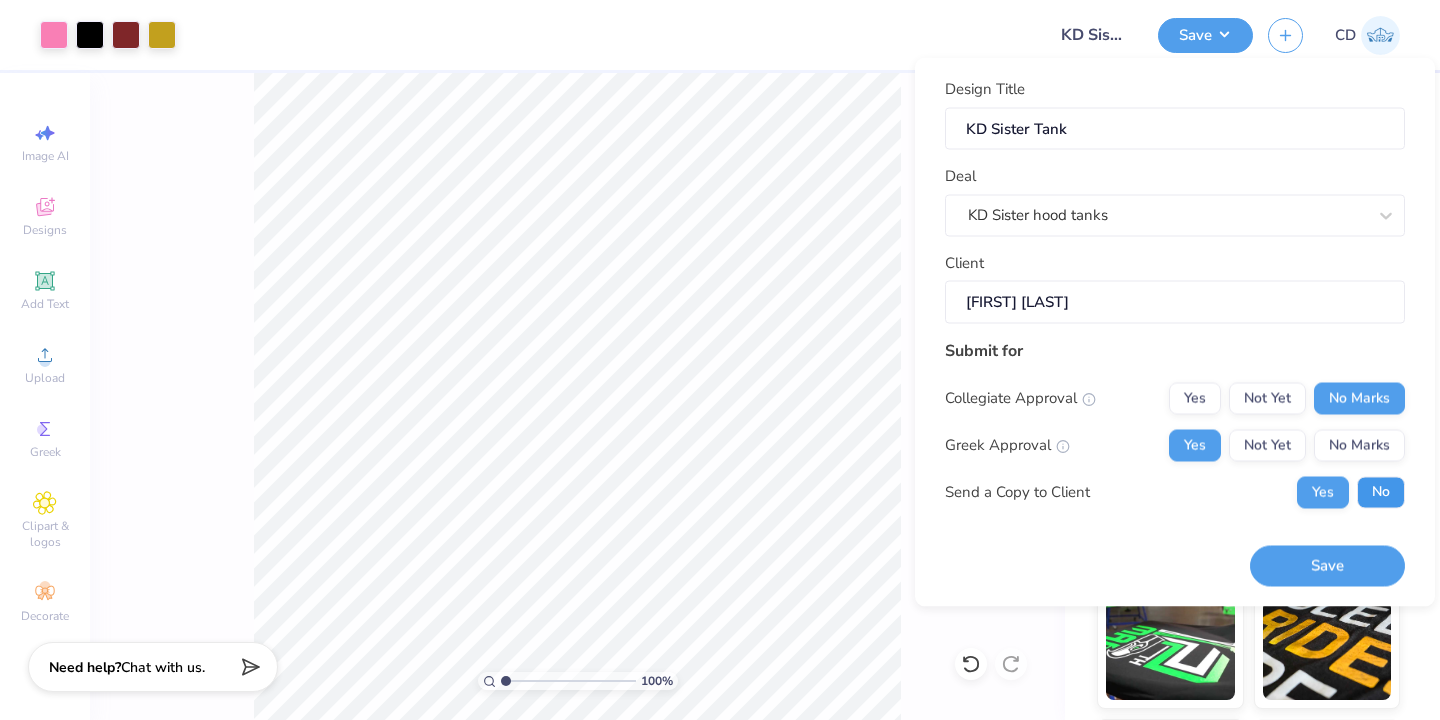 click on "No" at bounding box center [1381, 492] 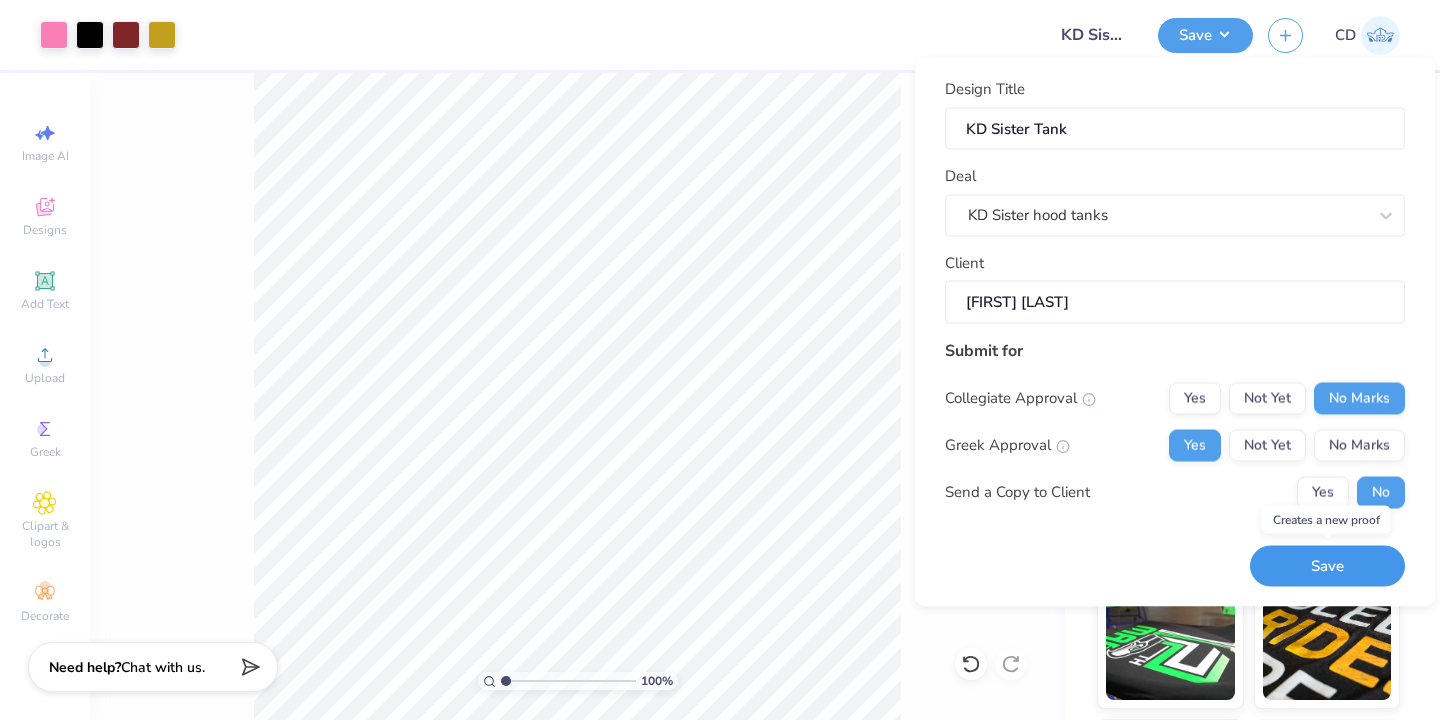 click on "Save" at bounding box center [1327, 566] 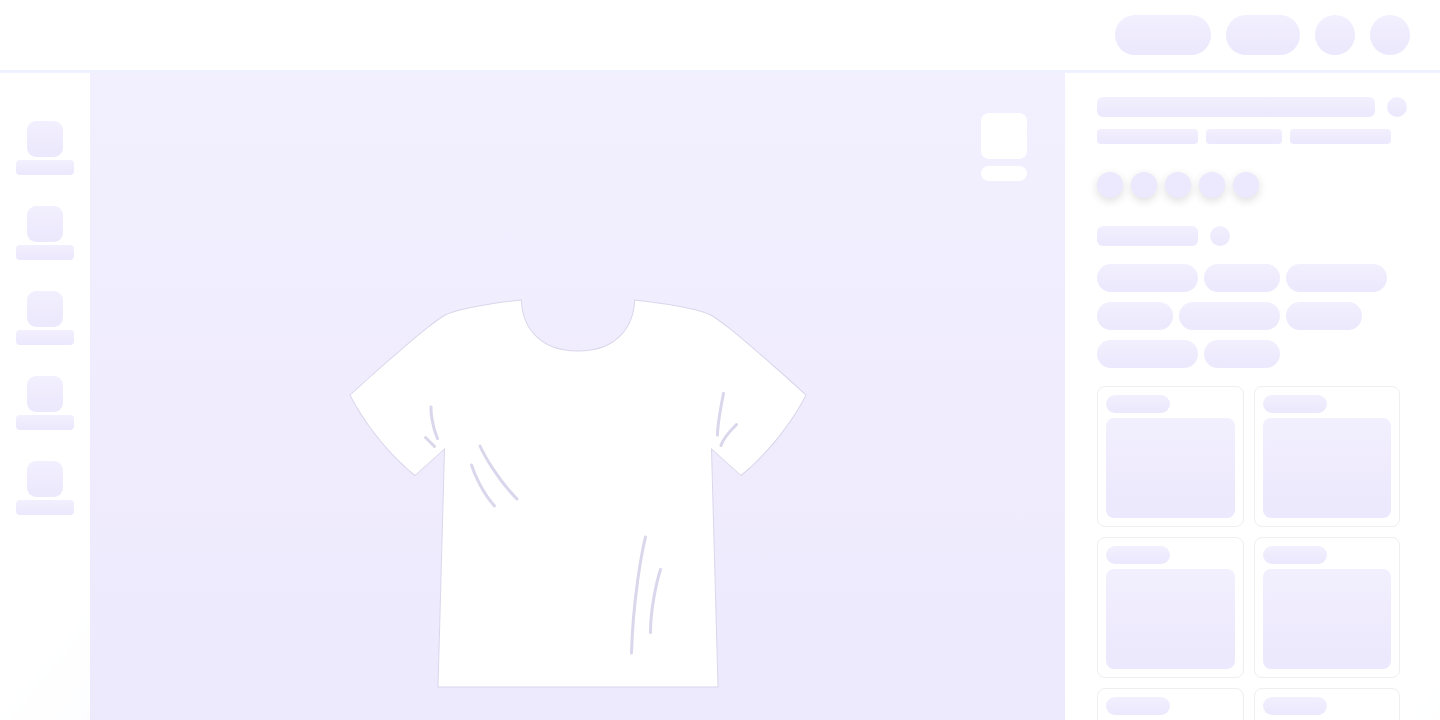scroll, scrollTop: 0, scrollLeft: 0, axis: both 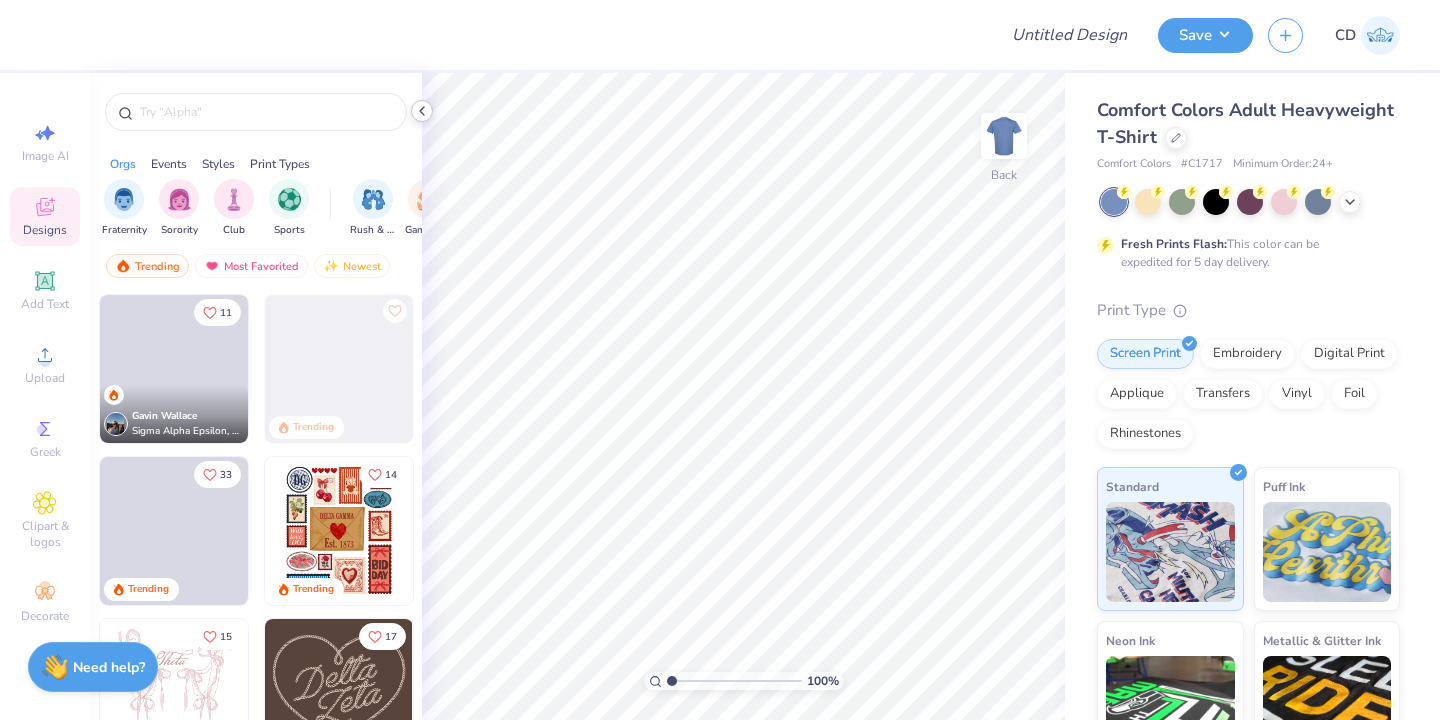 click 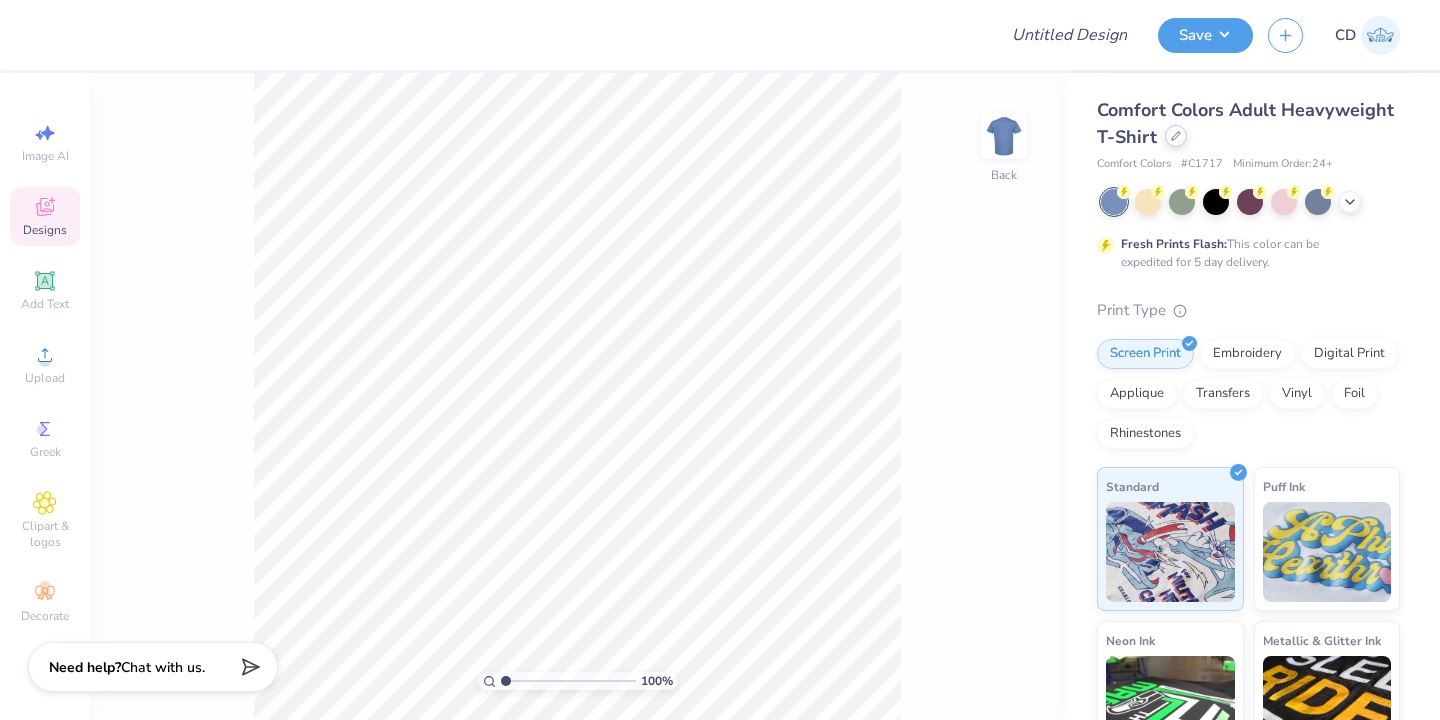 click 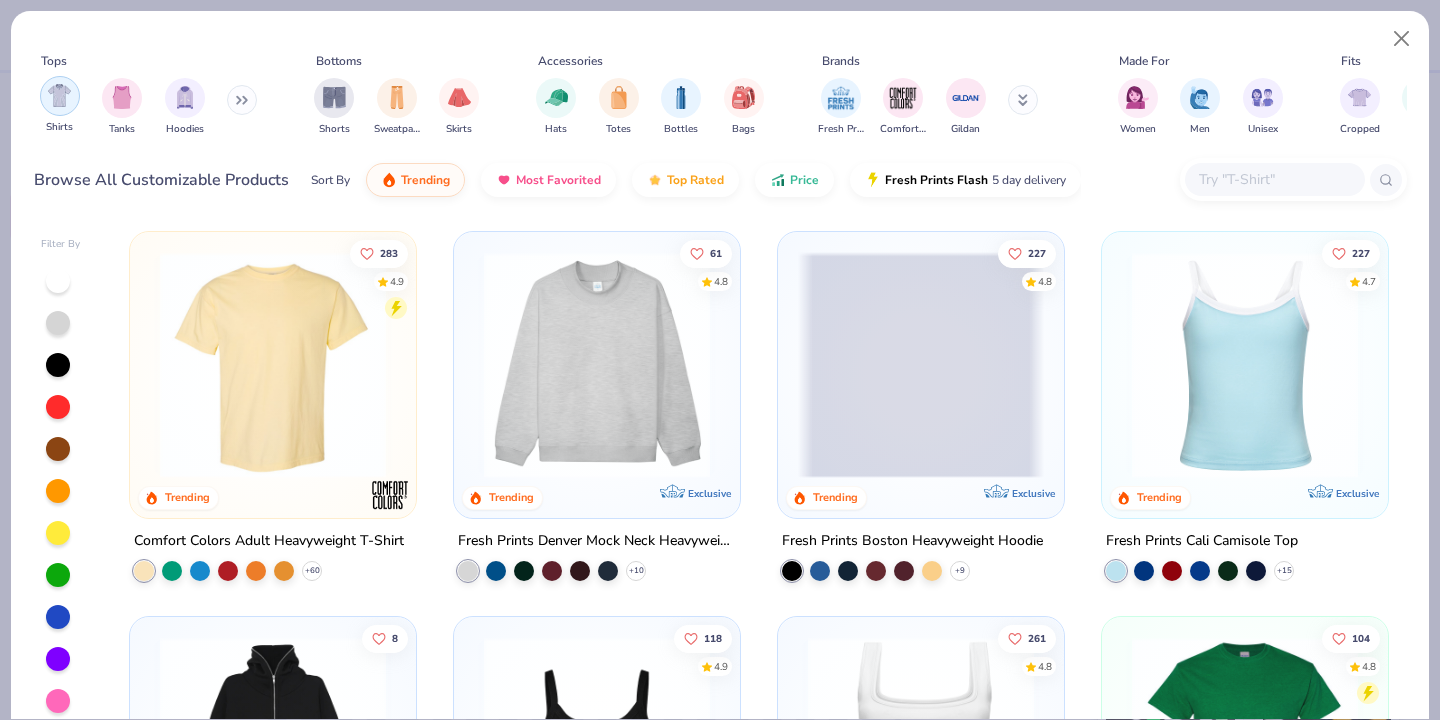 click at bounding box center (59, 95) 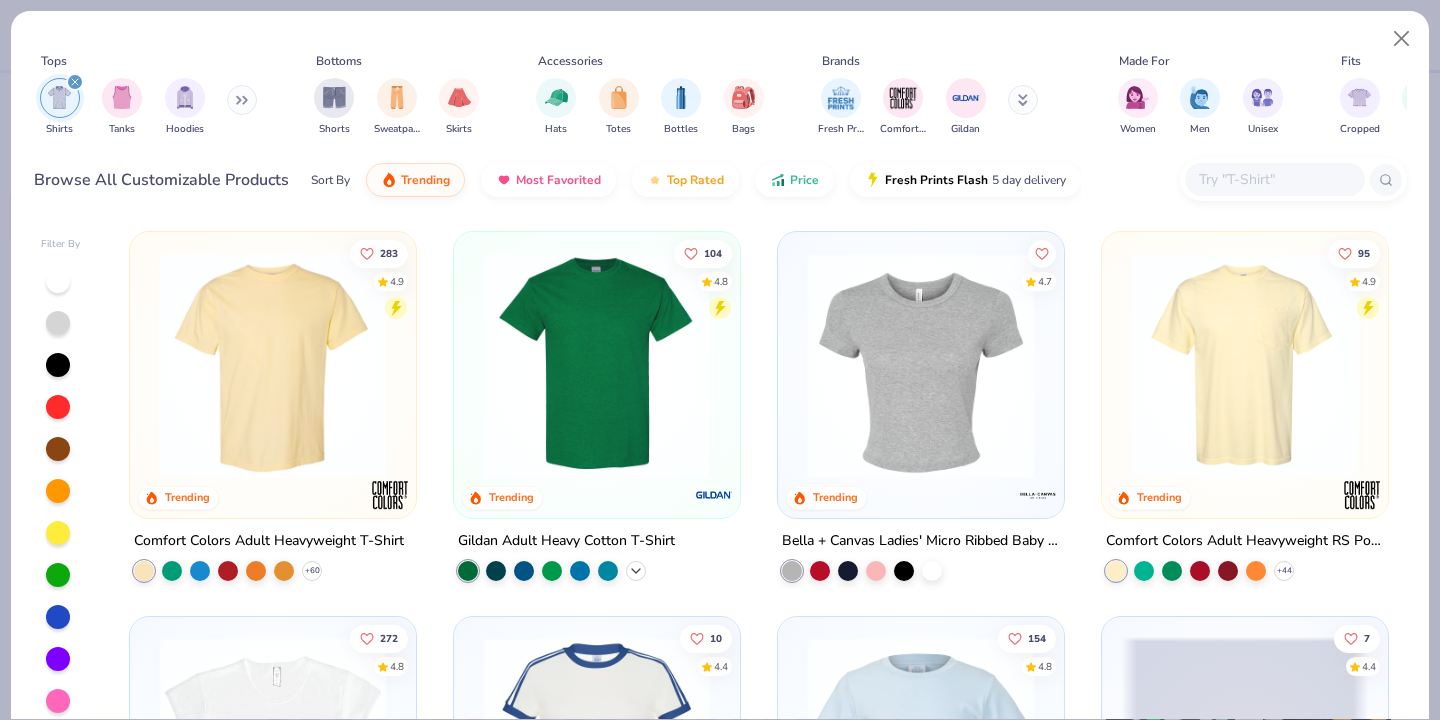 click 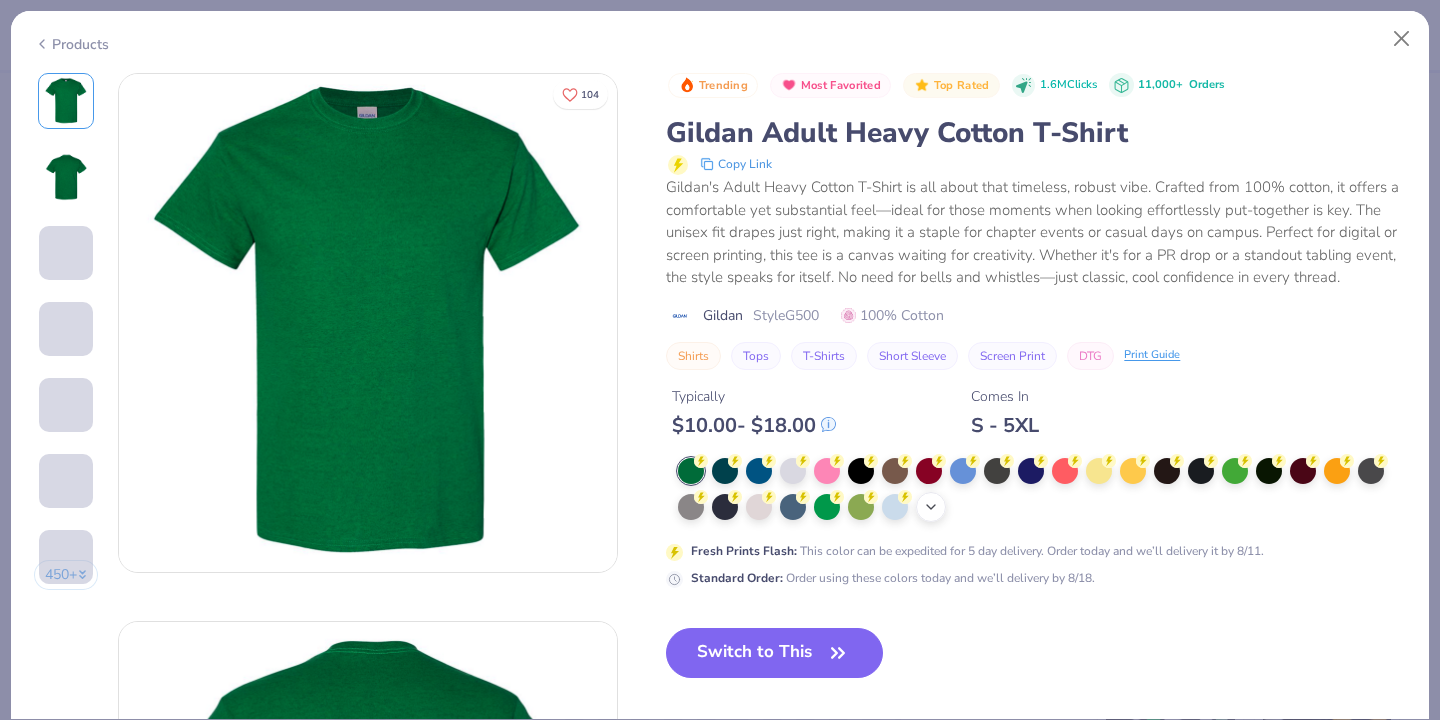 click 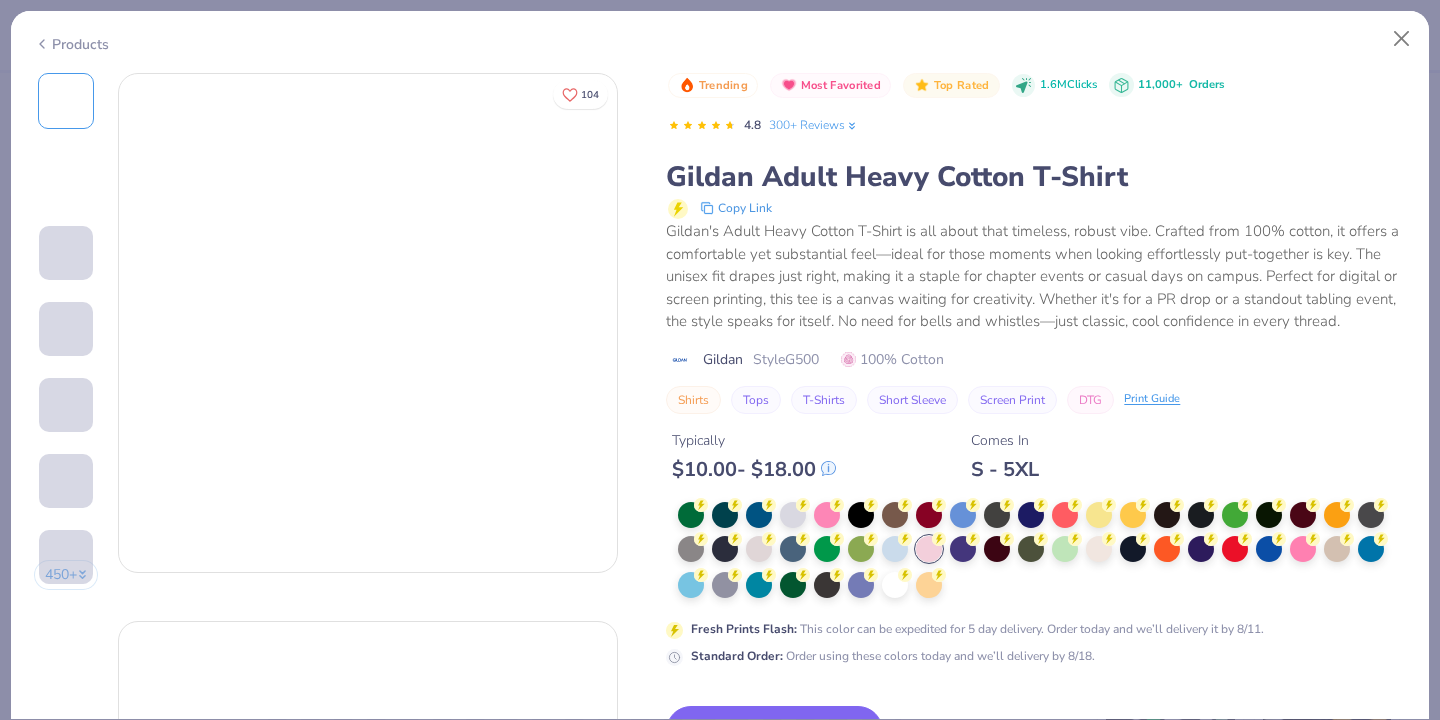 click at bounding box center [929, 515] 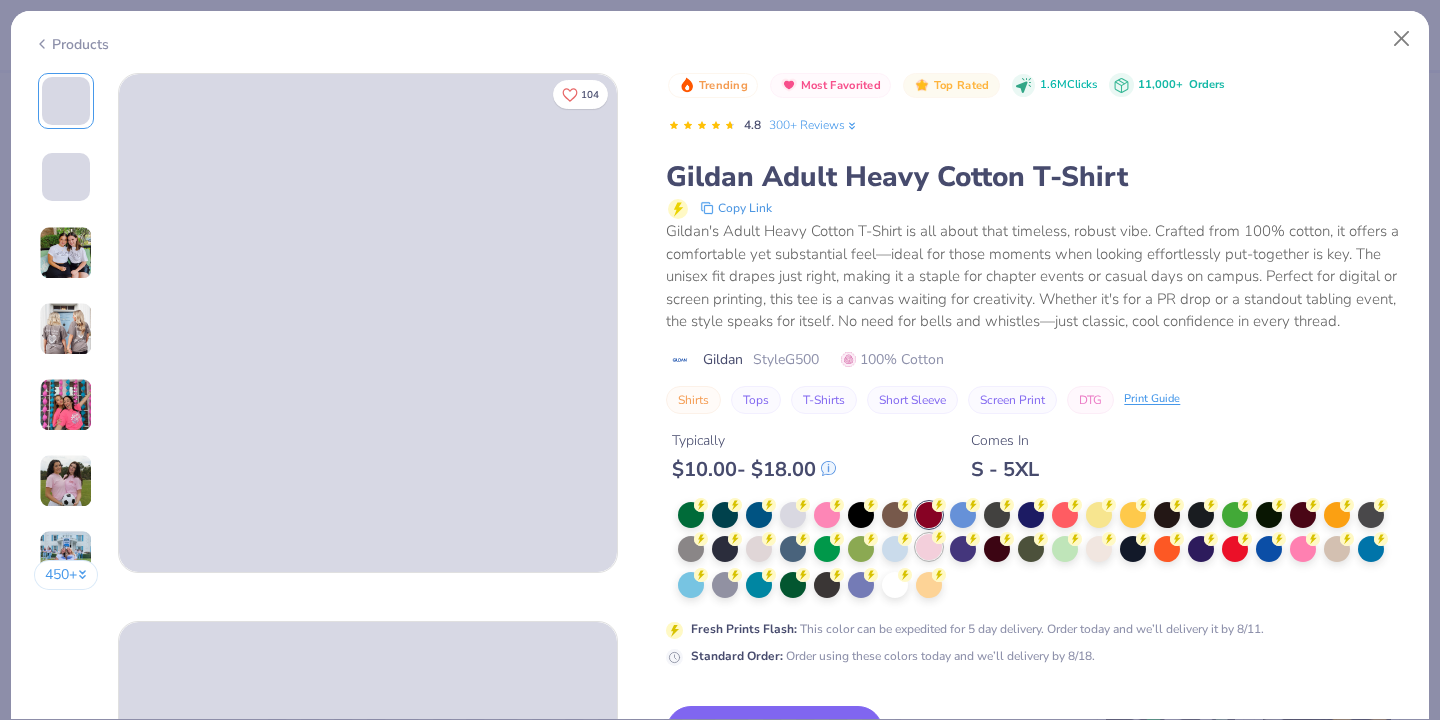 click at bounding box center [929, 547] 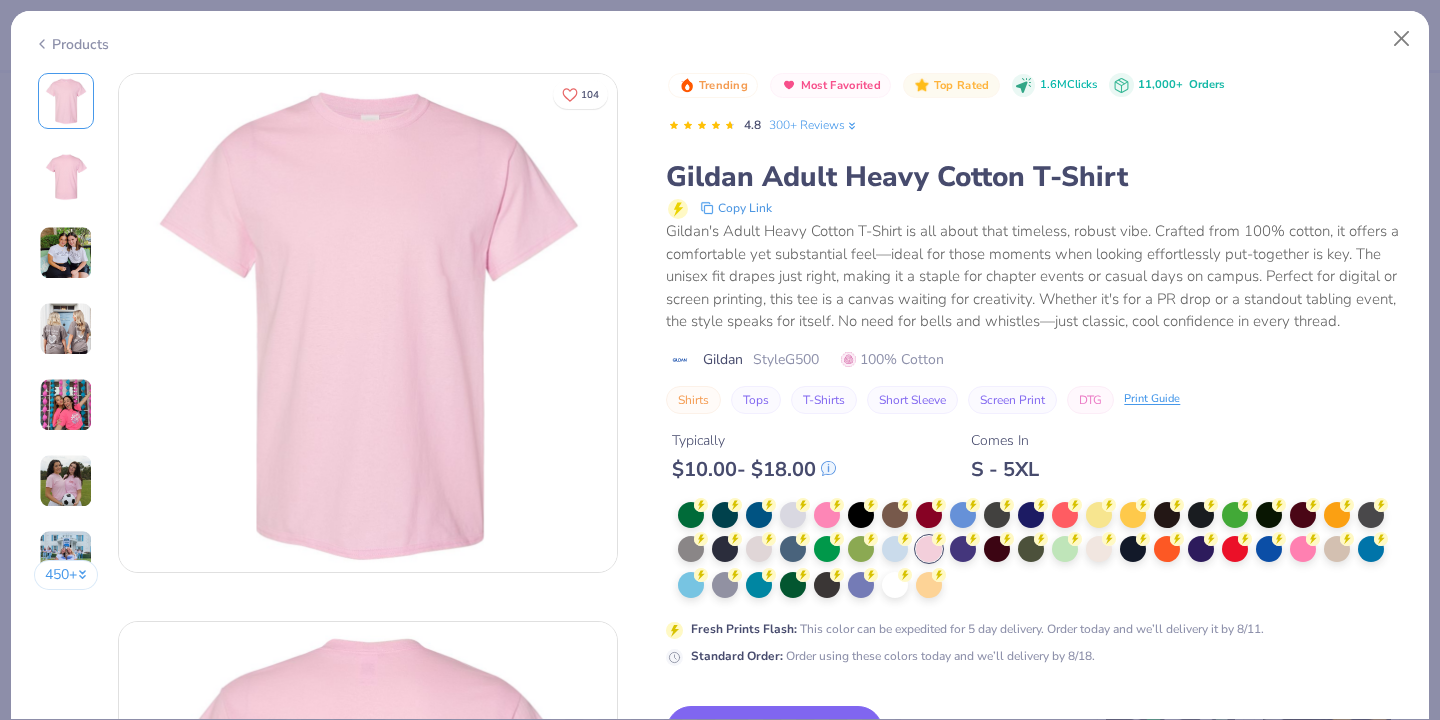 scroll, scrollTop: 109, scrollLeft: 0, axis: vertical 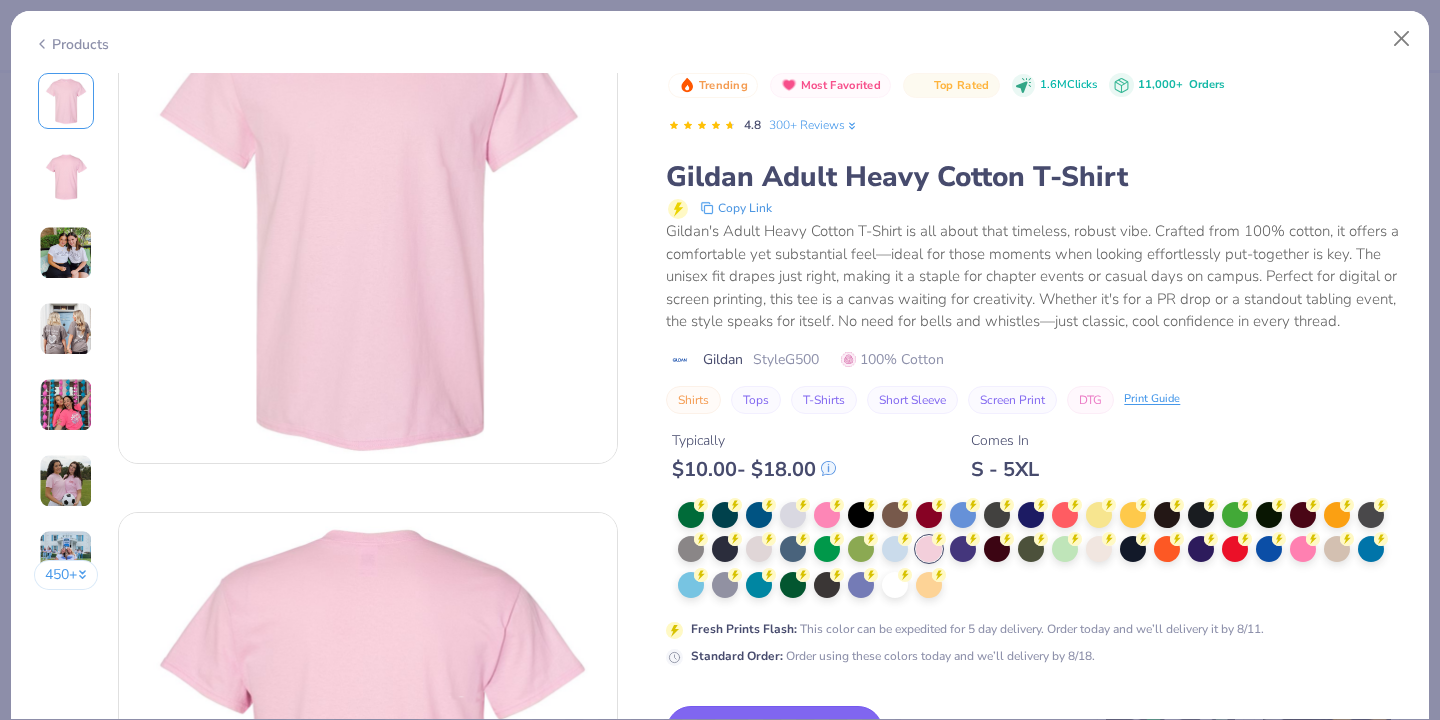 click on "Switch to This" at bounding box center [774, 731] 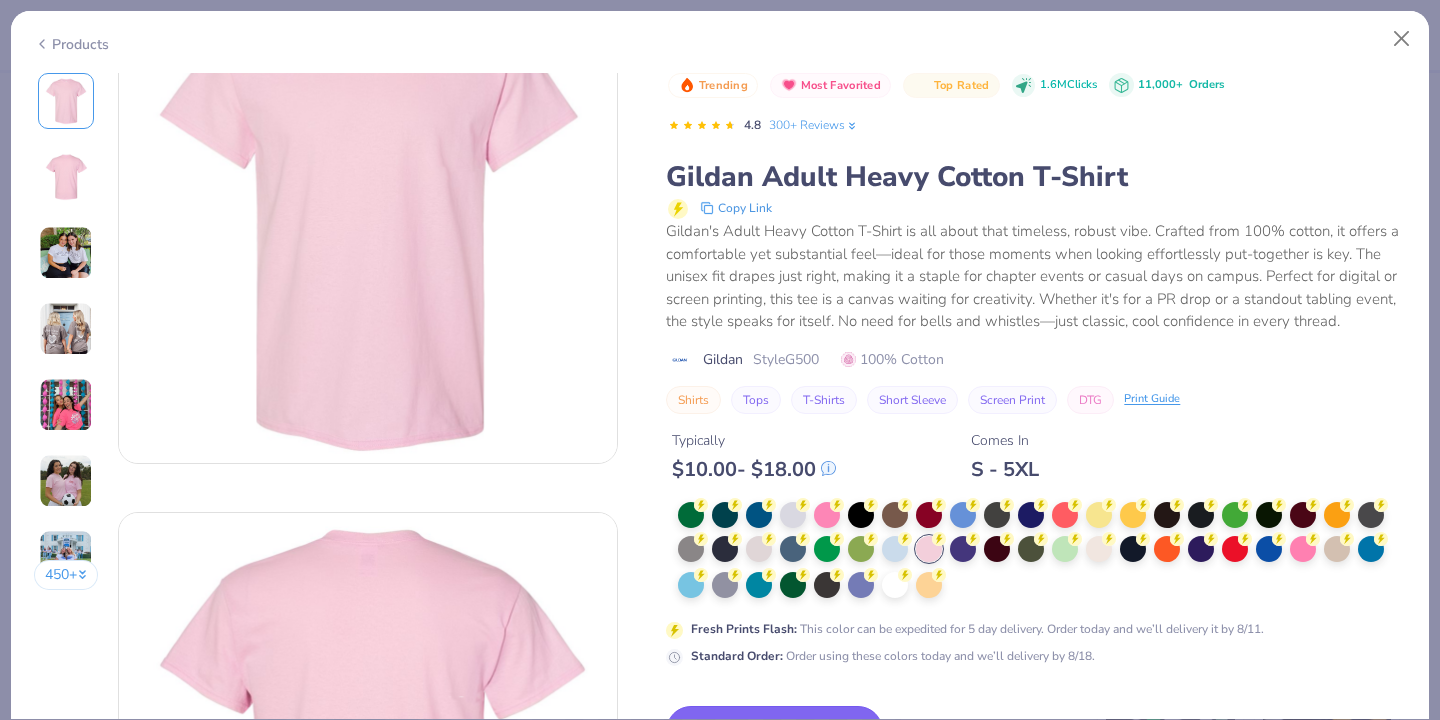 click on "Switch to This" at bounding box center (774, 731) 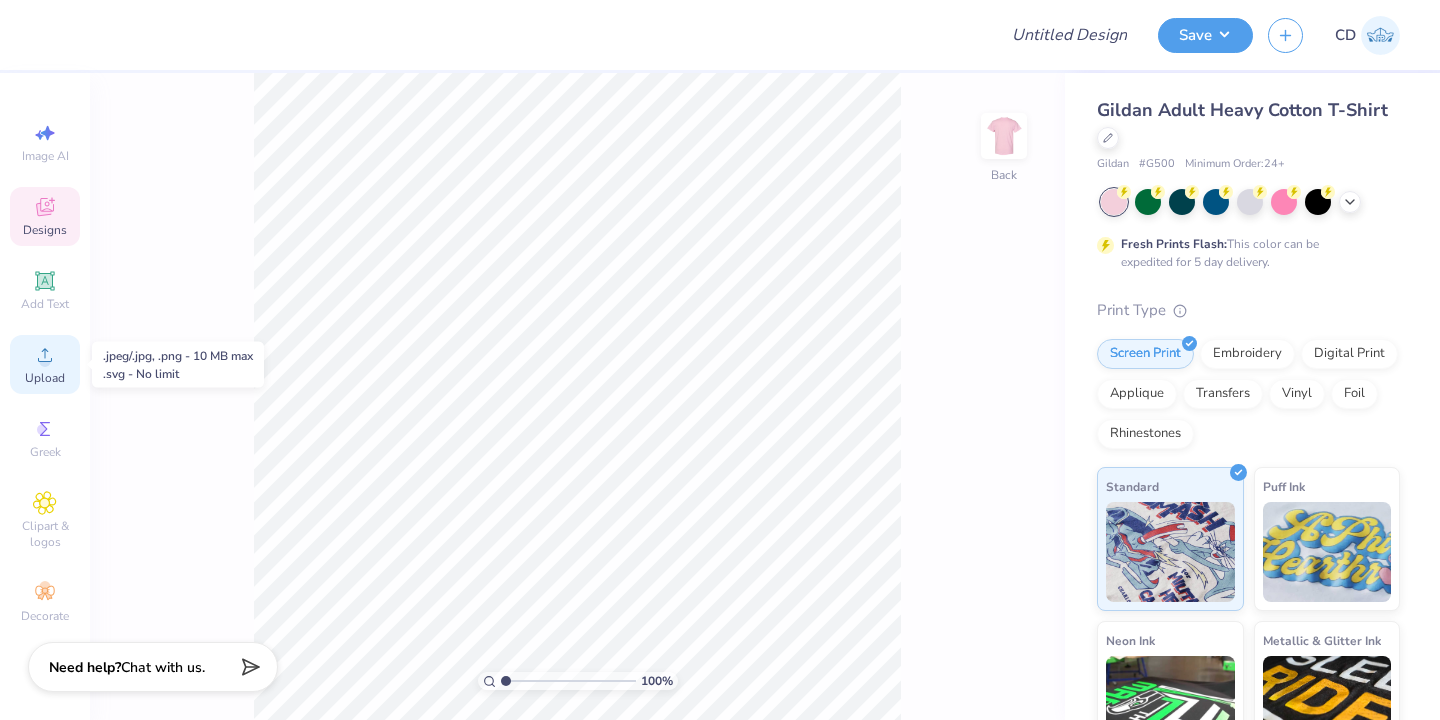 click on "Upload" at bounding box center (45, 364) 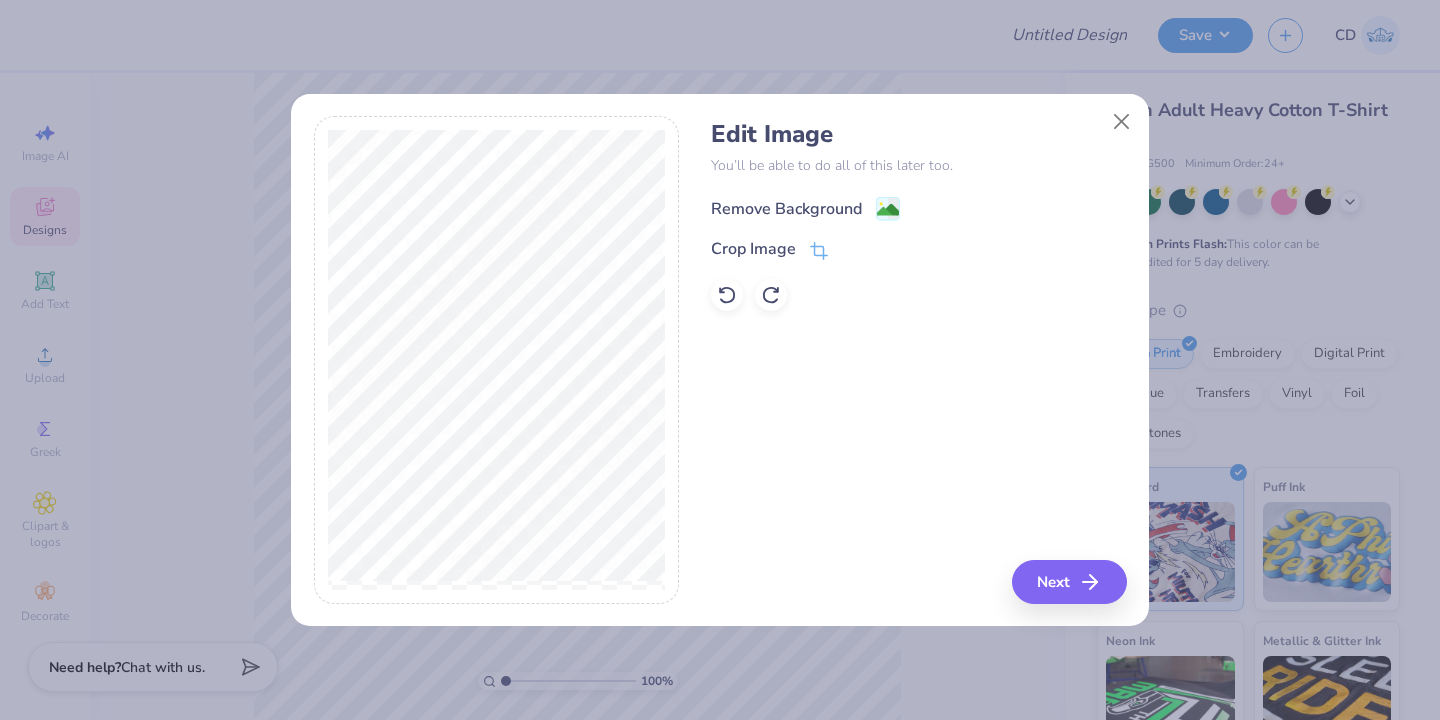 click on "Remove Background" at bounding box center [786, 209] 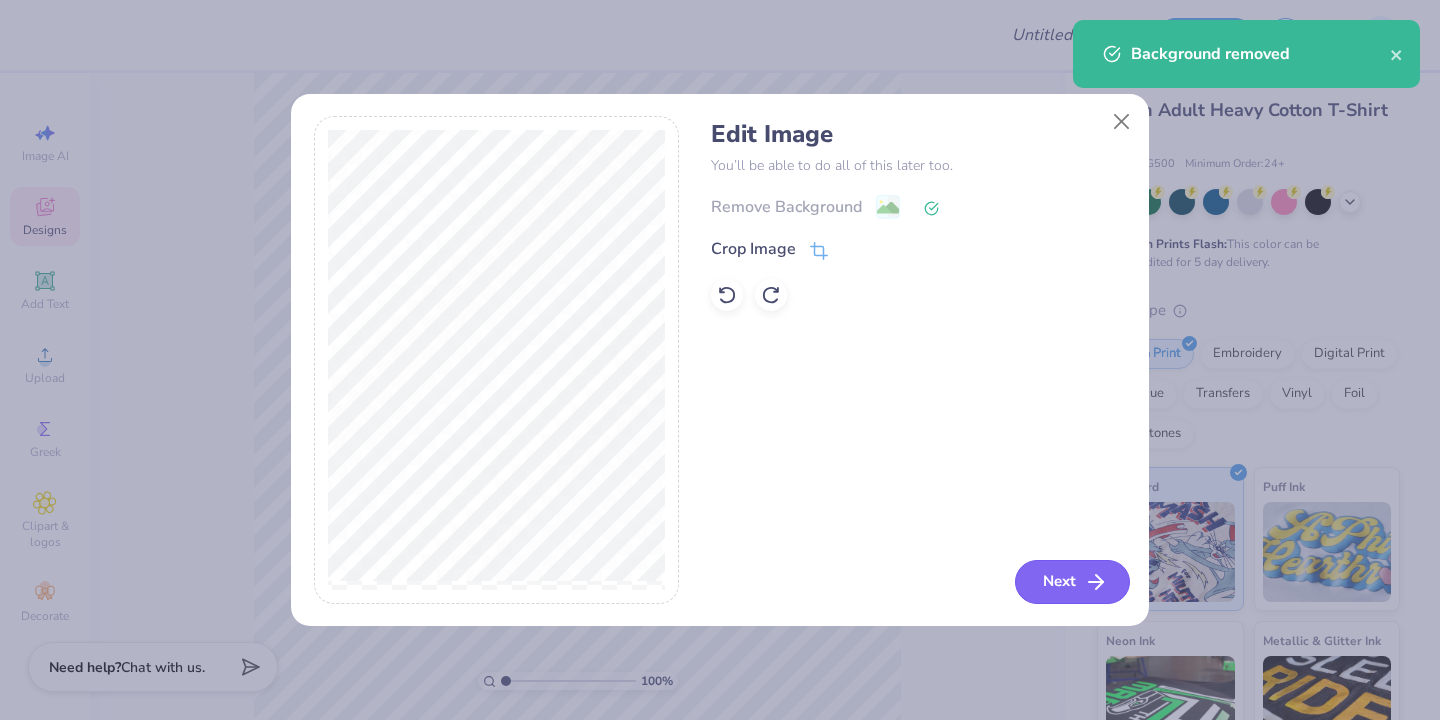 click 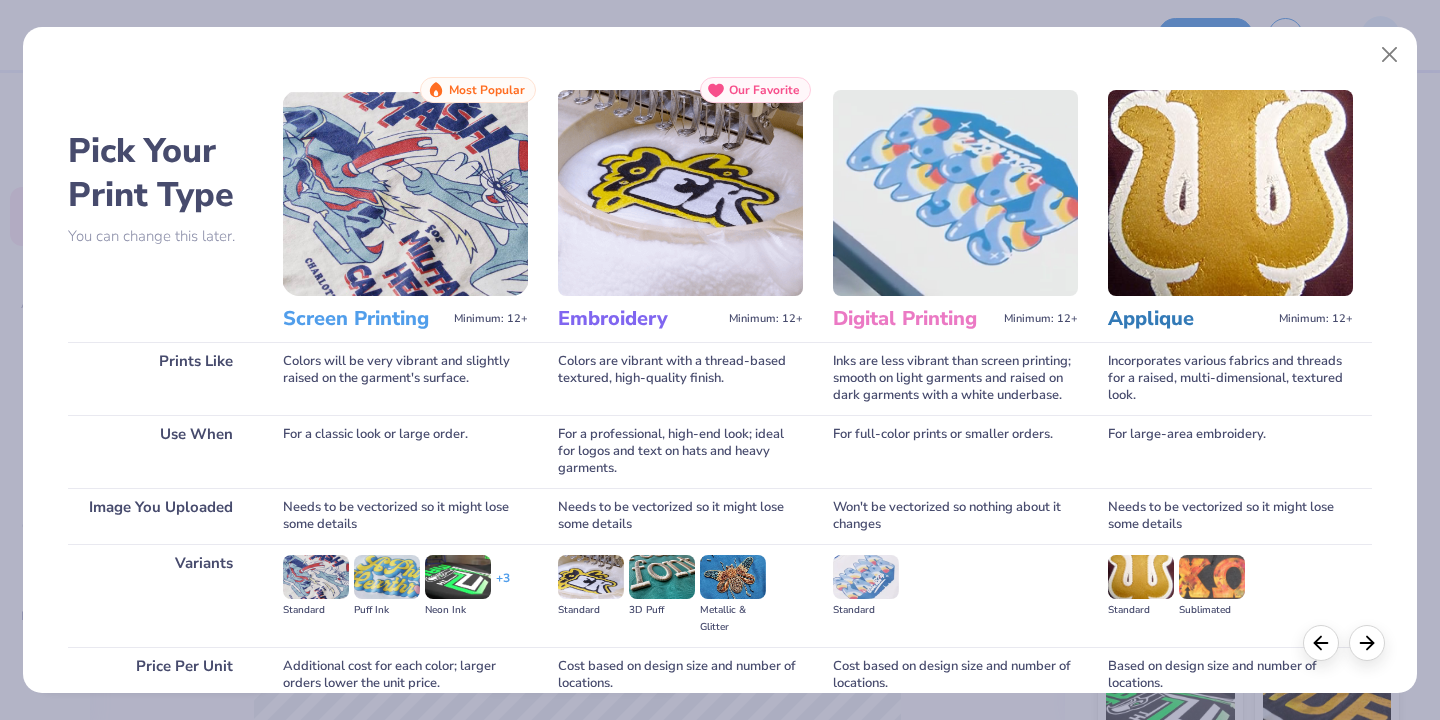 scroll, scrollTop: 160, scrollLeft: 0, axis: vertical 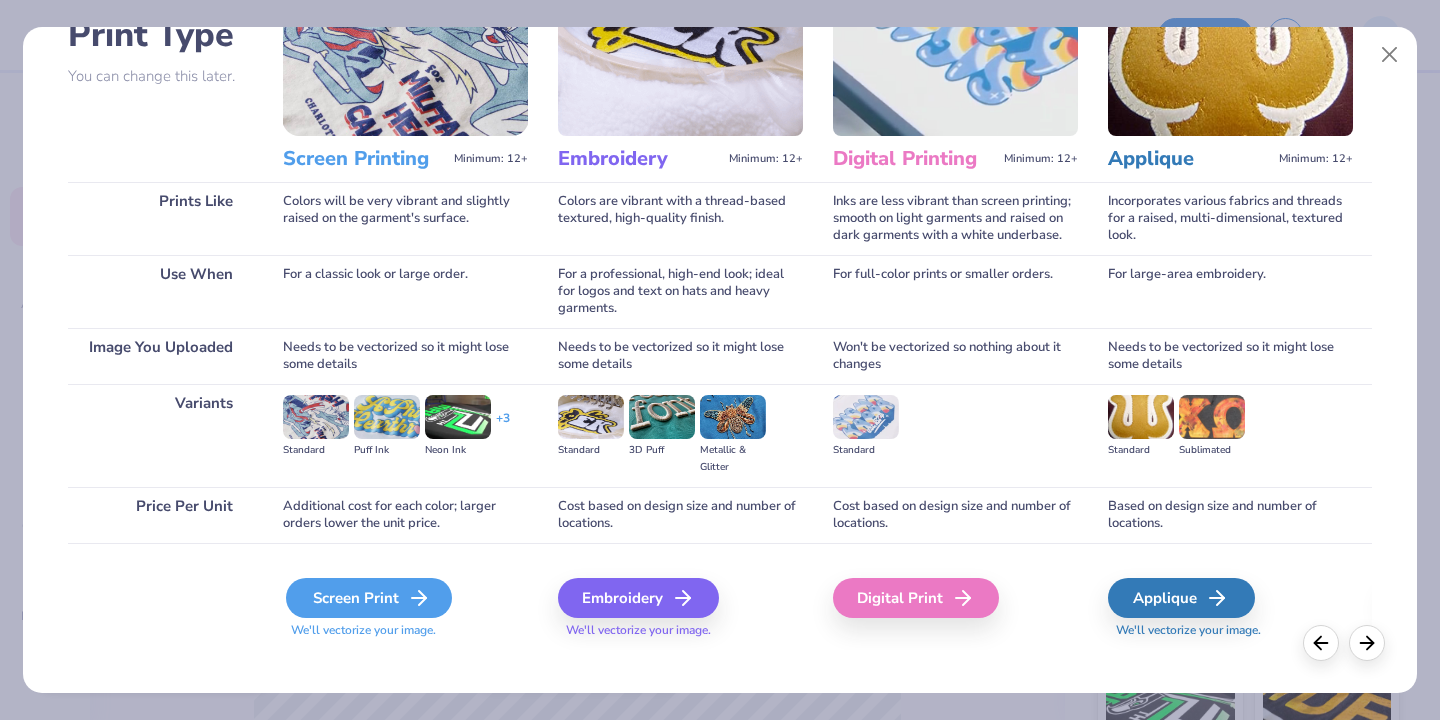 click on "Screen Print" at bounding box center [369, 598] 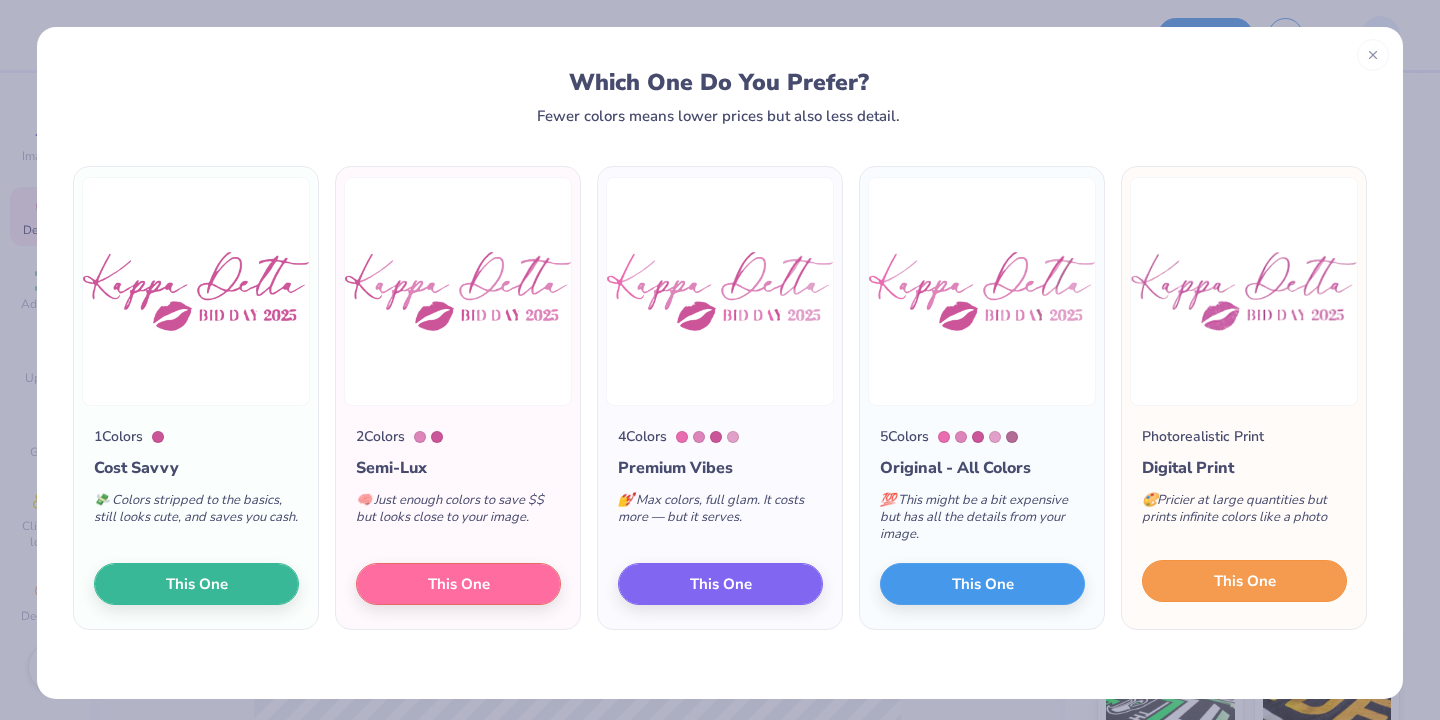 click on "This One" at bounding box center (1245, 581) 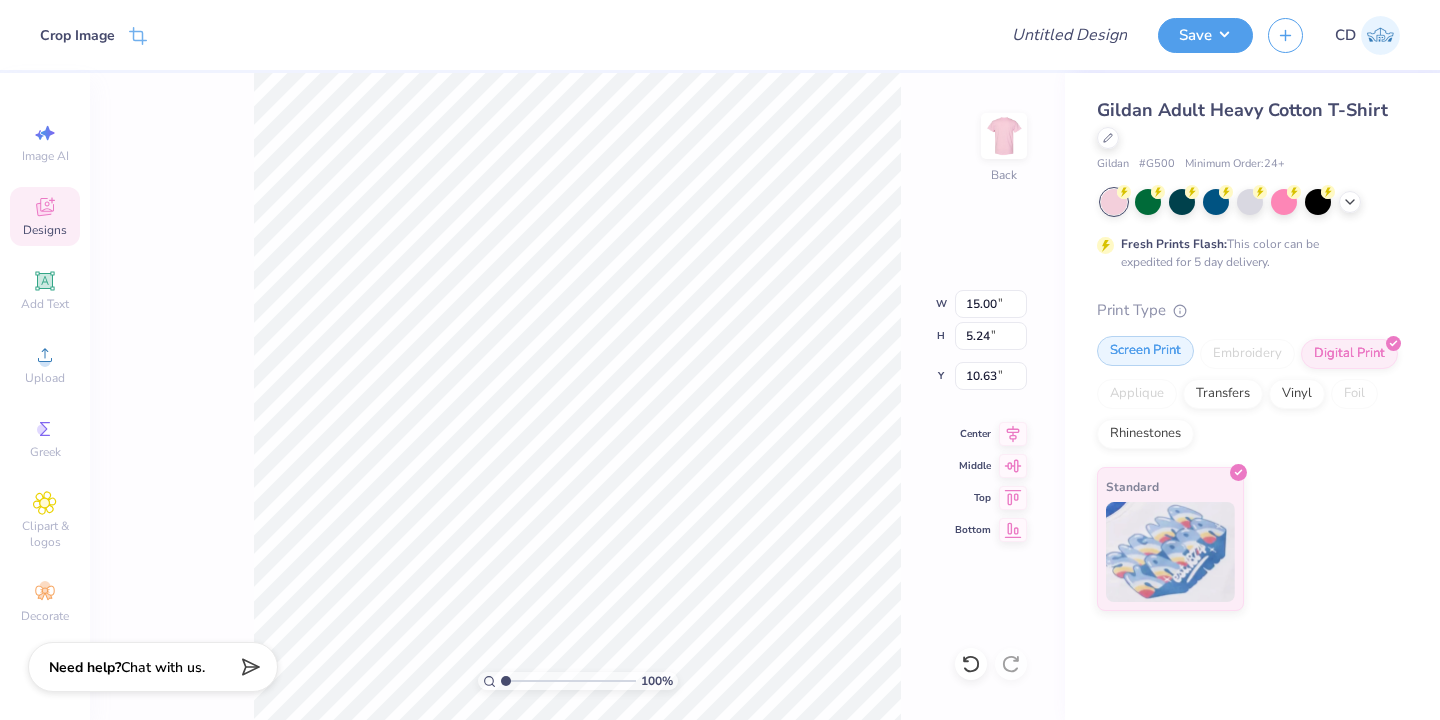 click on "Screen Print" at bounding box center (1145, 351) 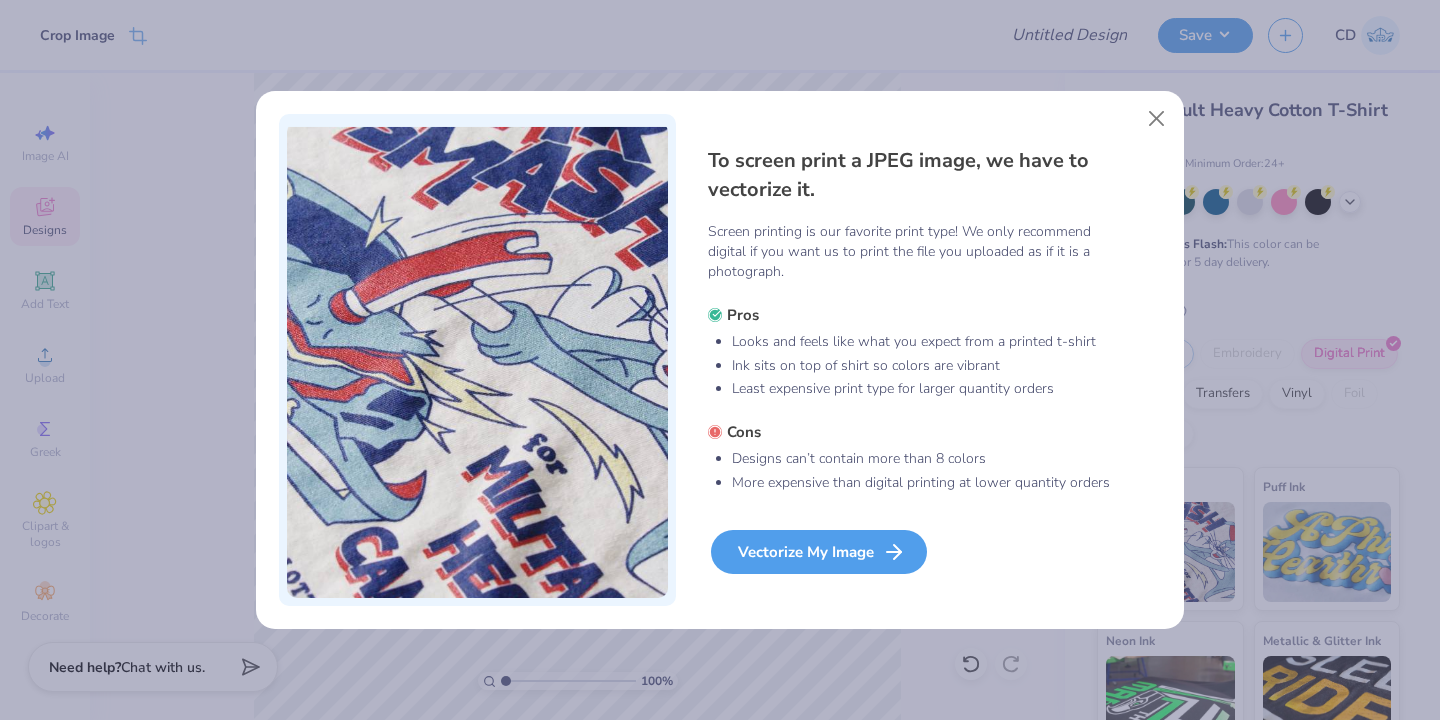 click on "Vectorize My Image" at bounding box center [819, 552] 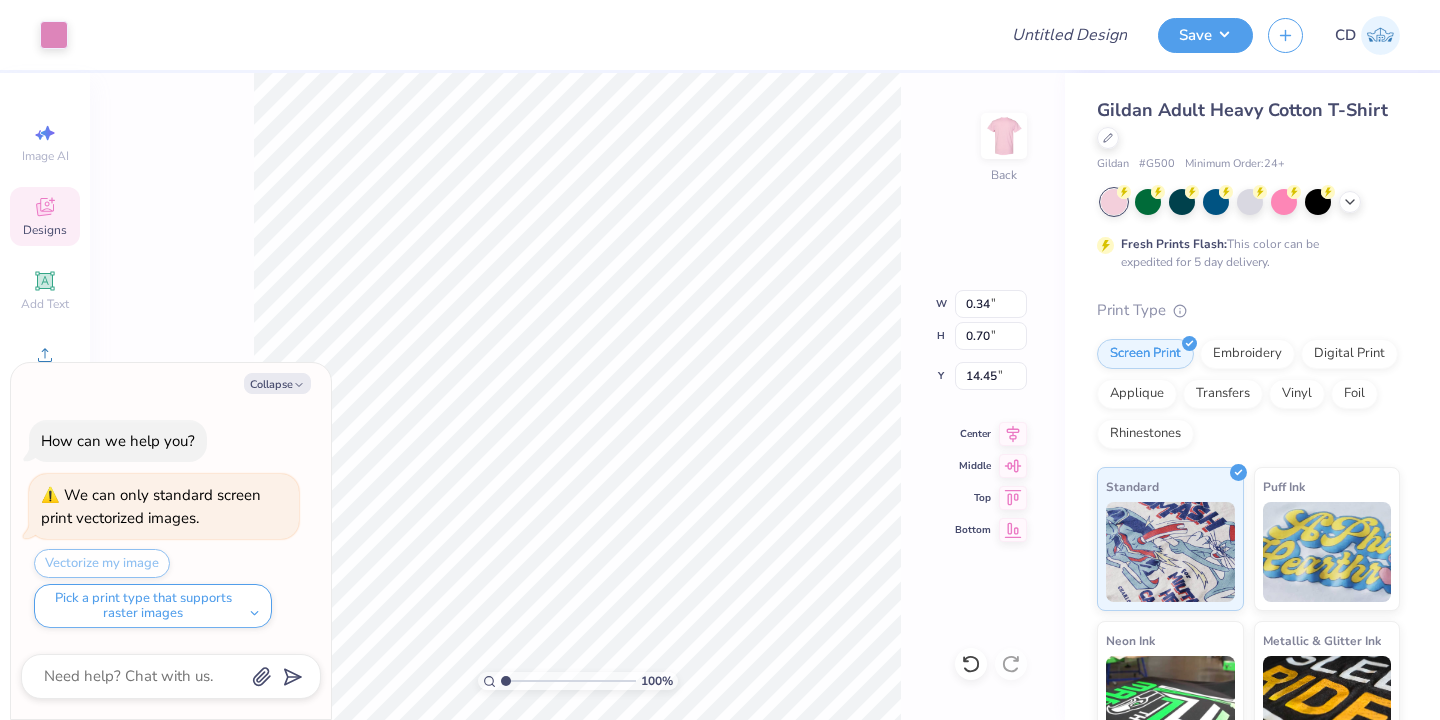 type on "x" 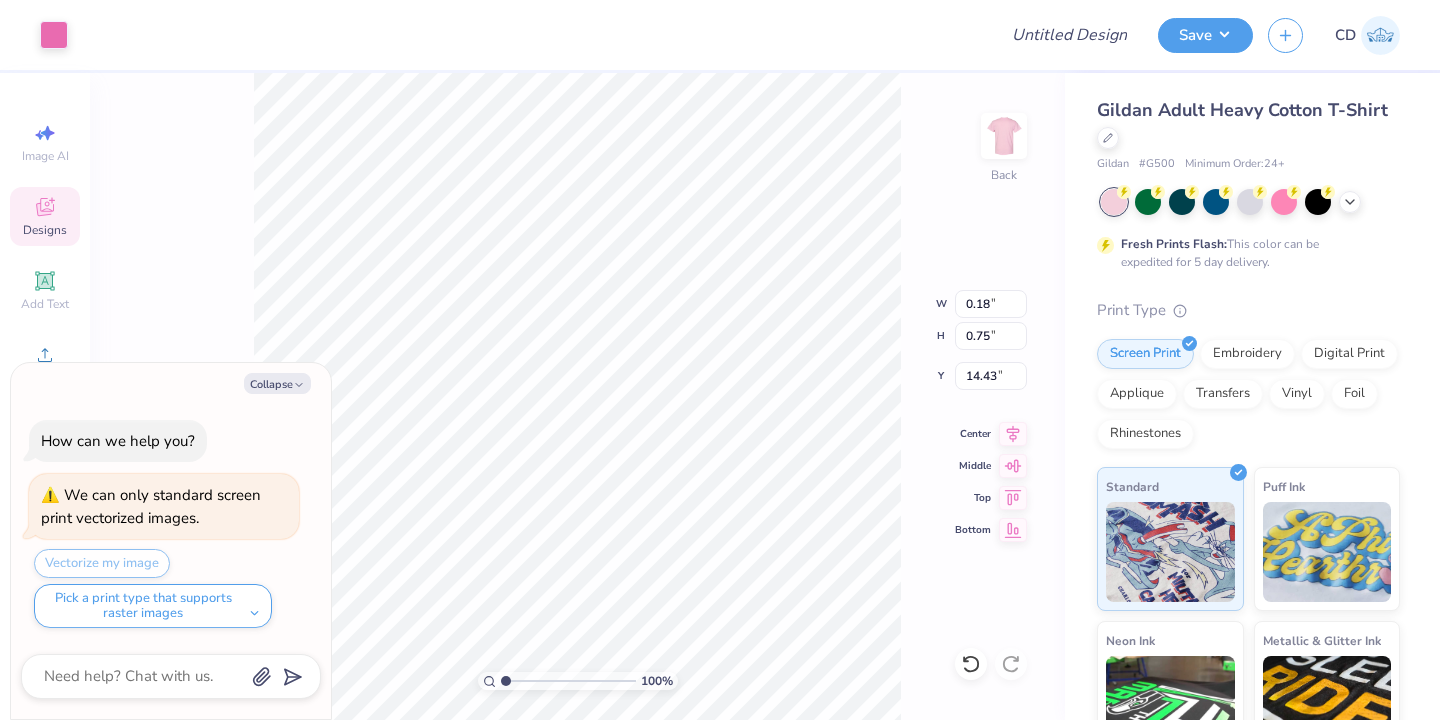 type on "x" 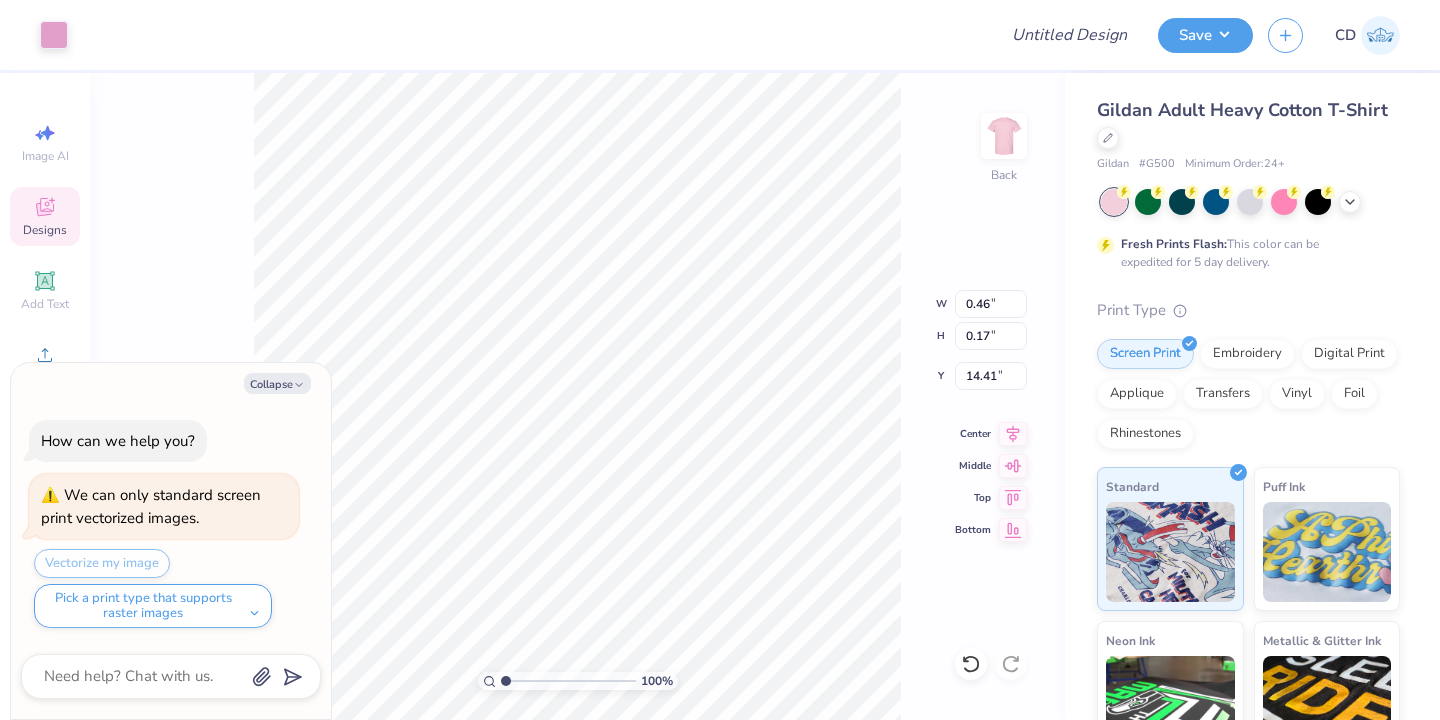 type on "x" 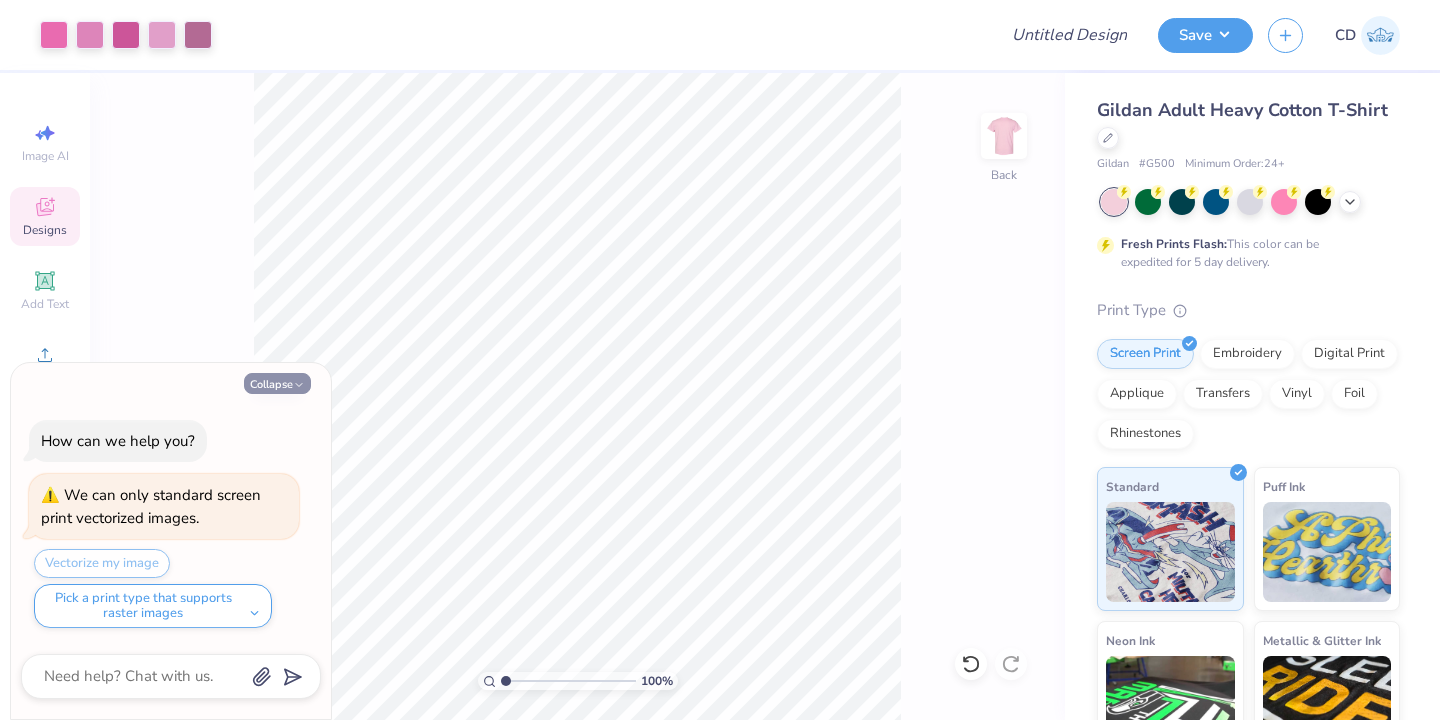 click on "Collapse" at bounding box center [277, 383] 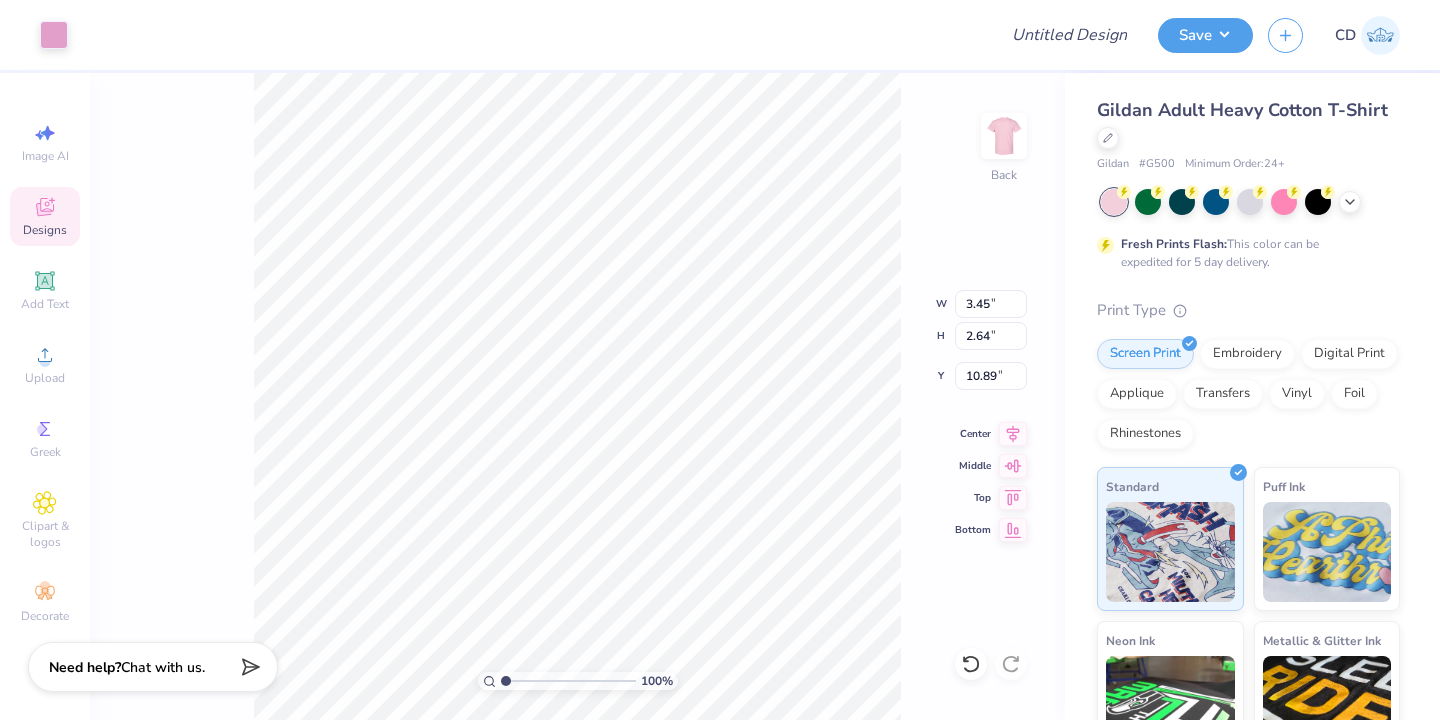 type on "10.61" 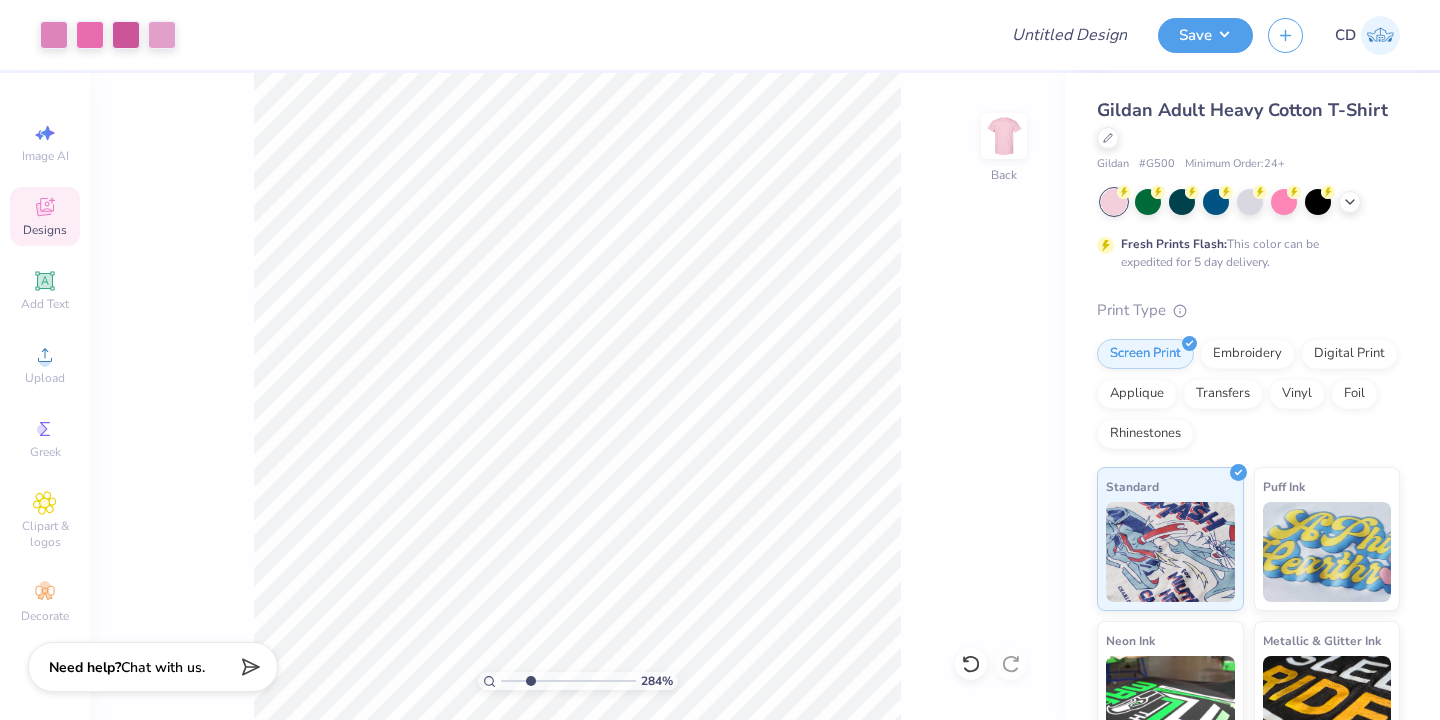 drag, startPoint x: 506, startPoint y: 681, endPoint x: 530, endPoint y: 681, distance: 24 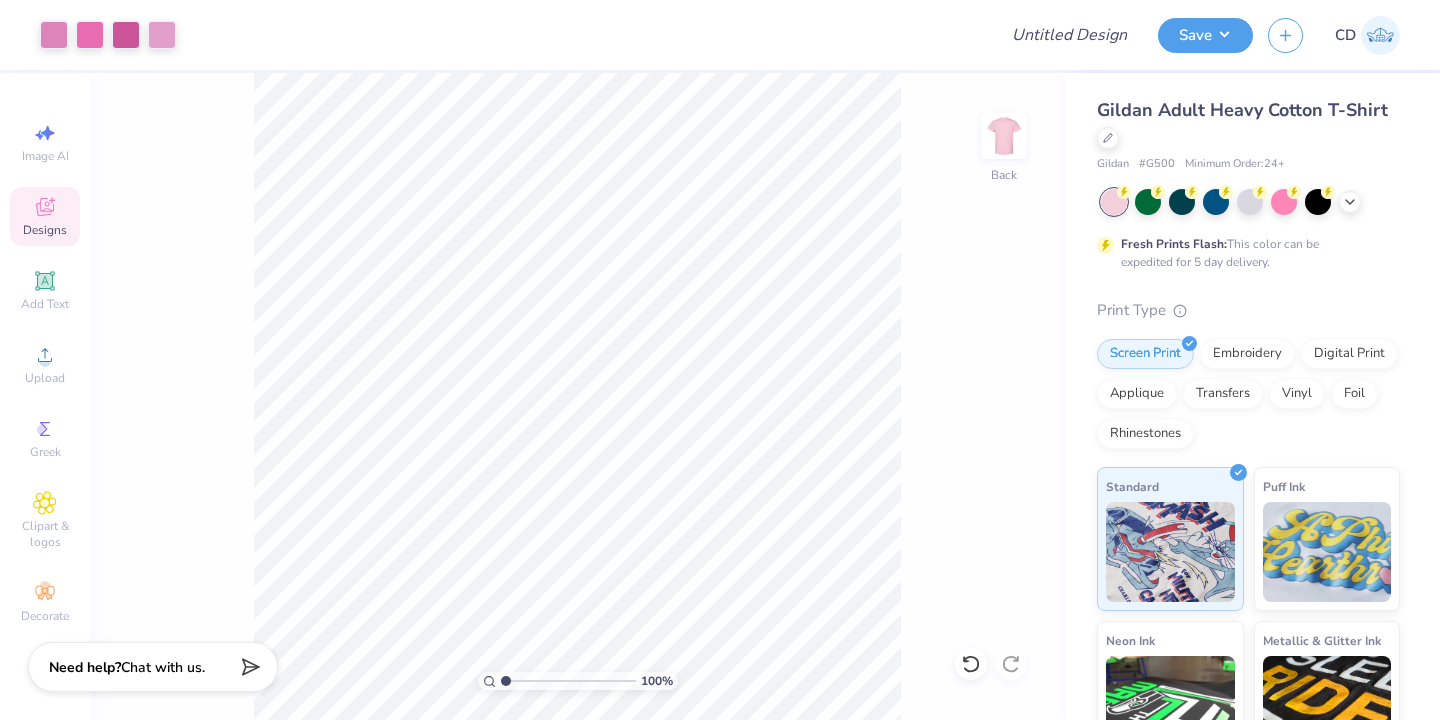 drag, startPoint x: 530, startPoint y: 679, endPoint x: 497, endPoint y: 683, distance: 33.24154 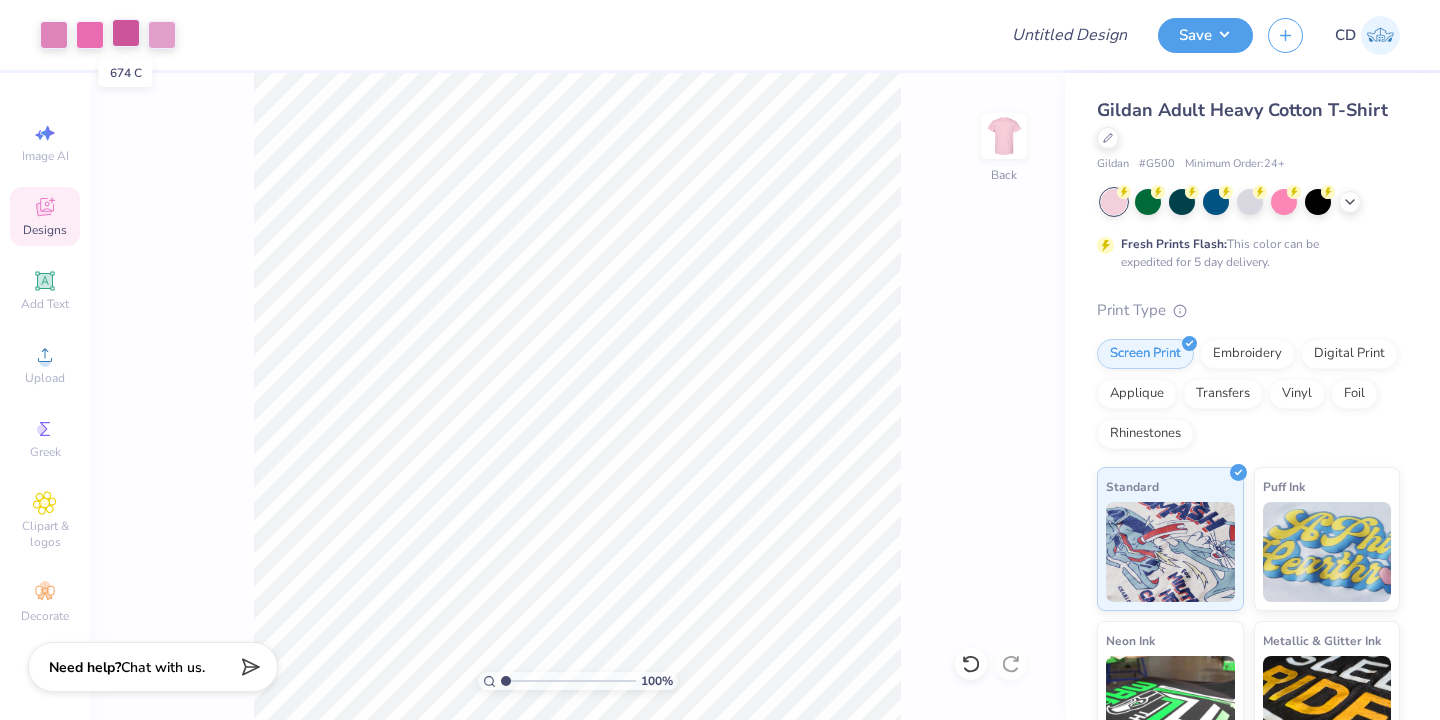 click at bounding box center (126, 33) 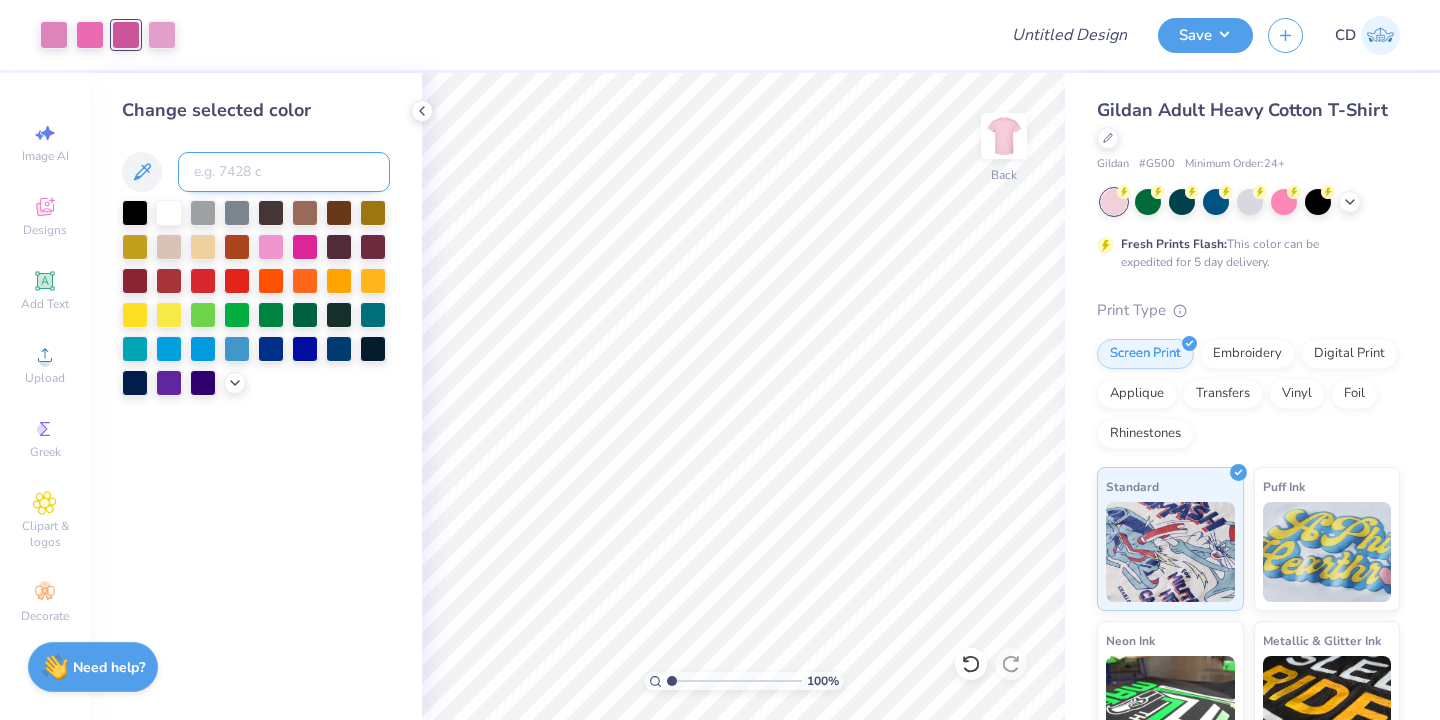 click at bounding box center [284, 172] 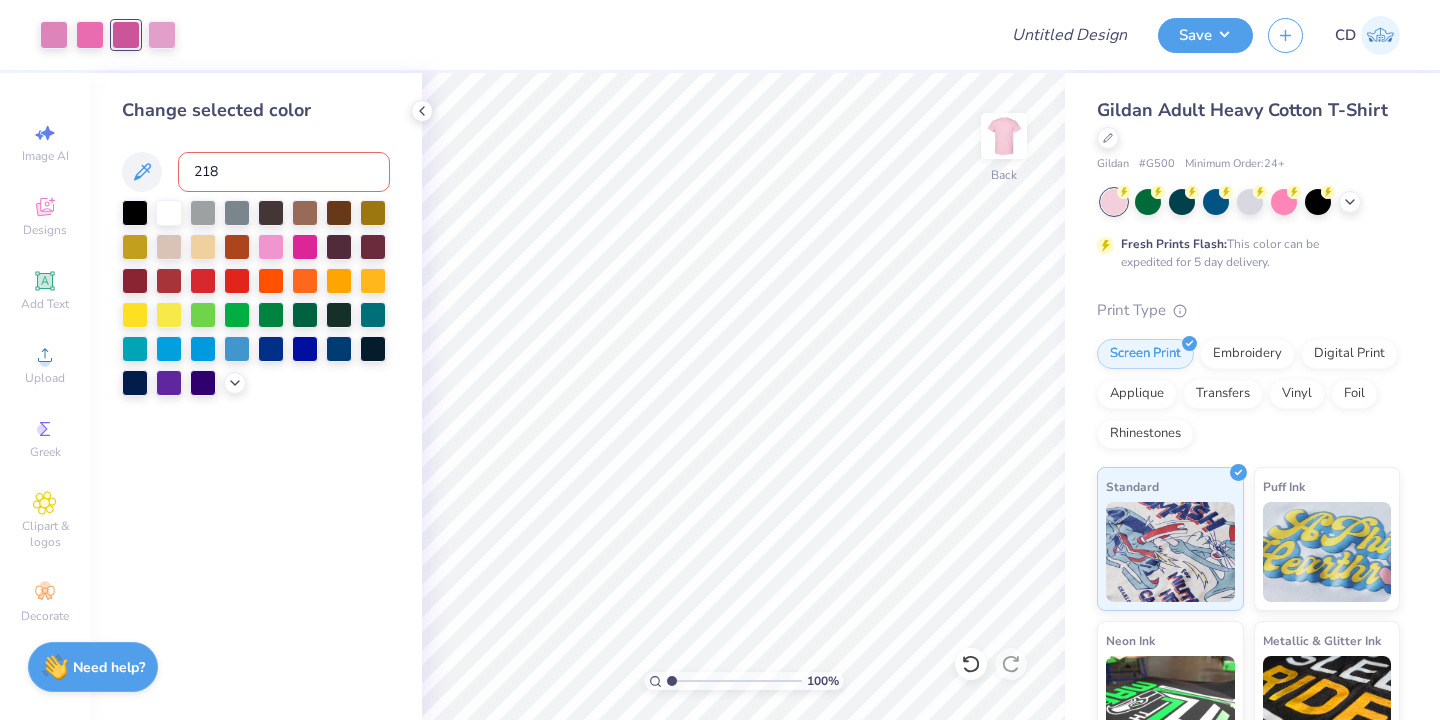 type on "218" 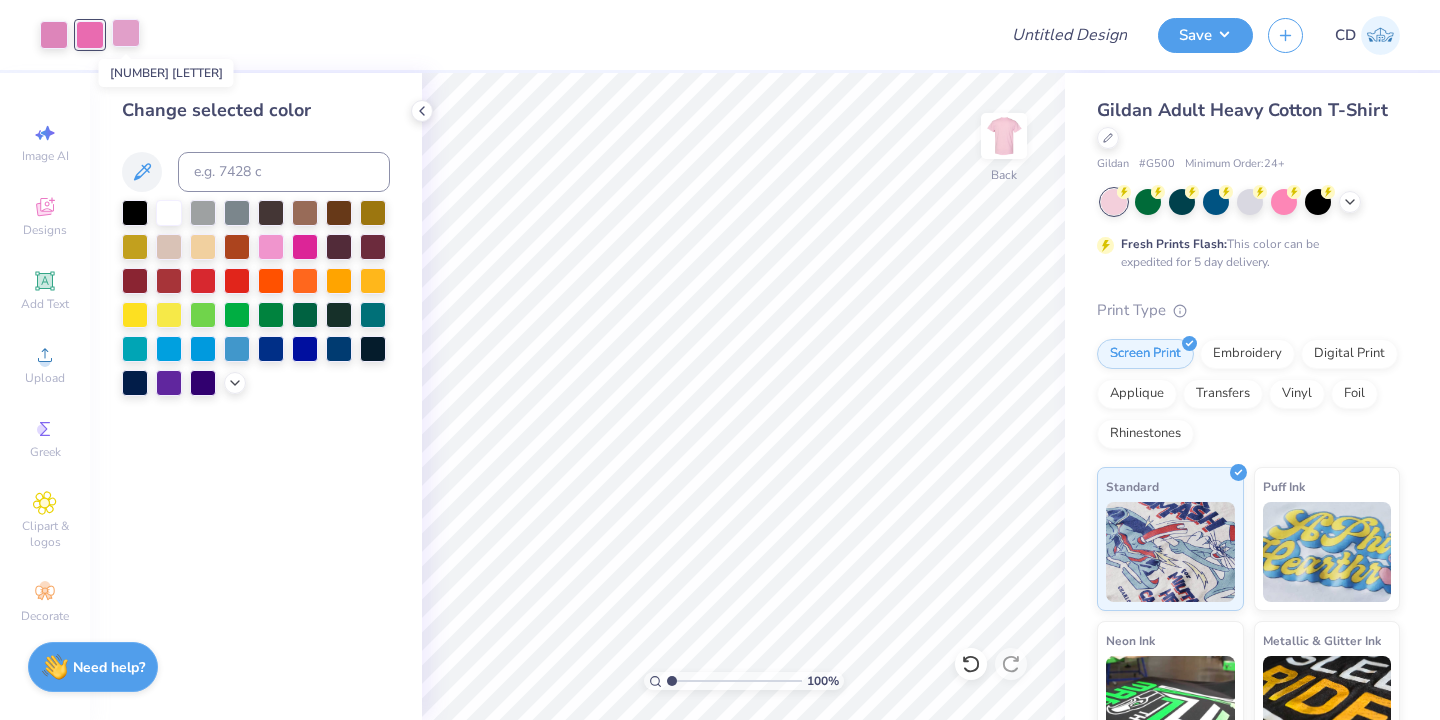 click at bounding box center (126, 33) 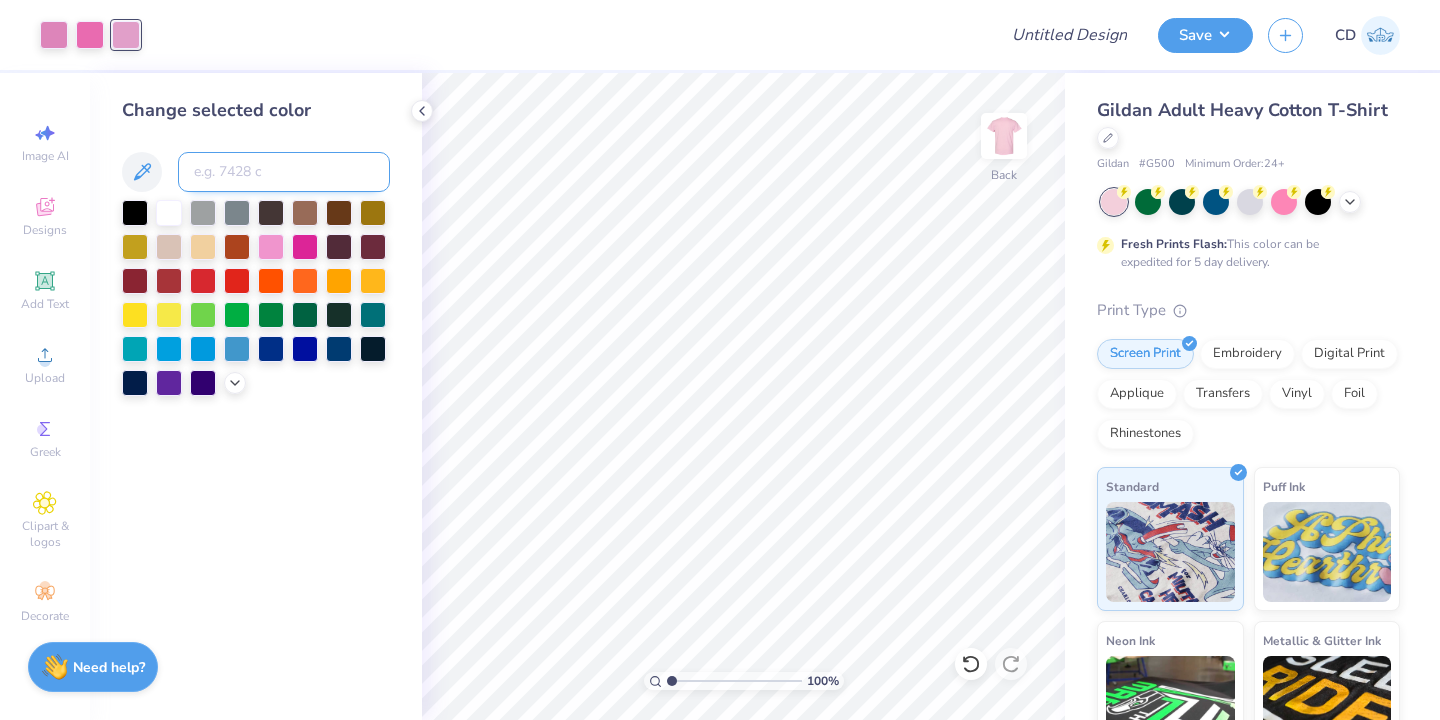 click at bounding box center [284, 172] 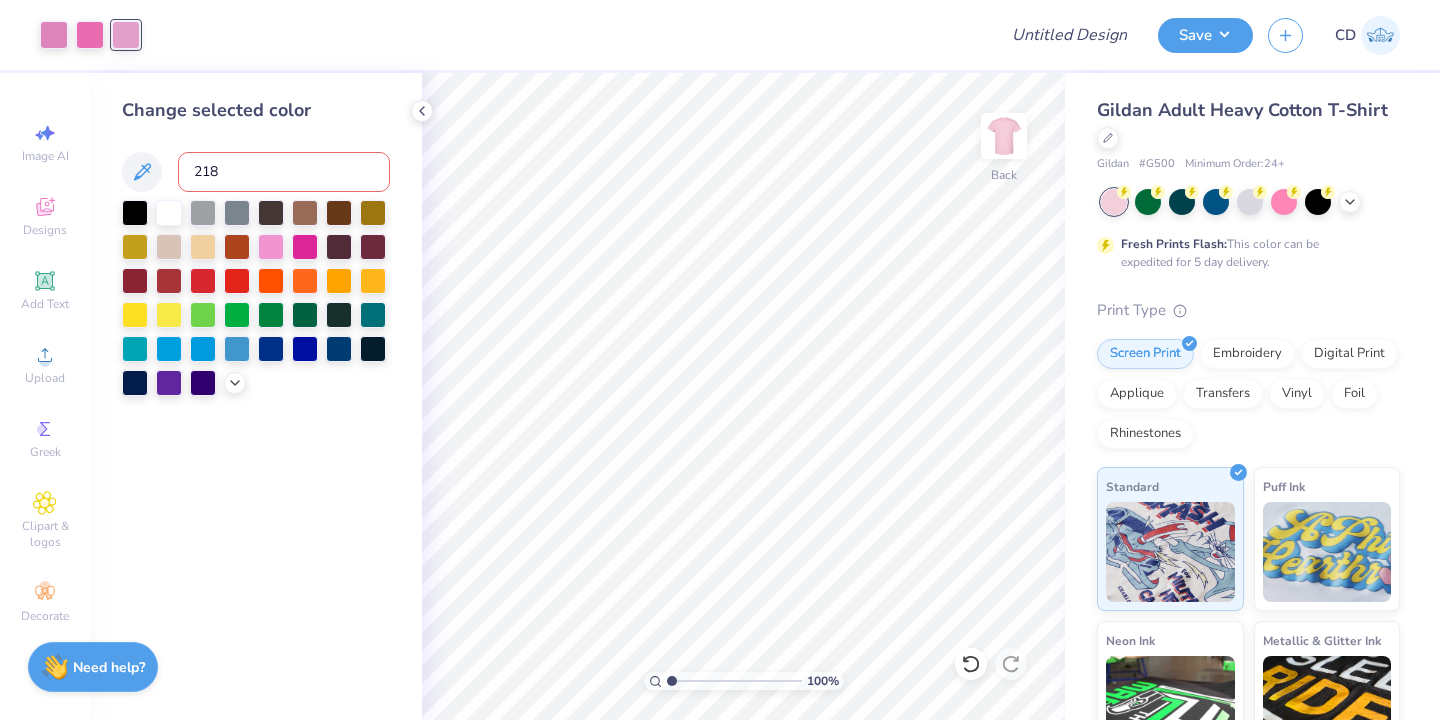 type on "218" 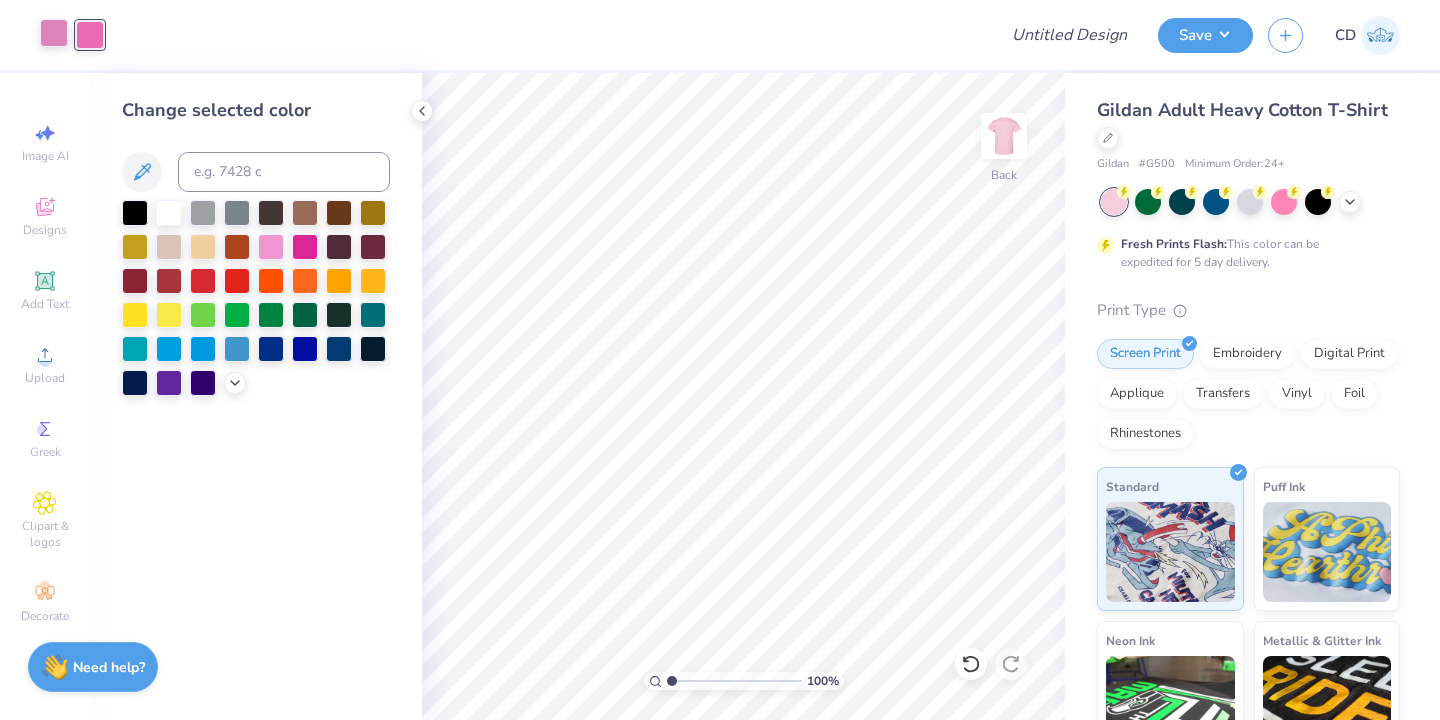 click at bounding box center (54, 33) 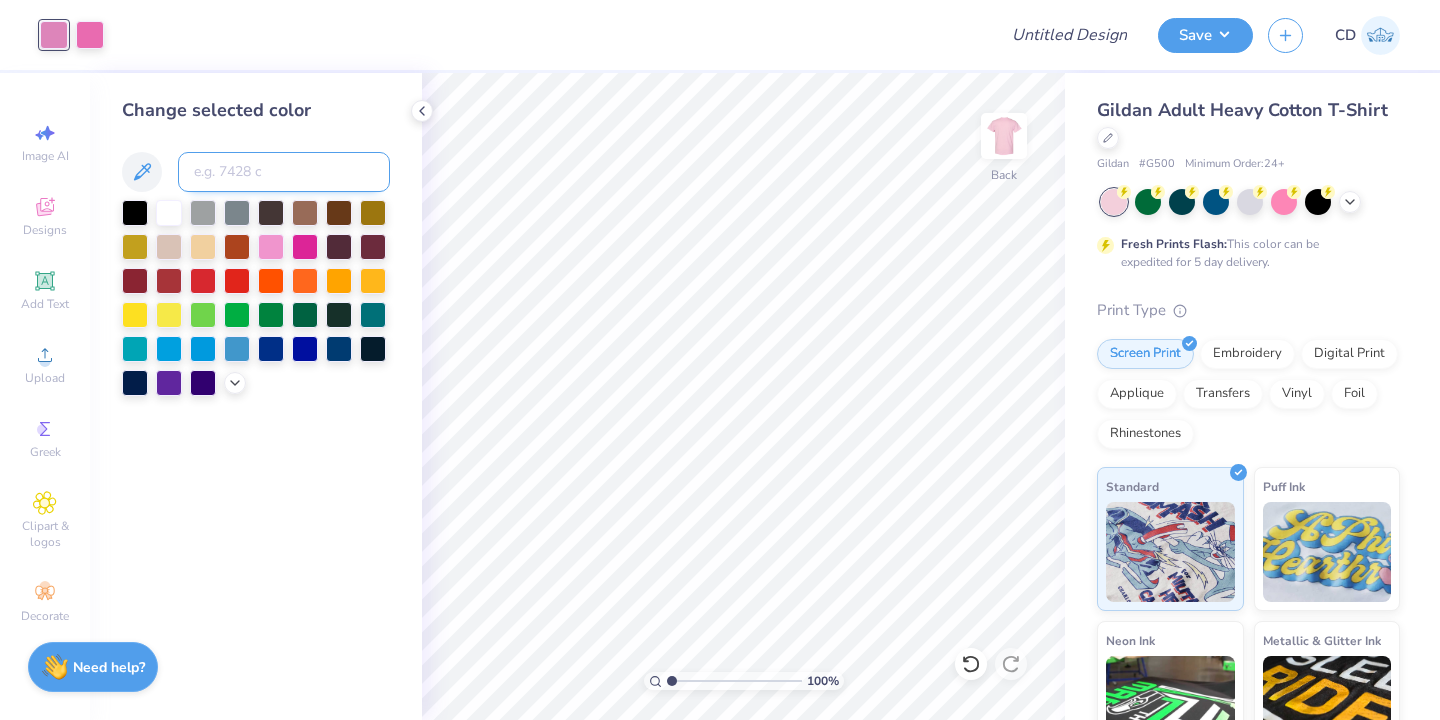 click at bounding box center (284, 172) 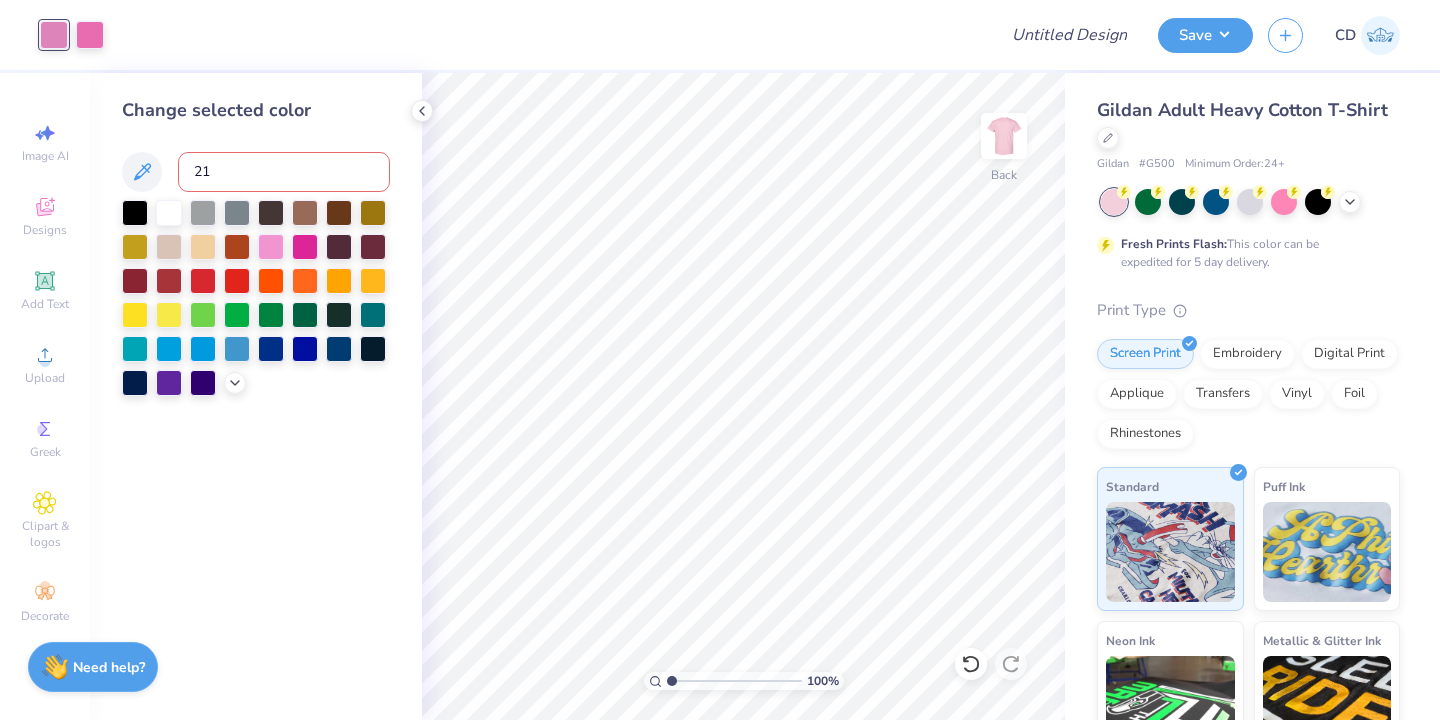 type on "218" 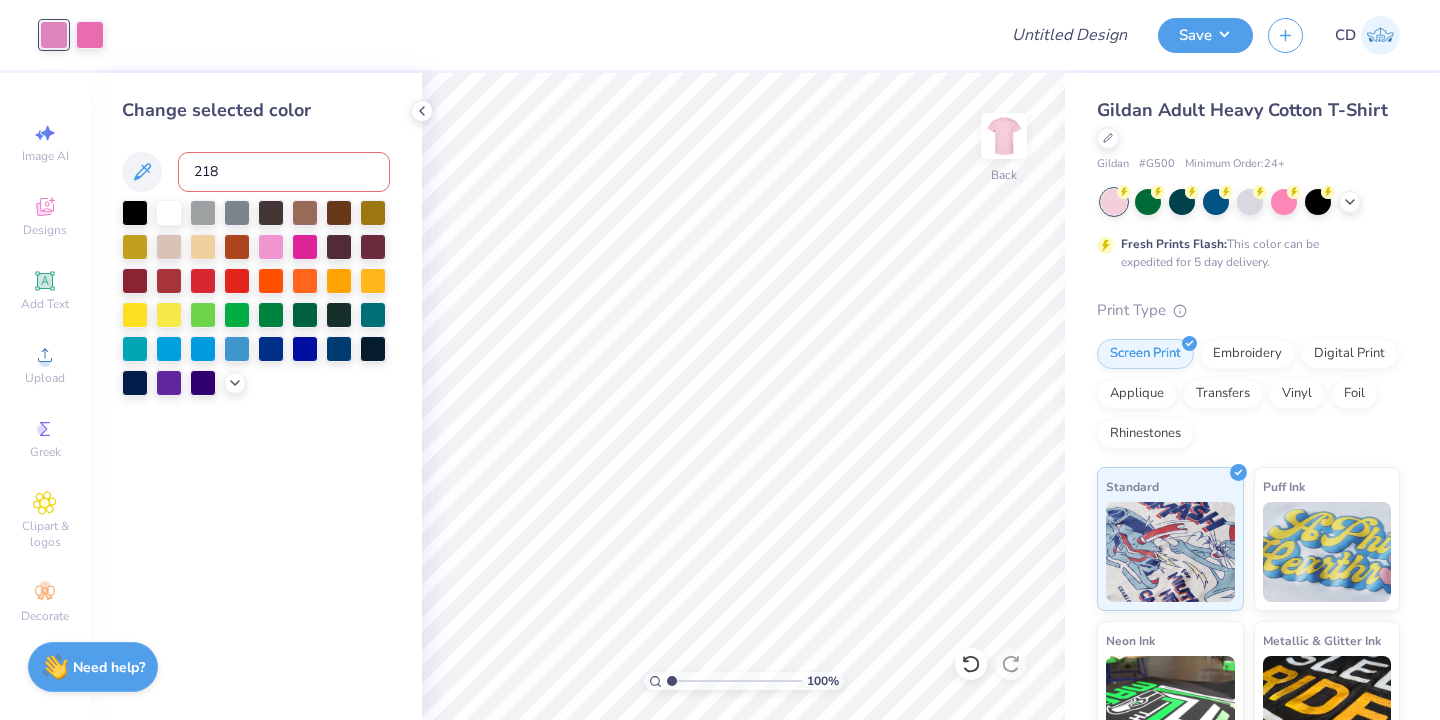 type 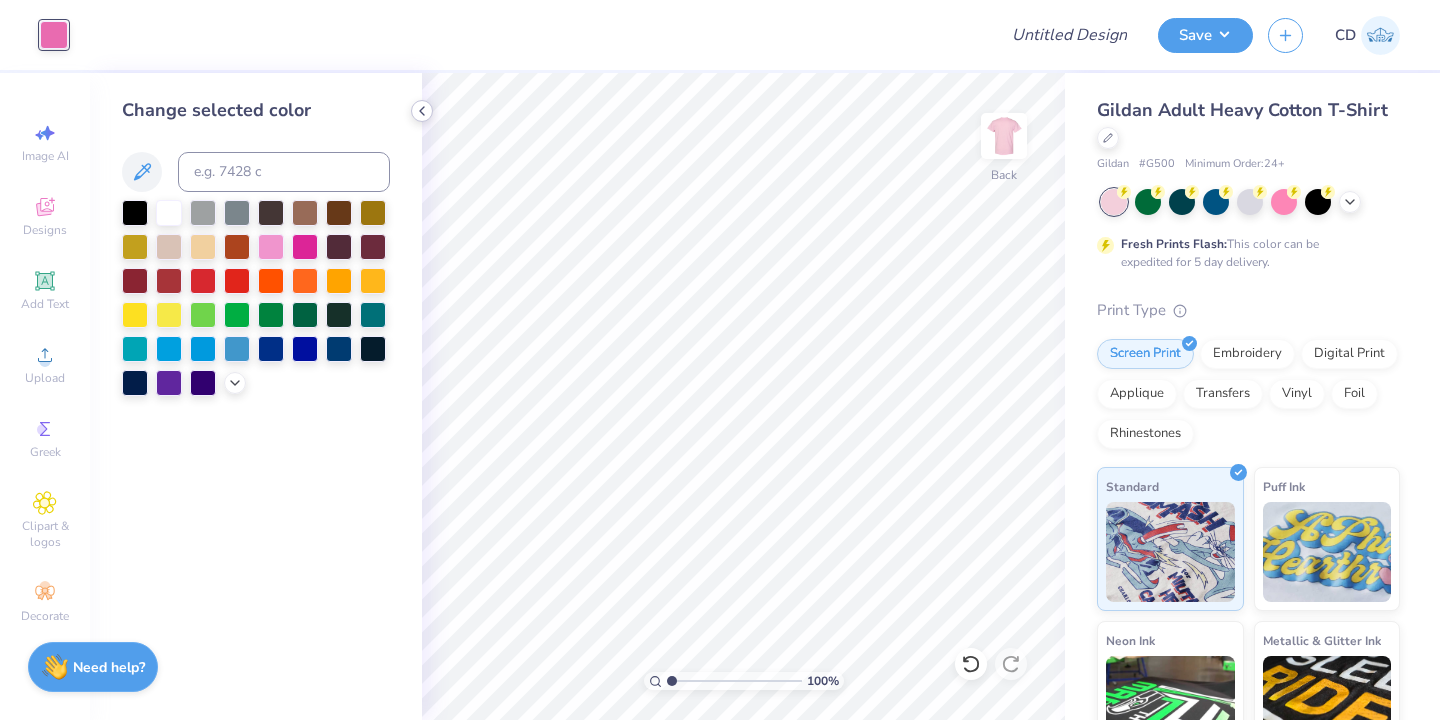 click 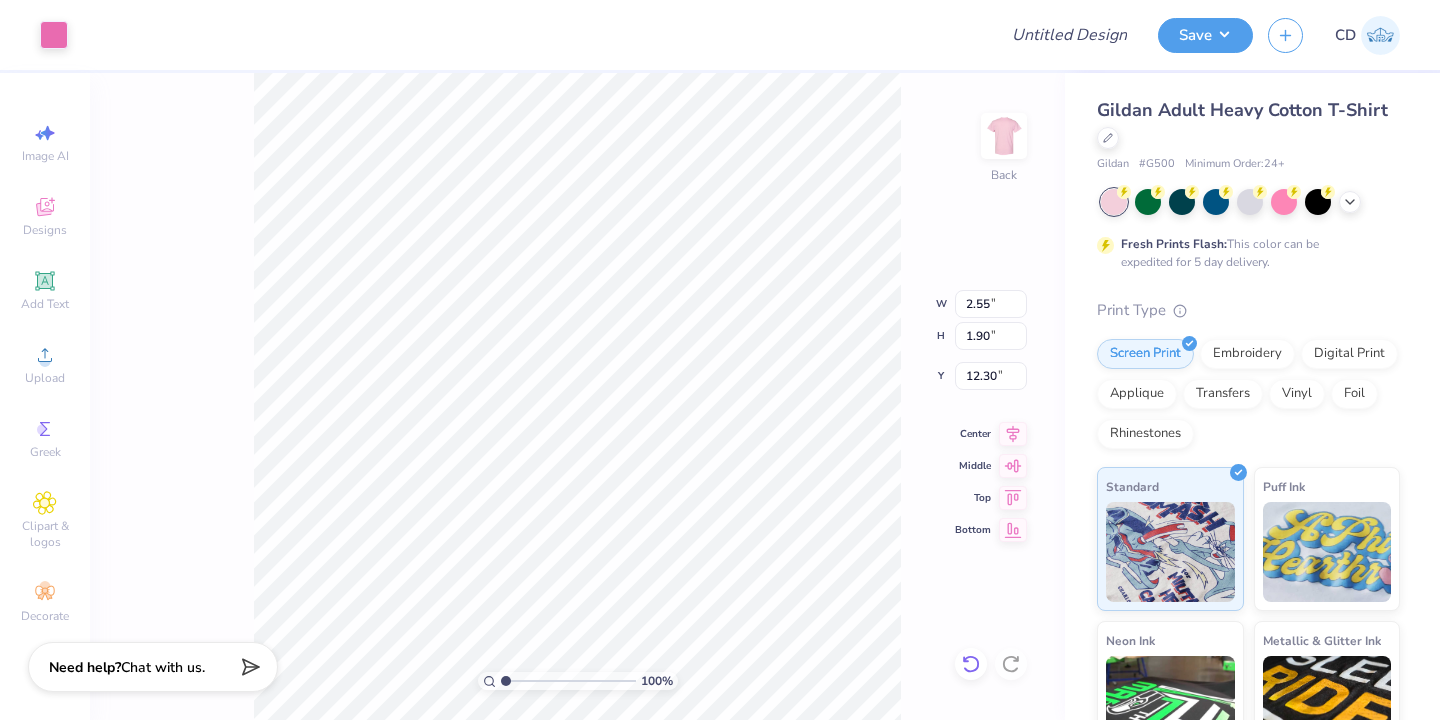 click 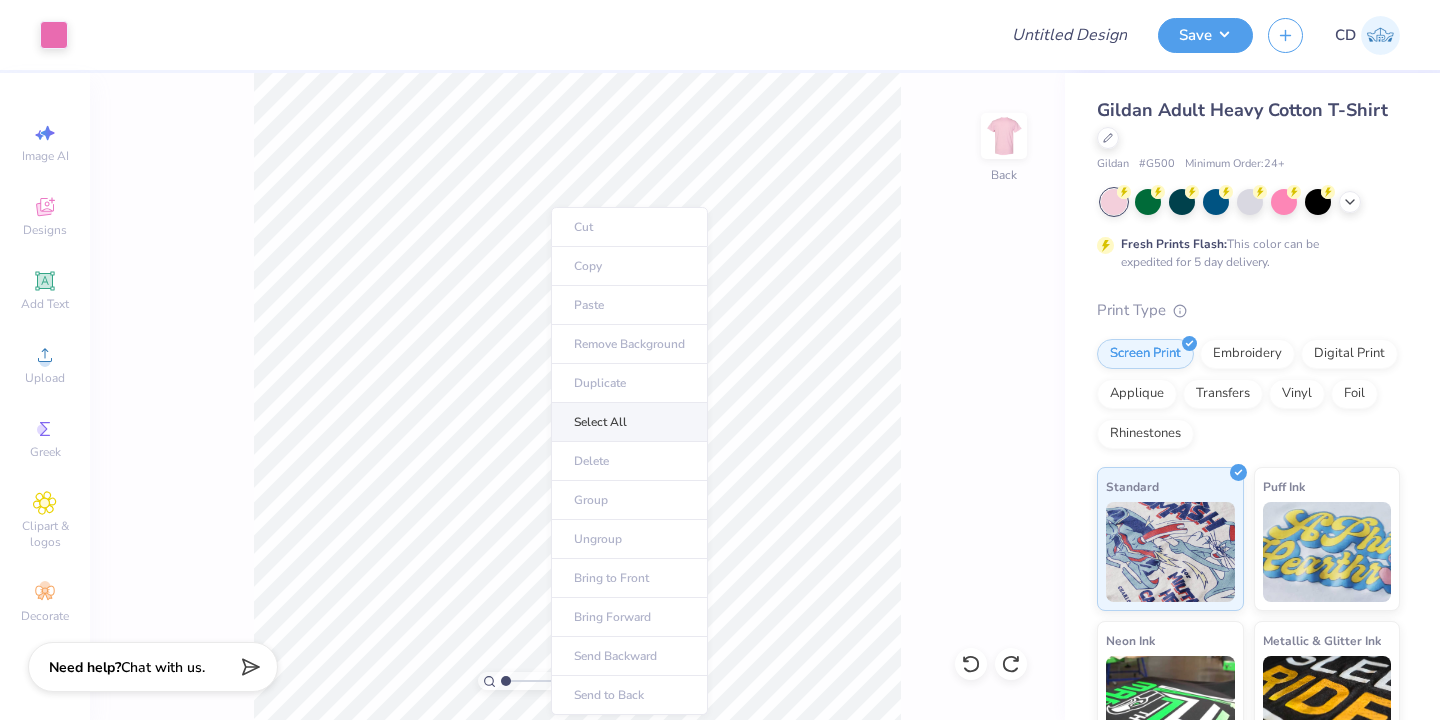 click on "Select All" at bounding box center (629, 422) 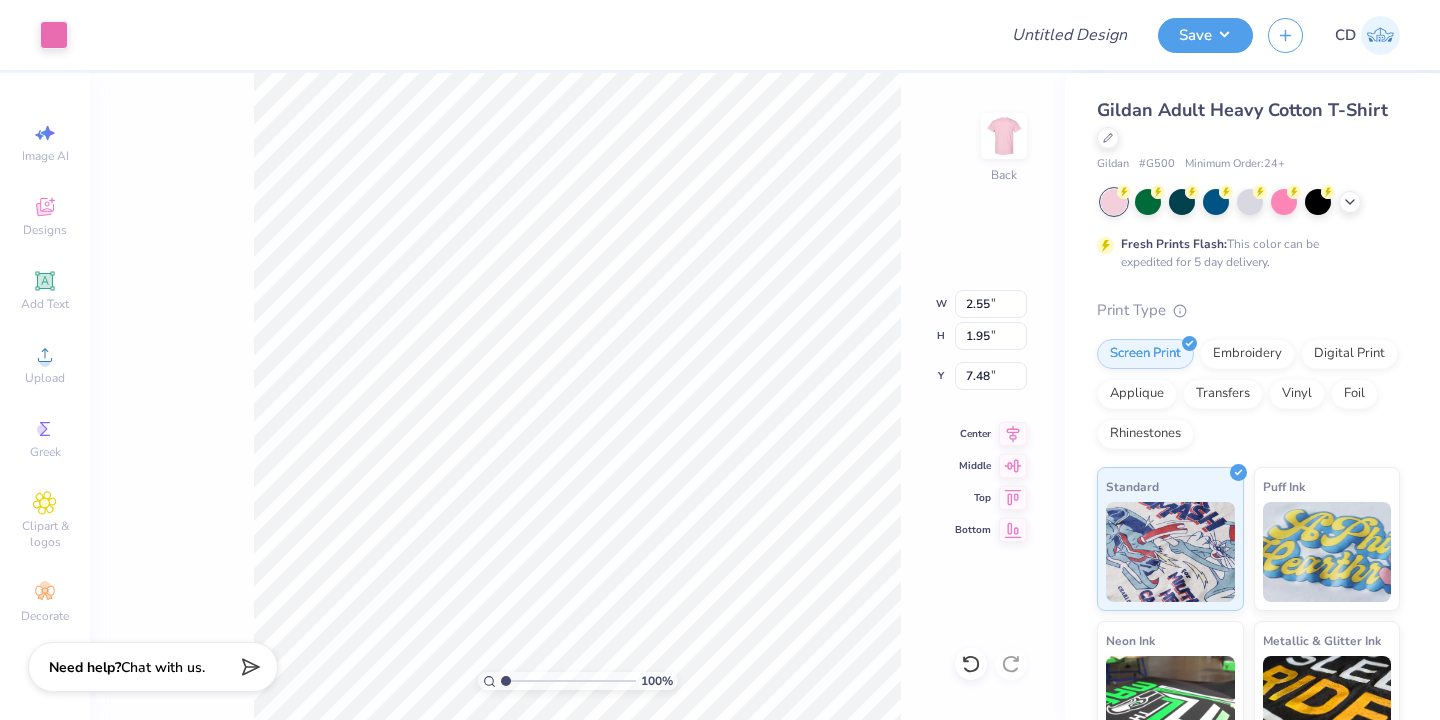 type on "6.79" 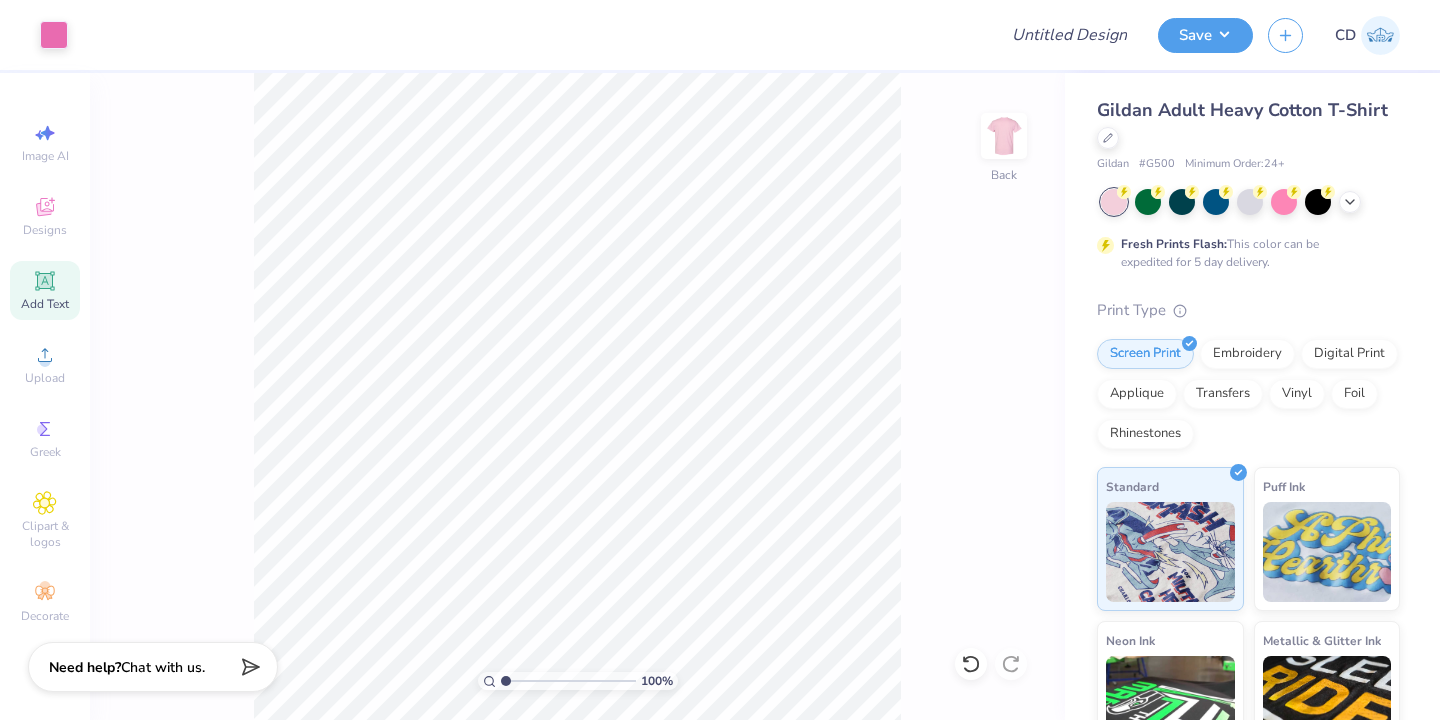 click 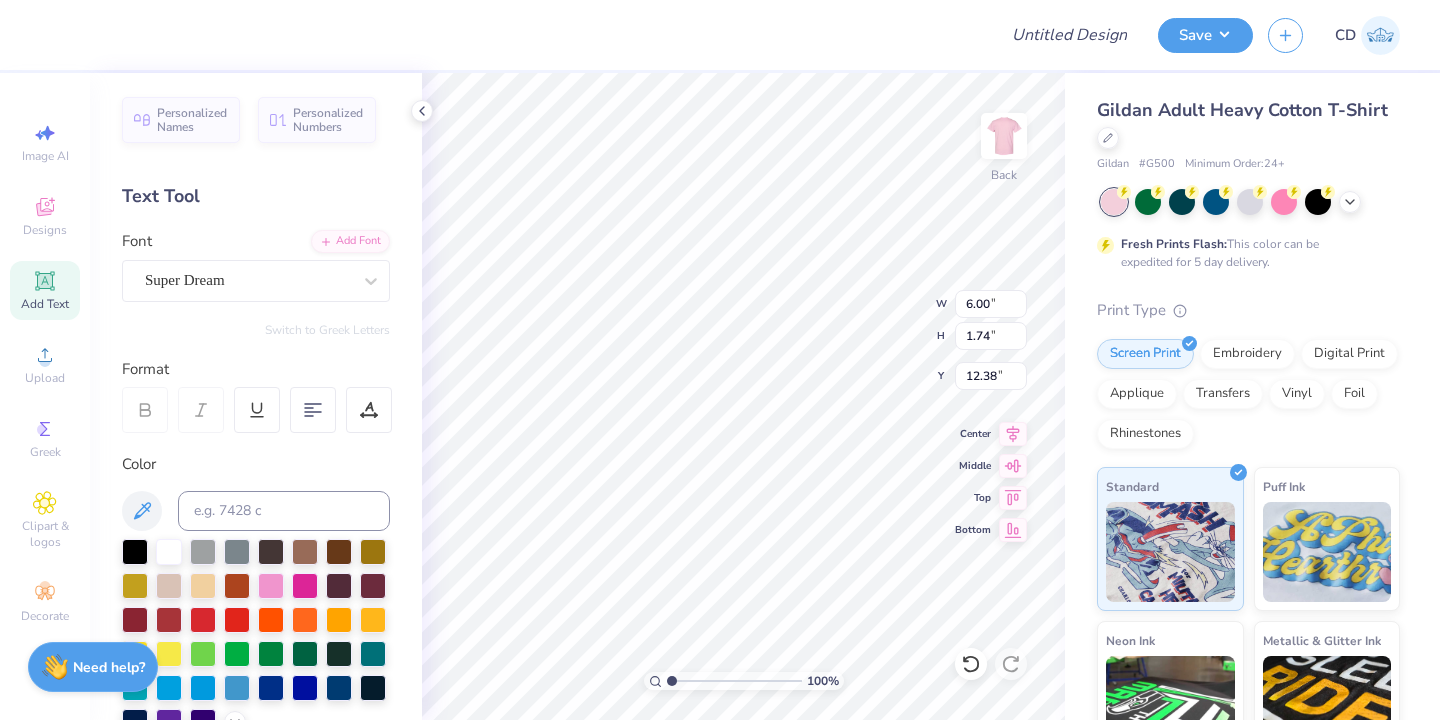 type on "T" 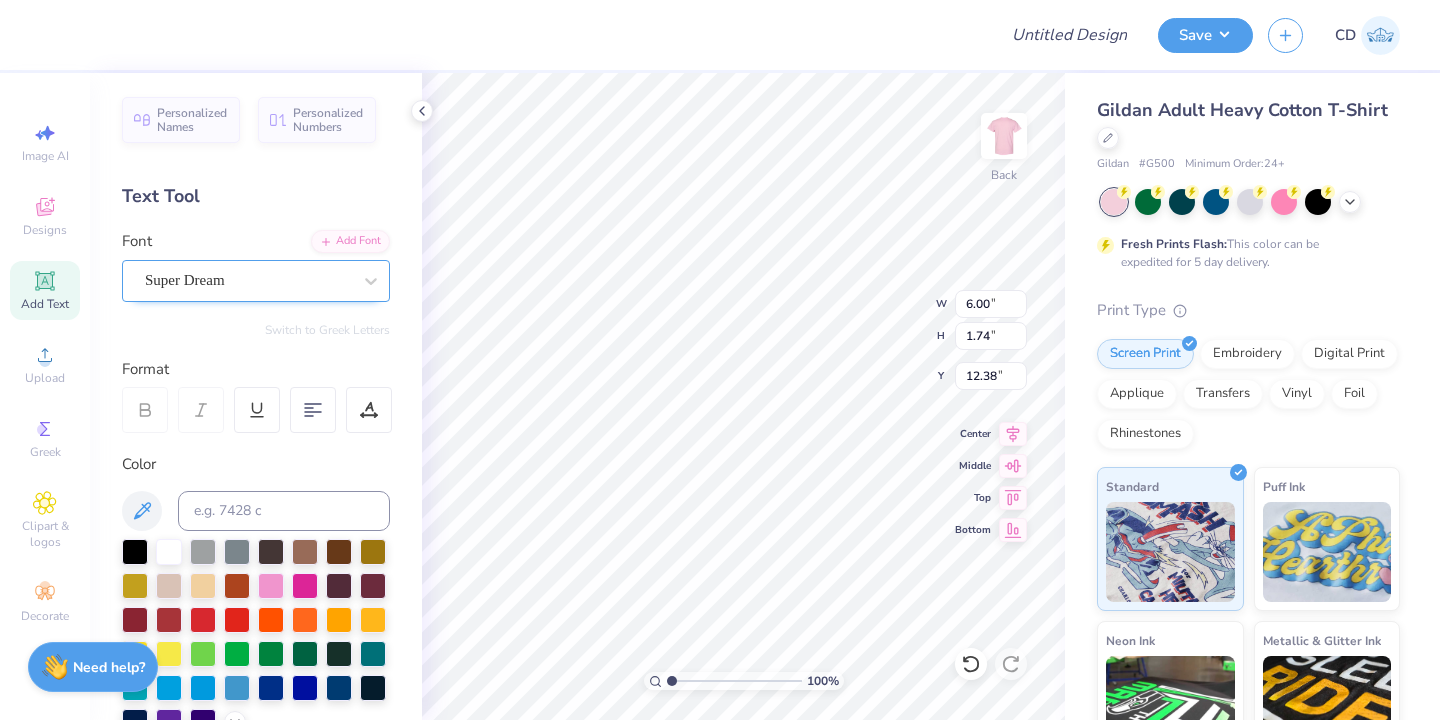 type on "Kappa Delta" 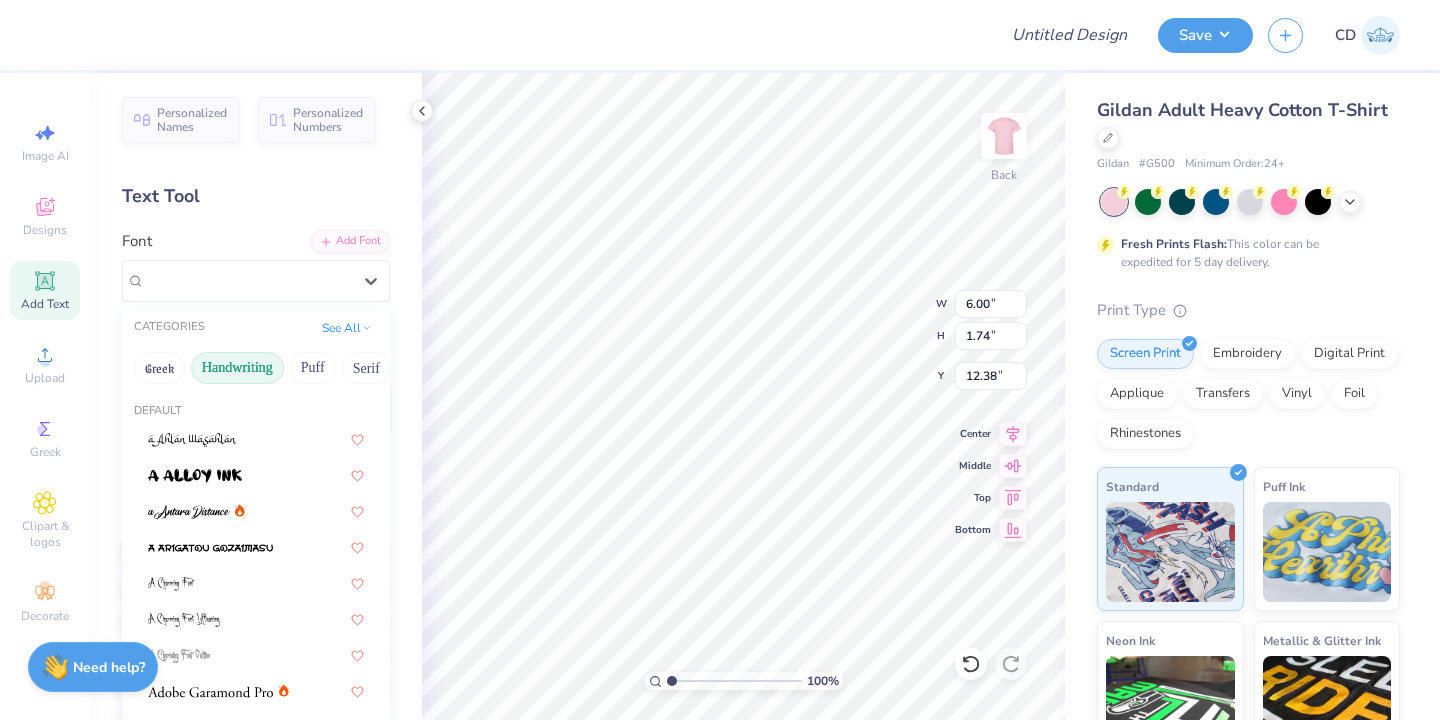 click on "Handwriting" at bounding box center (237, 368) 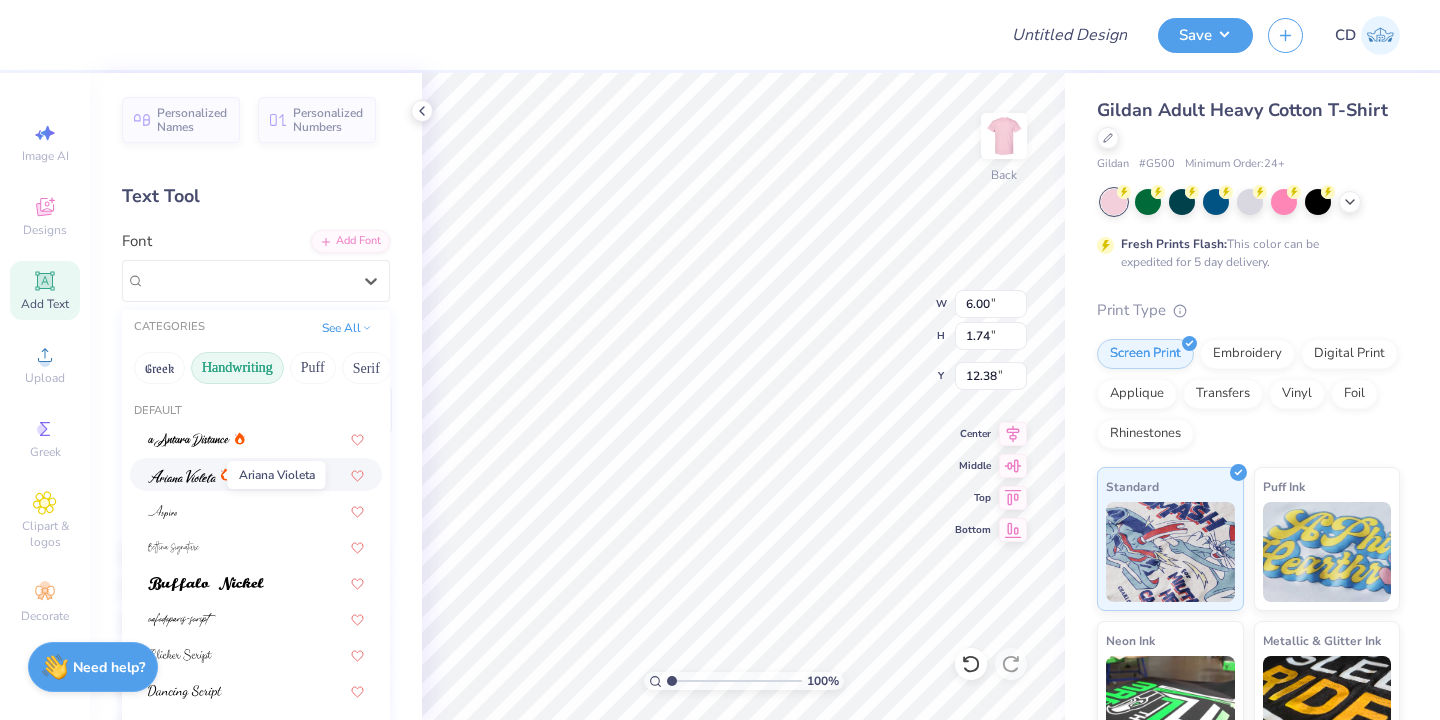 click at bounding box center (182, 476) 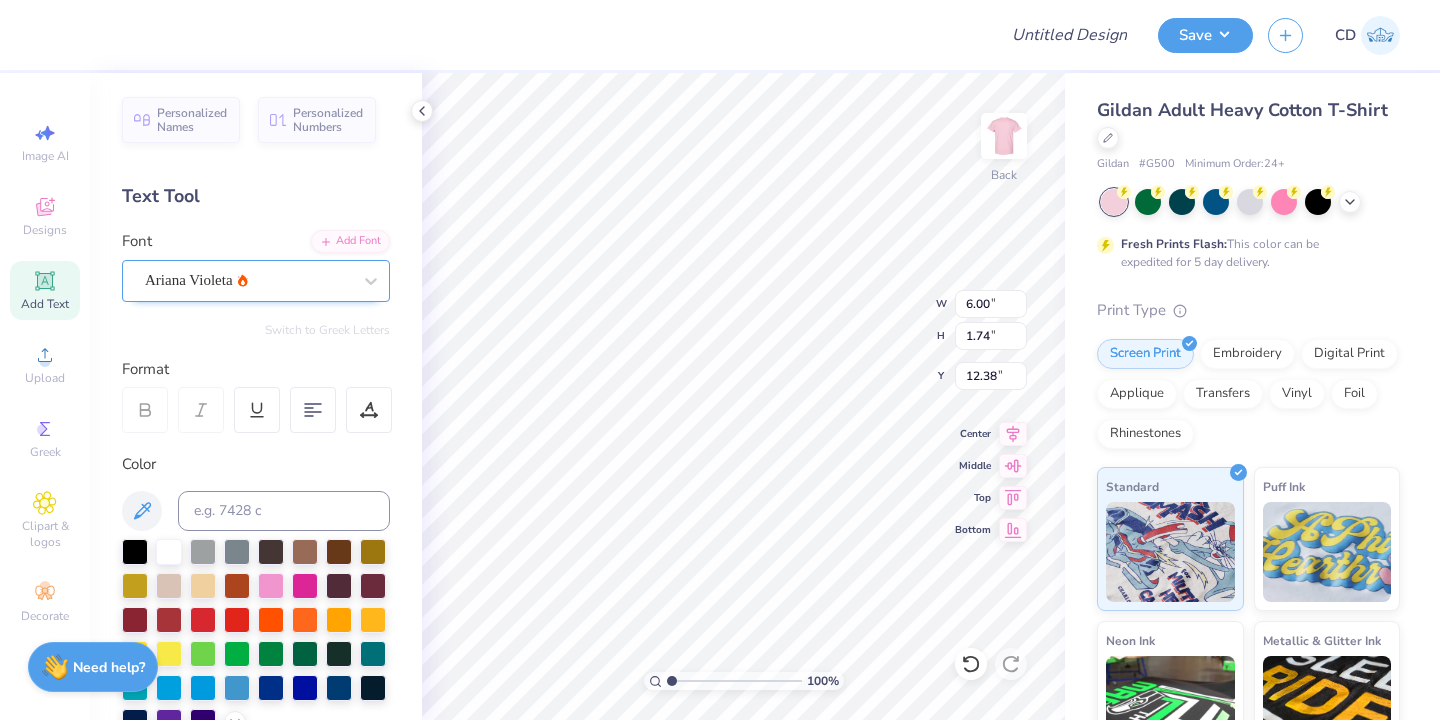 click on "Ariana Violeta" at bounding box center [248, 280] 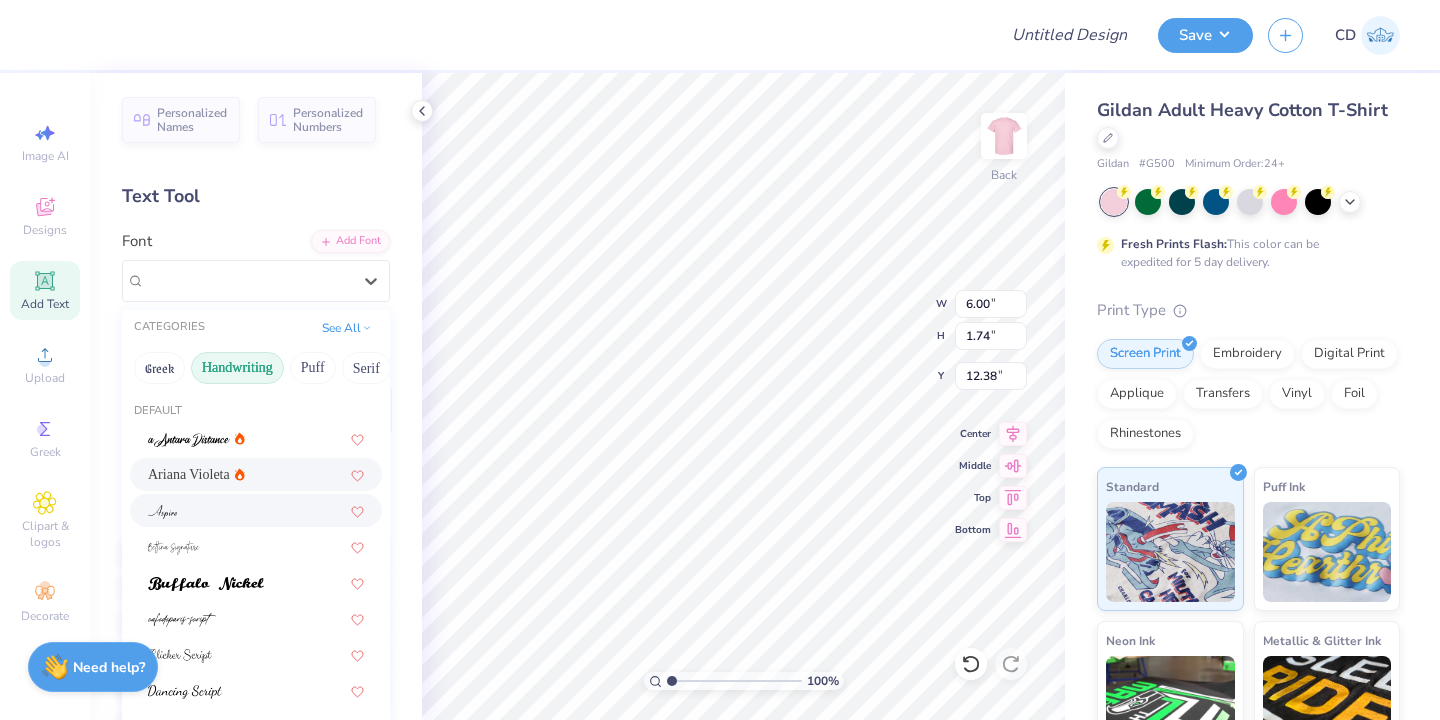 click at bounding box center [256, 510] 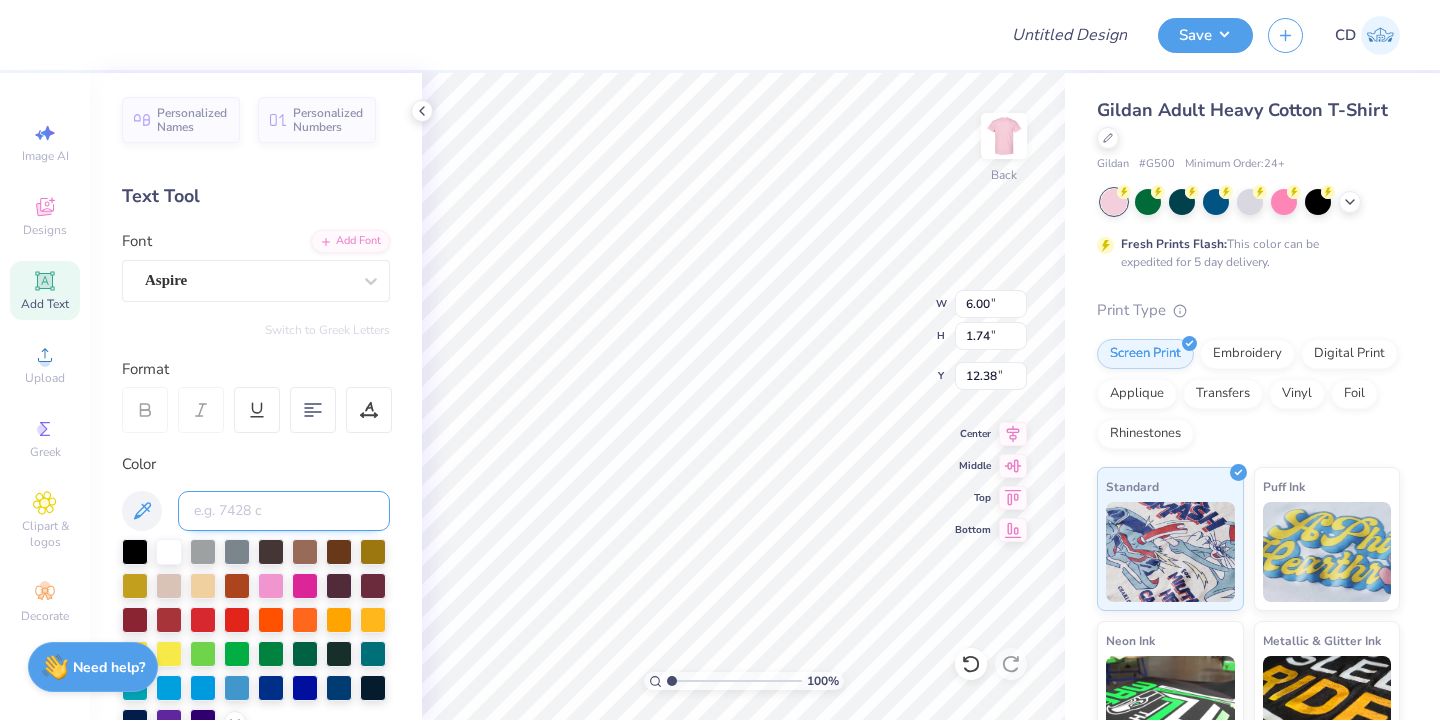 click at bounding box center [284, 511] 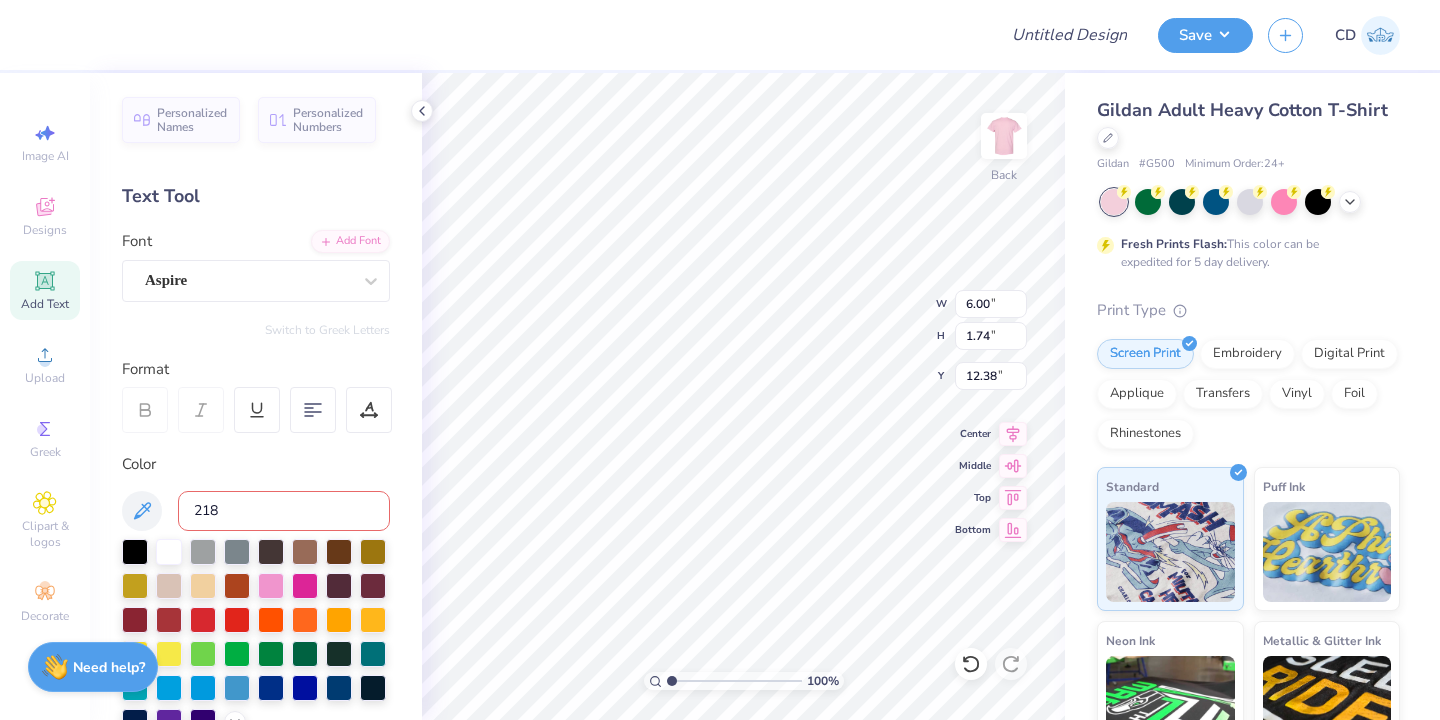 type on "[NUMBER] [LETTER]" 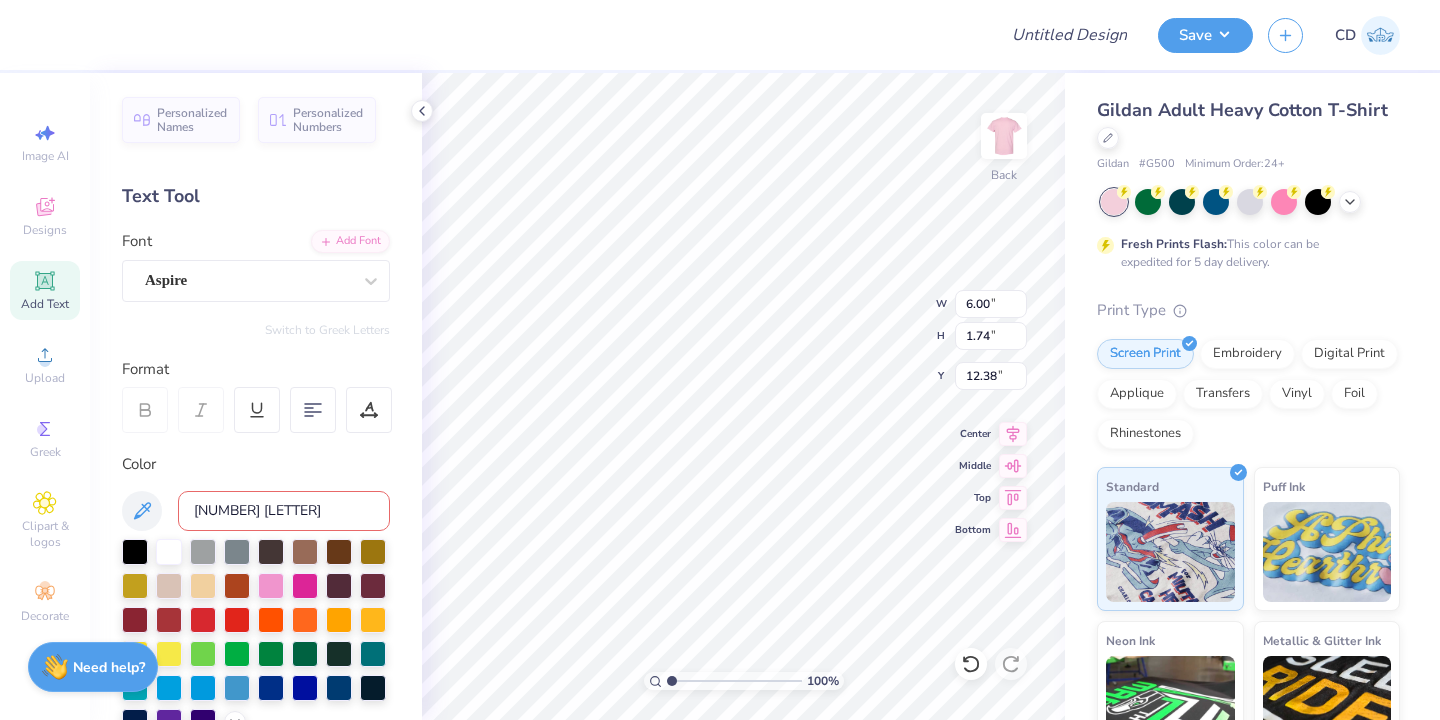 type 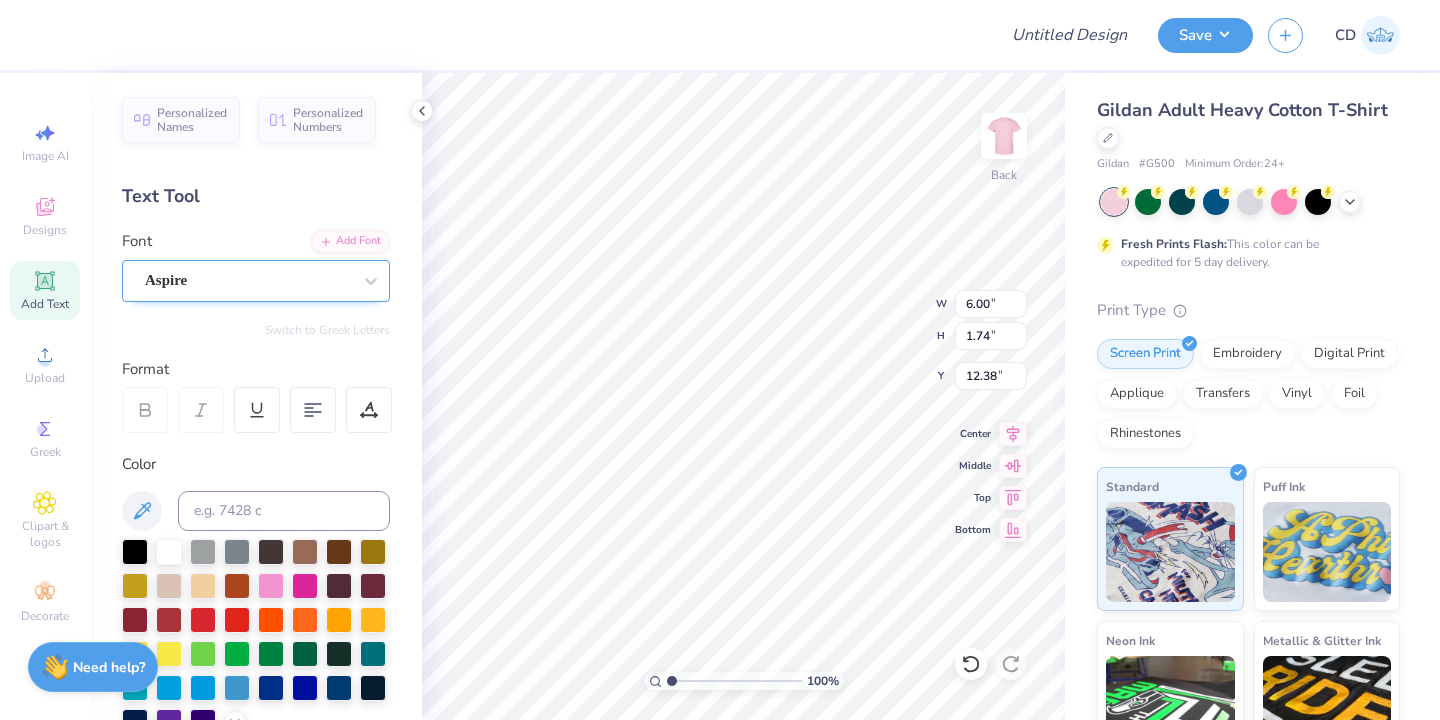 click on "Aspire" at bounding box center (248, 280) 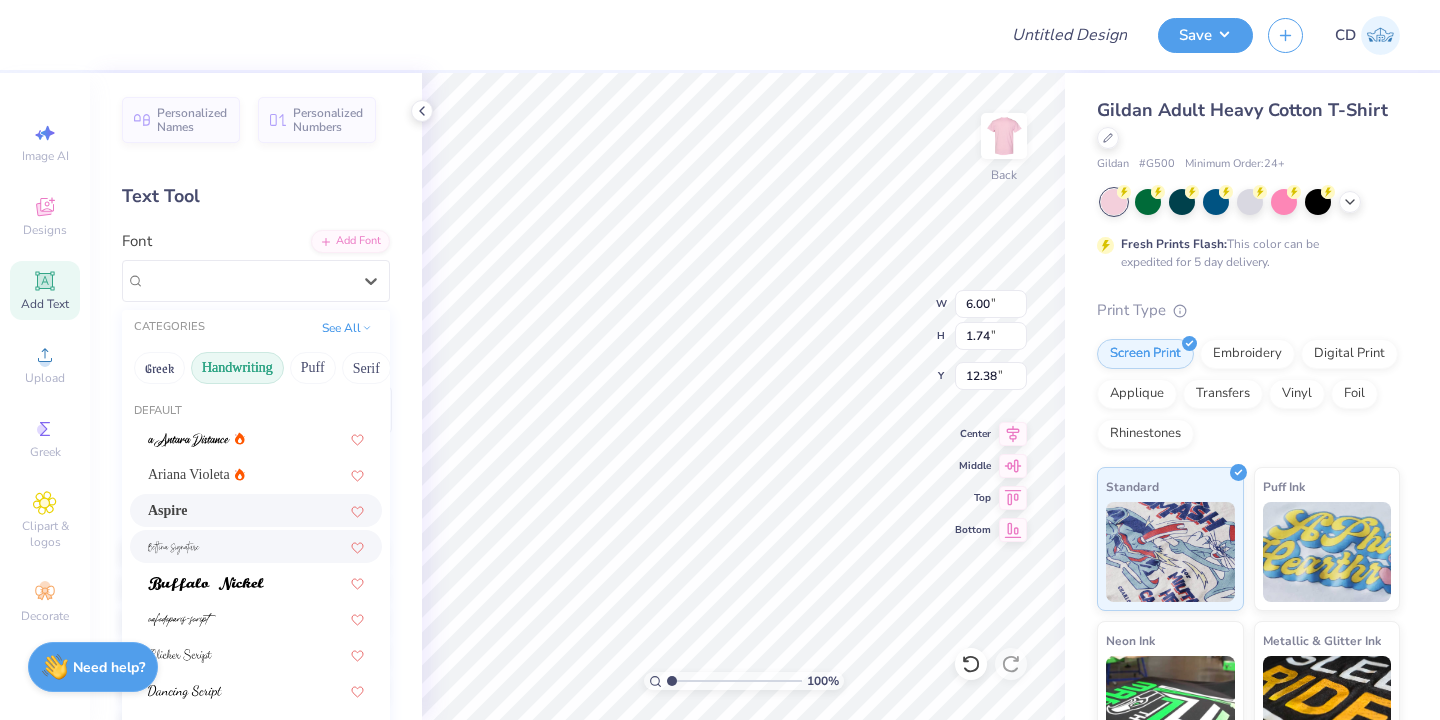 click at bounding box center (256, 546) 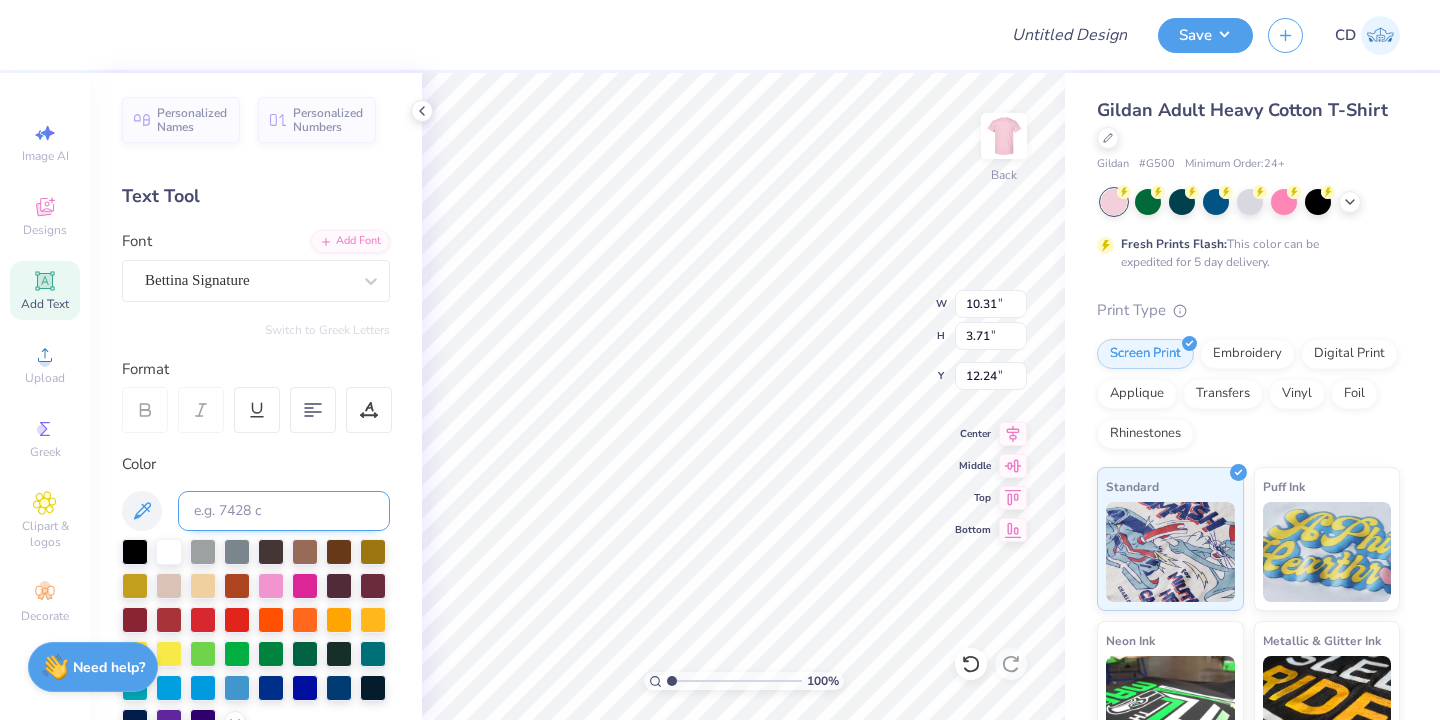 type on "10.31" 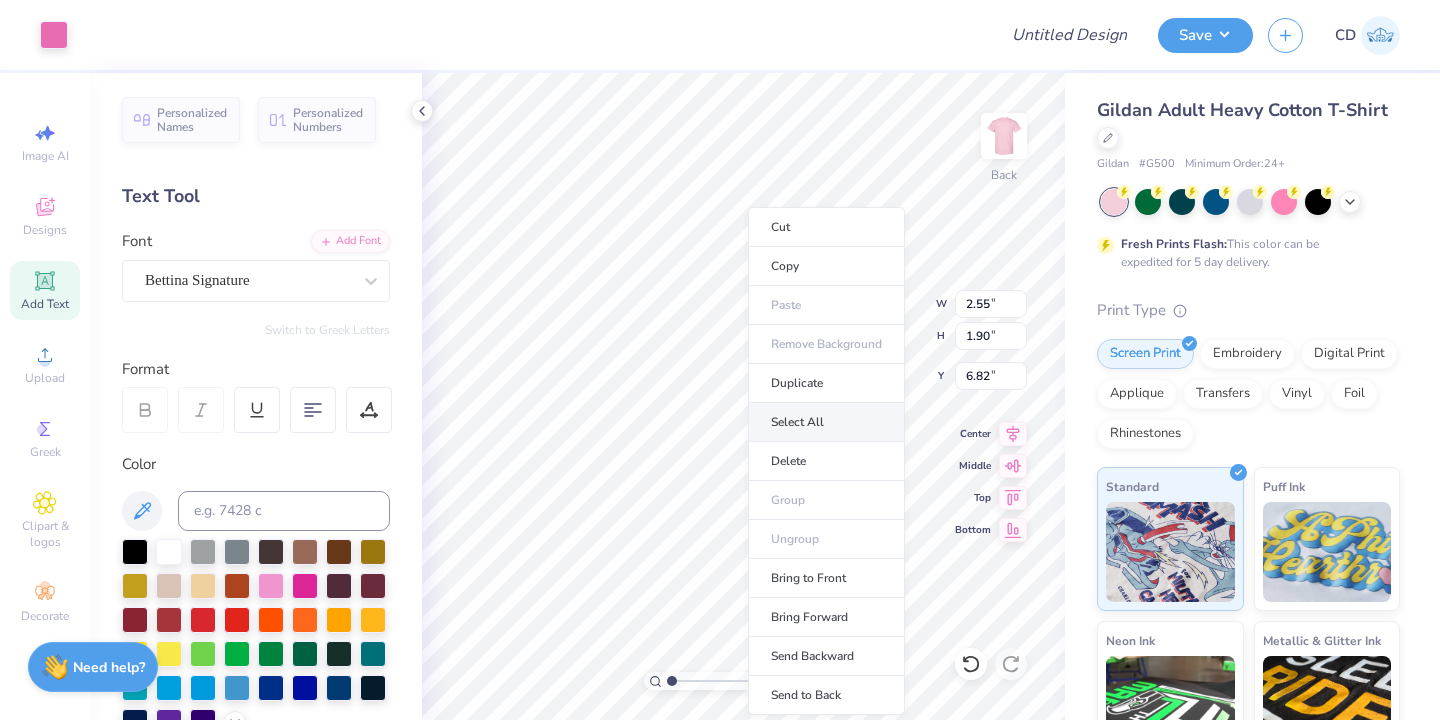 click on "Select All" at bounding box center [826, 422] 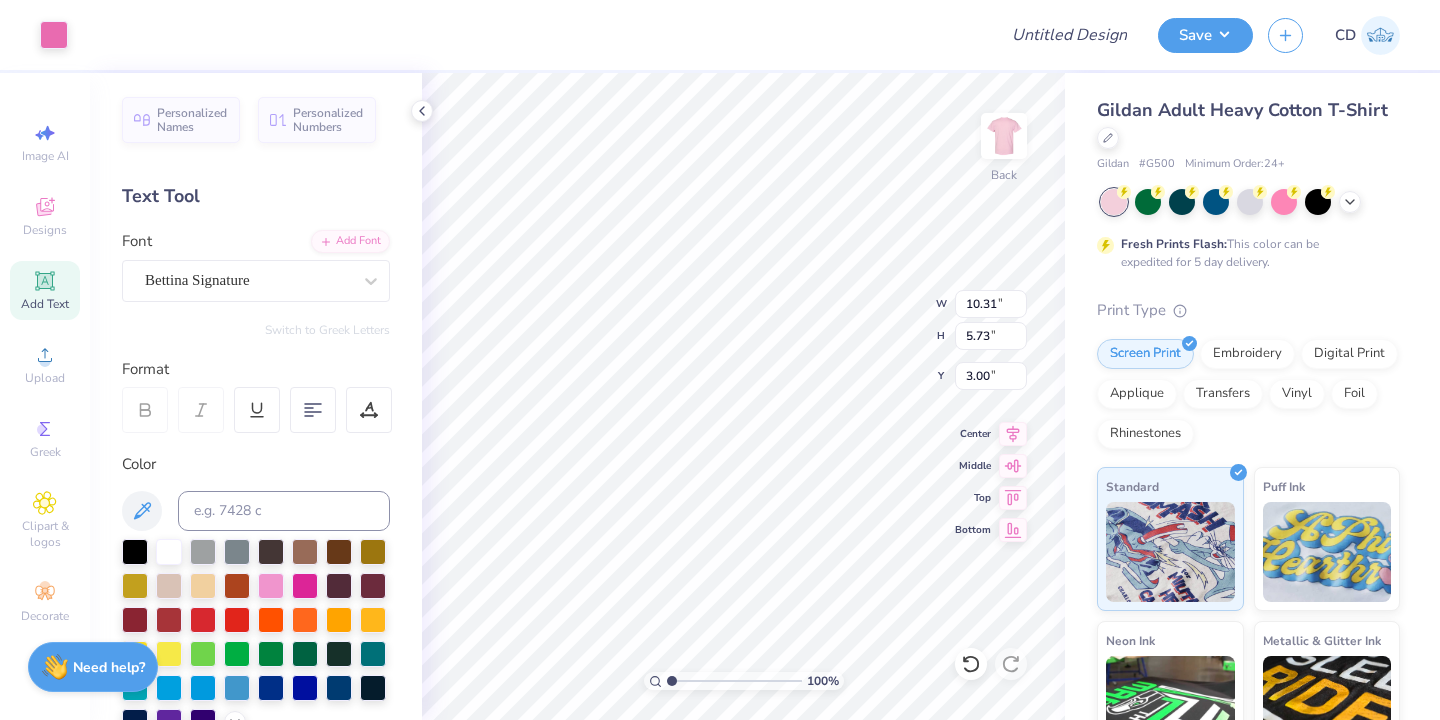 type on "10.31" 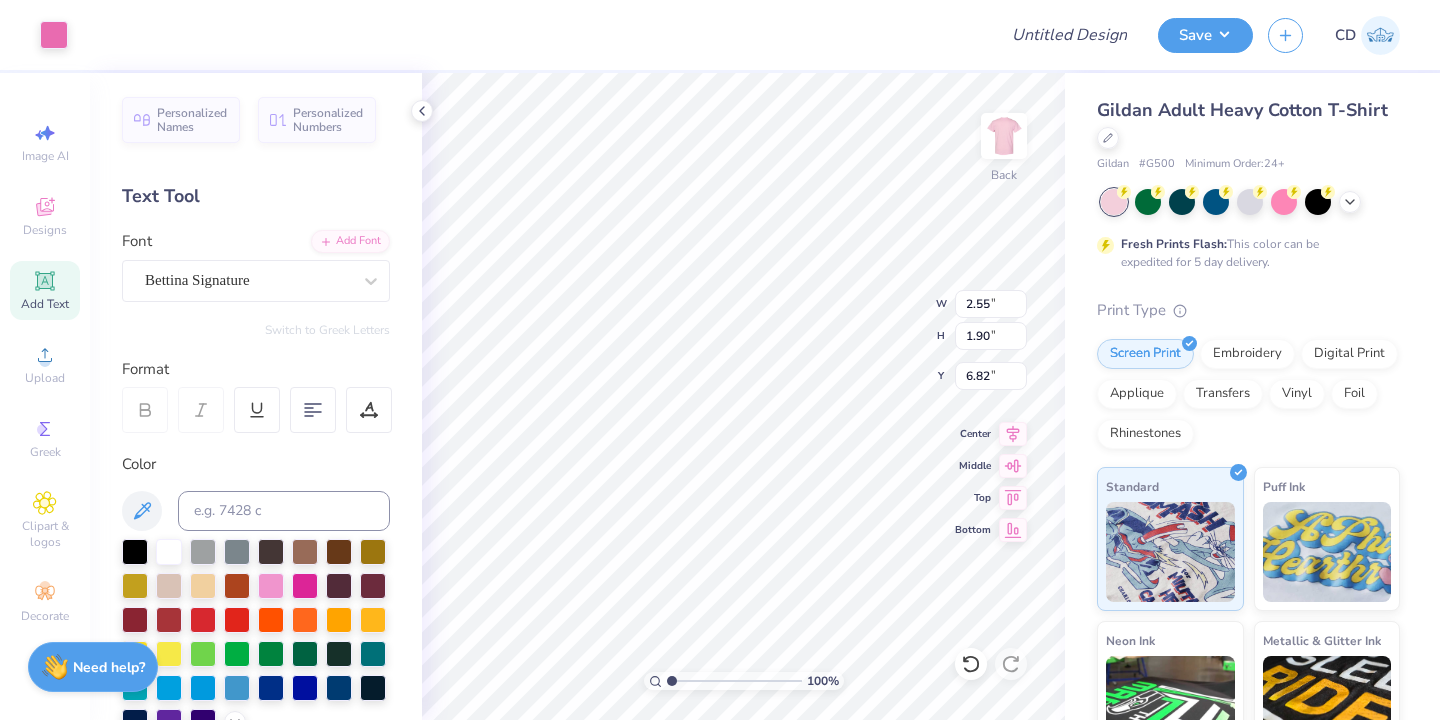 type on "6.71" 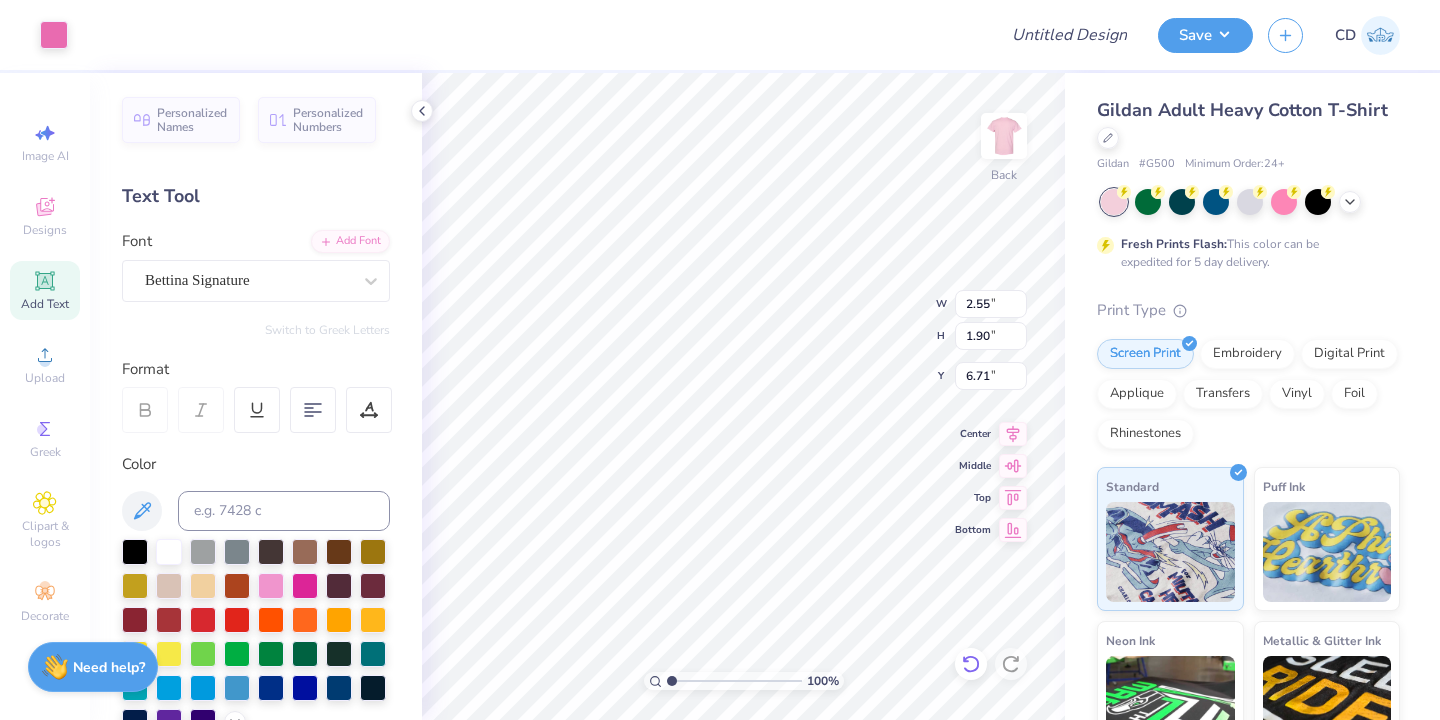 click 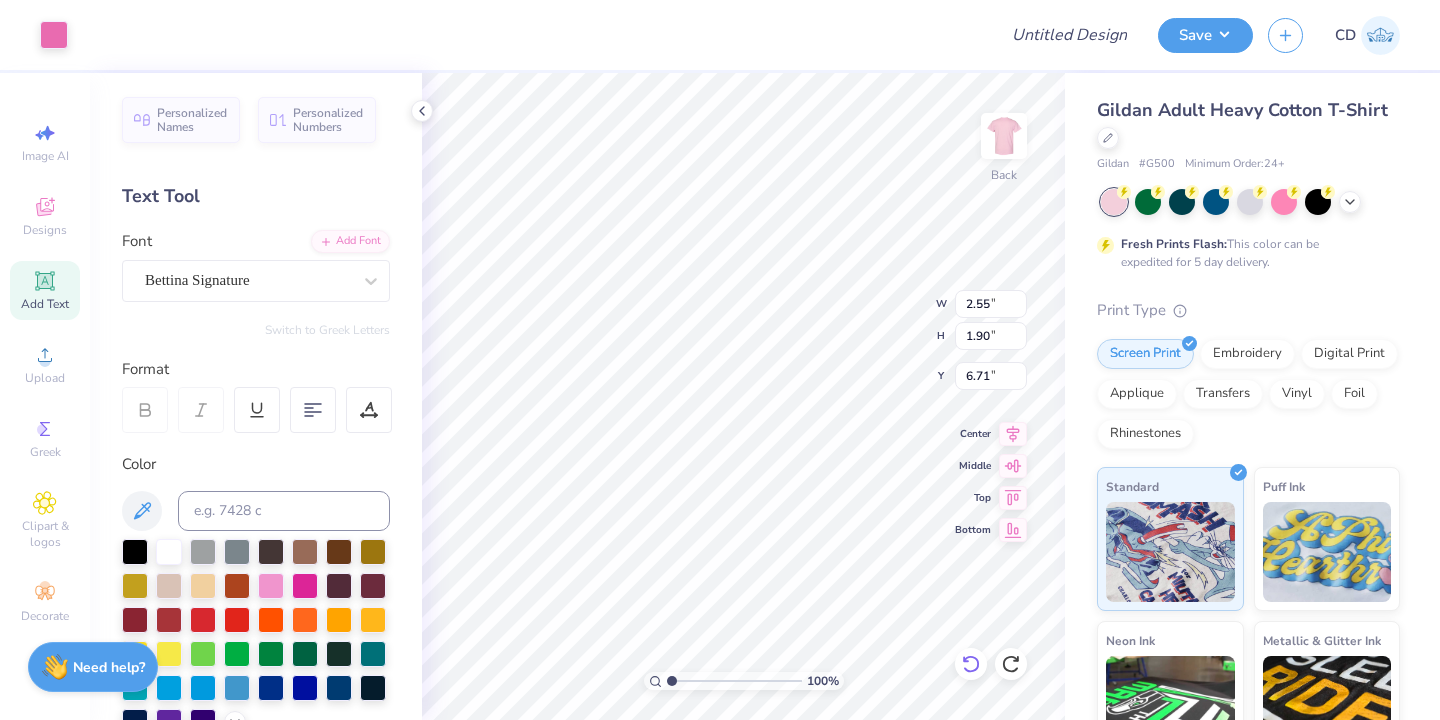 type on "1.93" 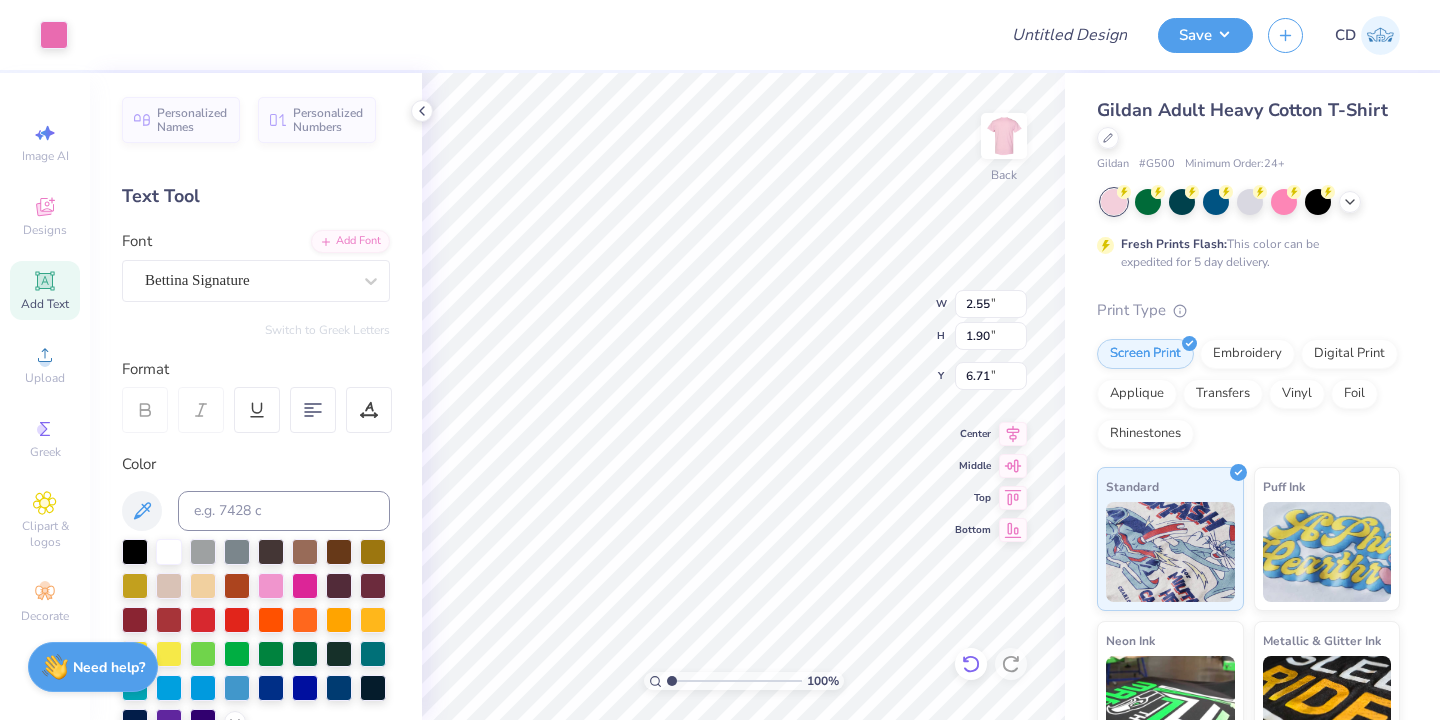 click at bounding box center (971, 664) 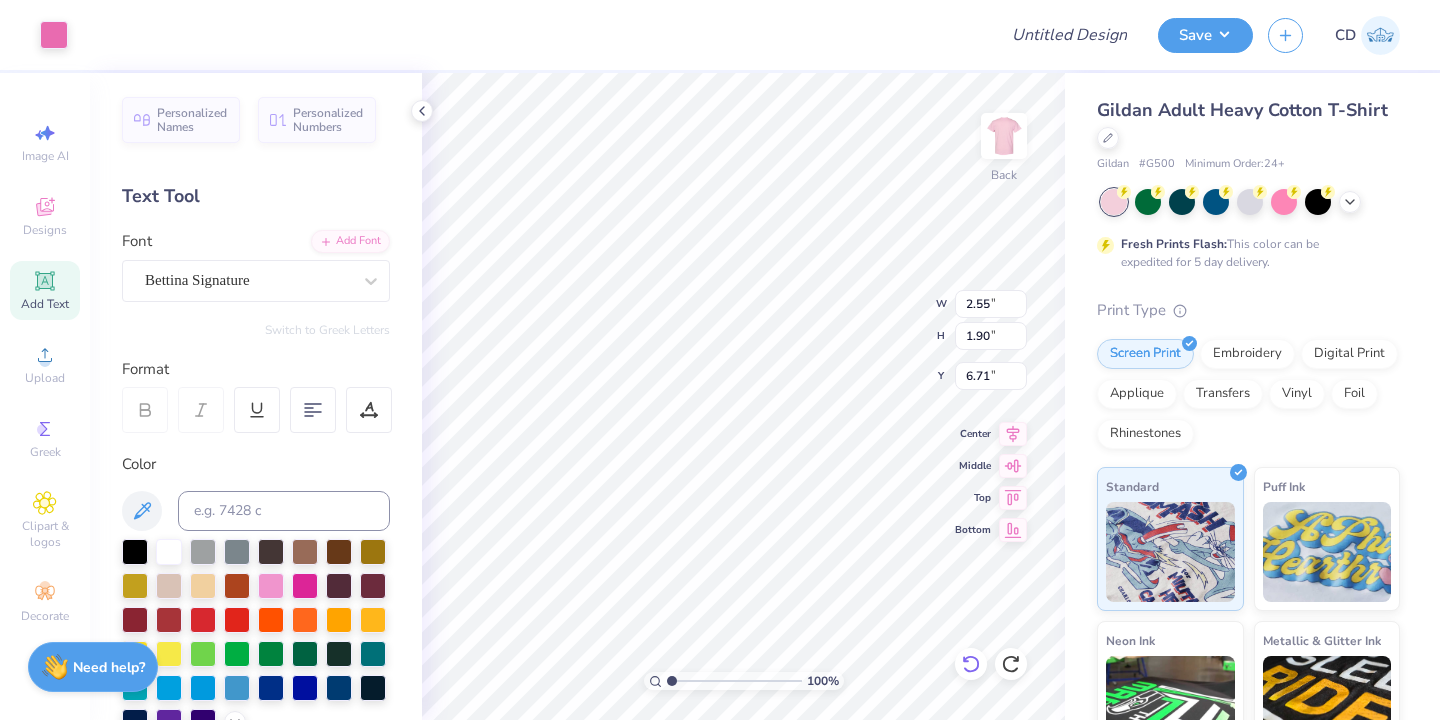 type on "6.82" 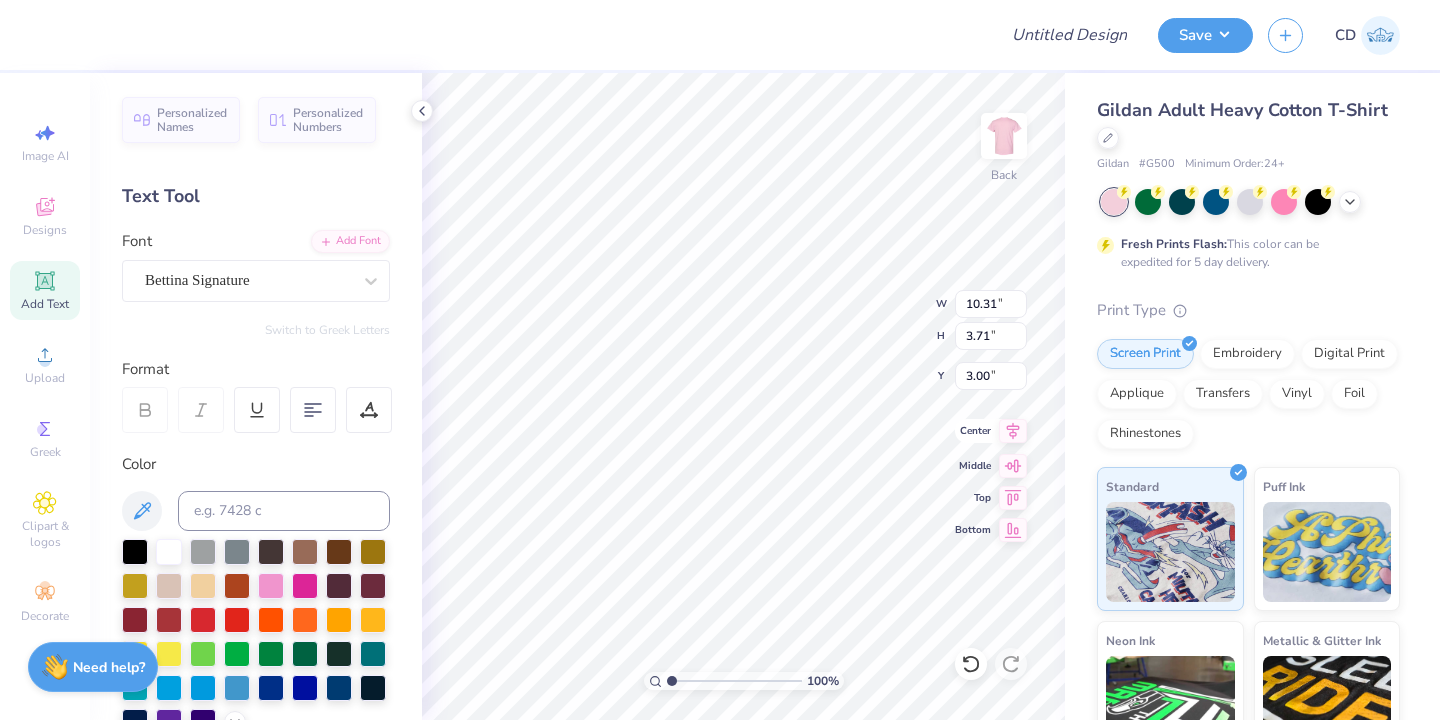 type on "20.82" 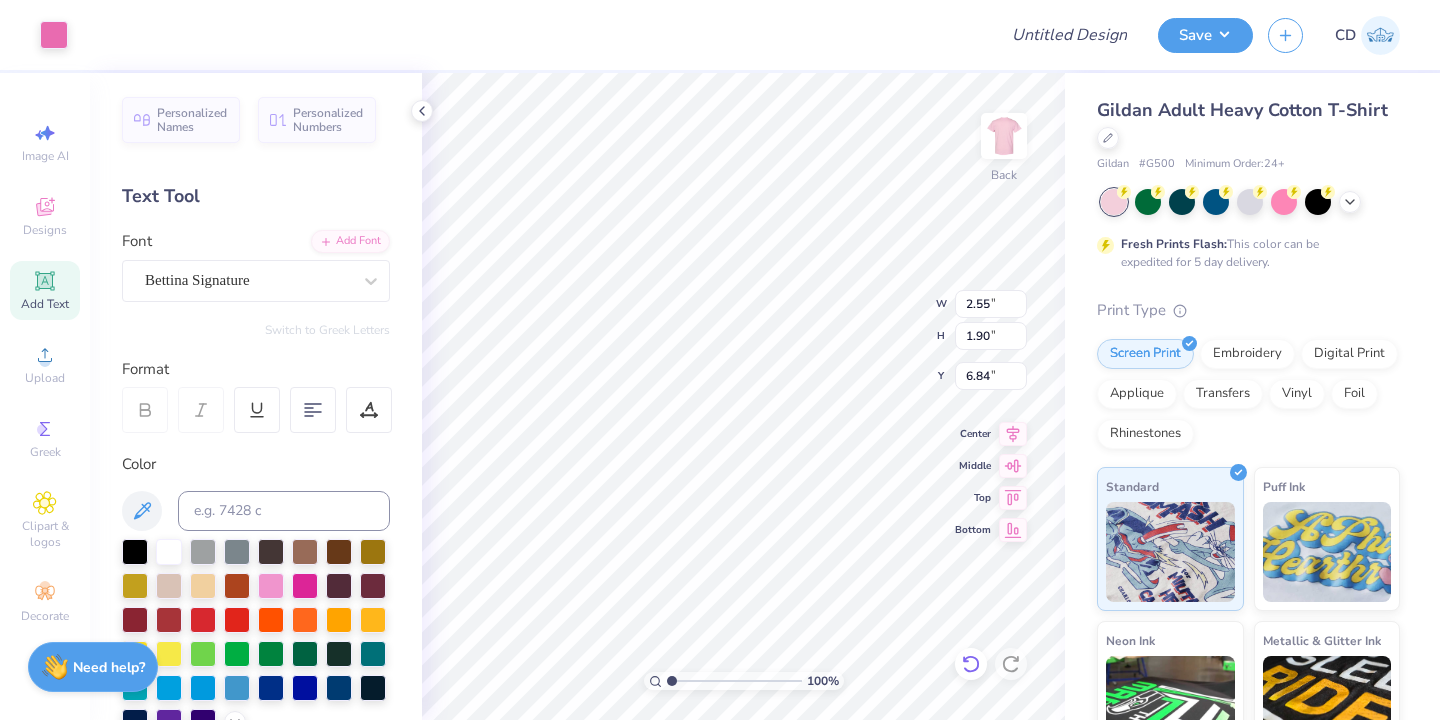 click 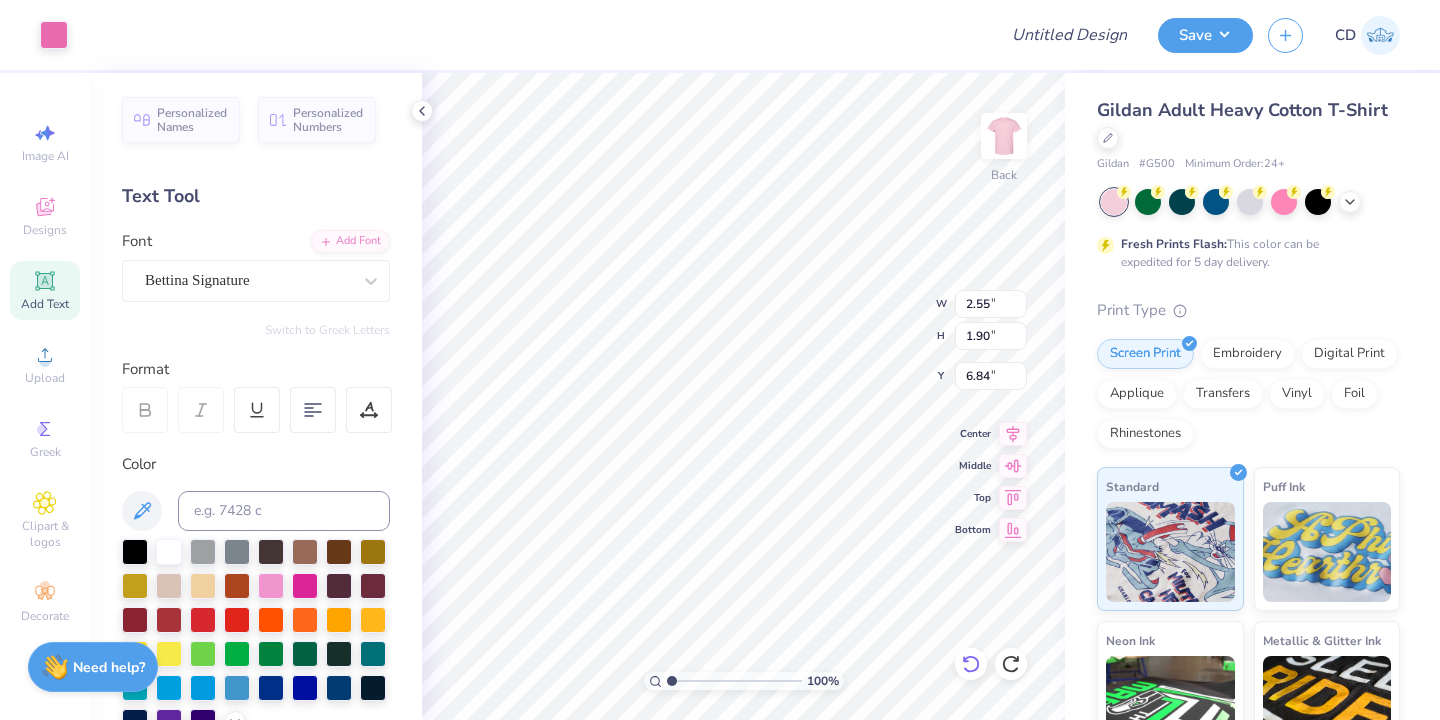 type on "6.82" 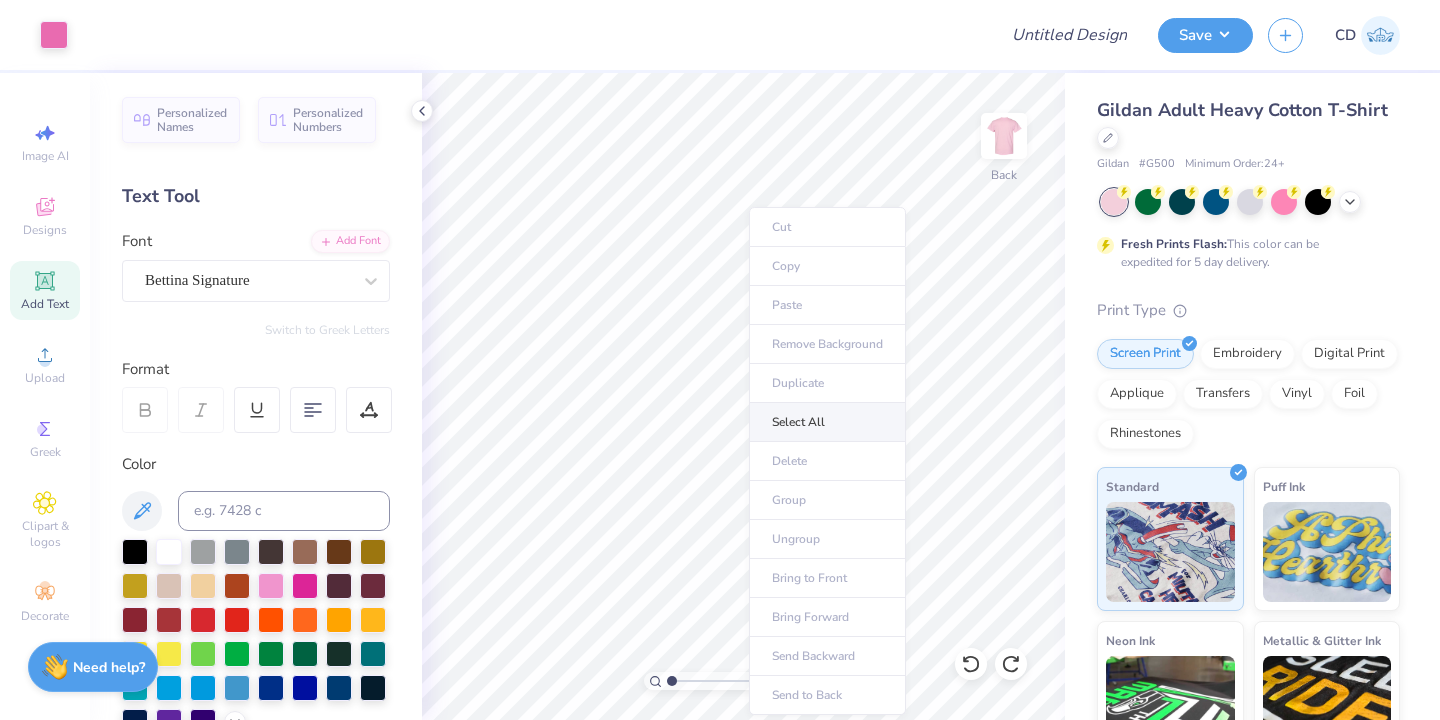 click on "Select All" at bounding box center (827, 422) 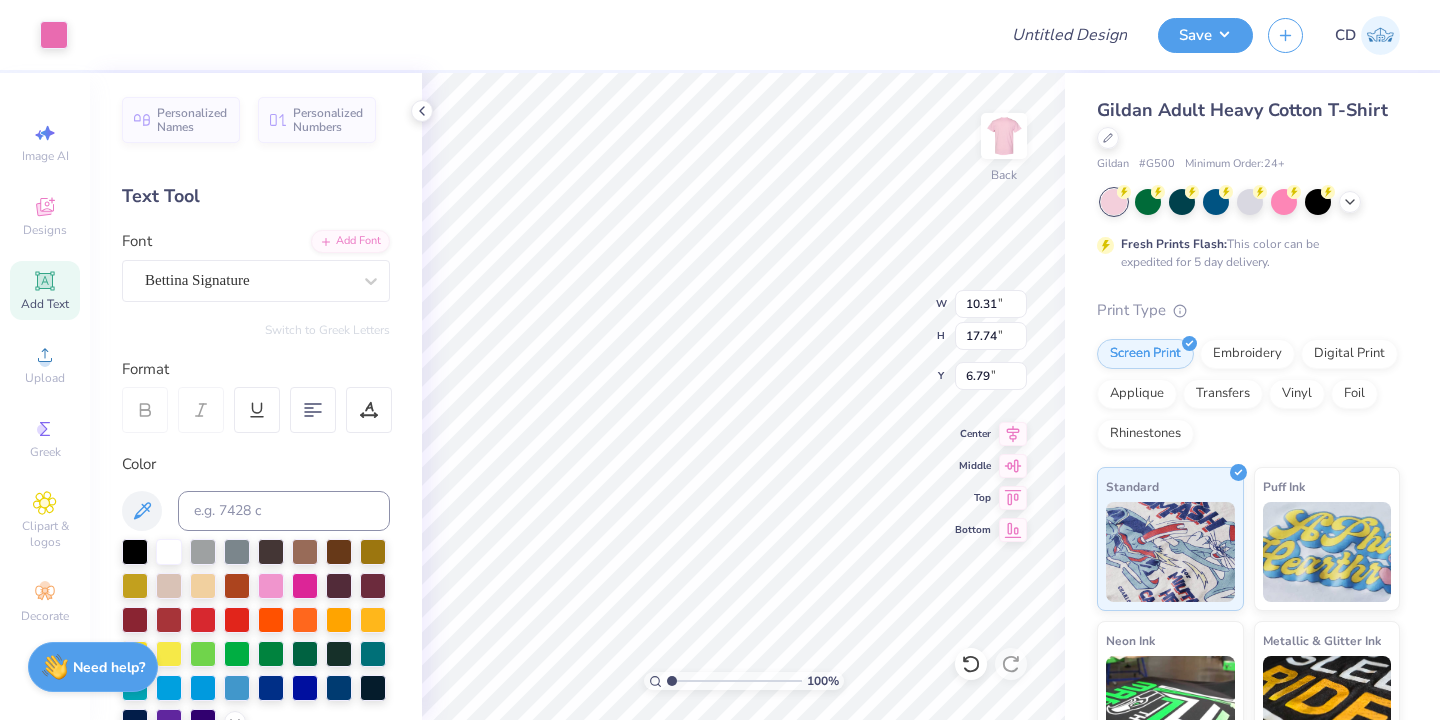 type on "6.44" 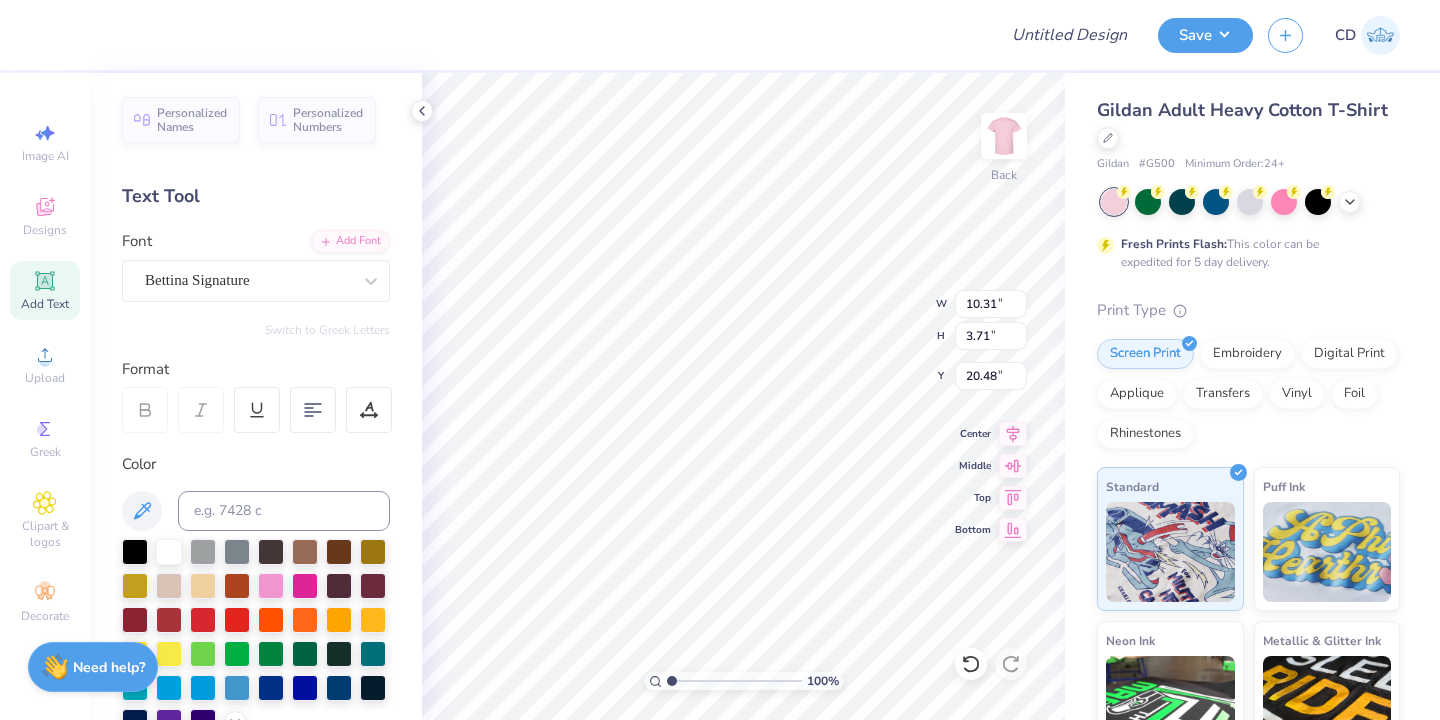type on "2.74" 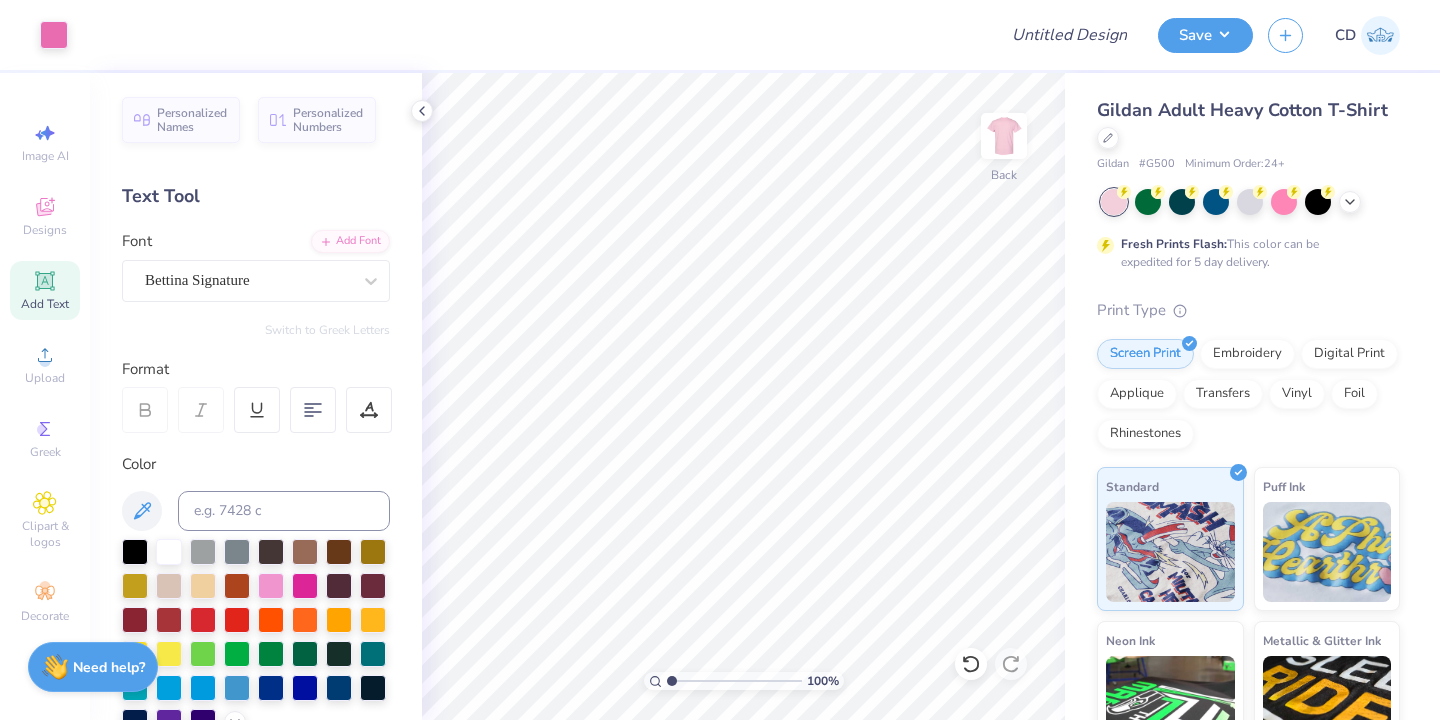 click 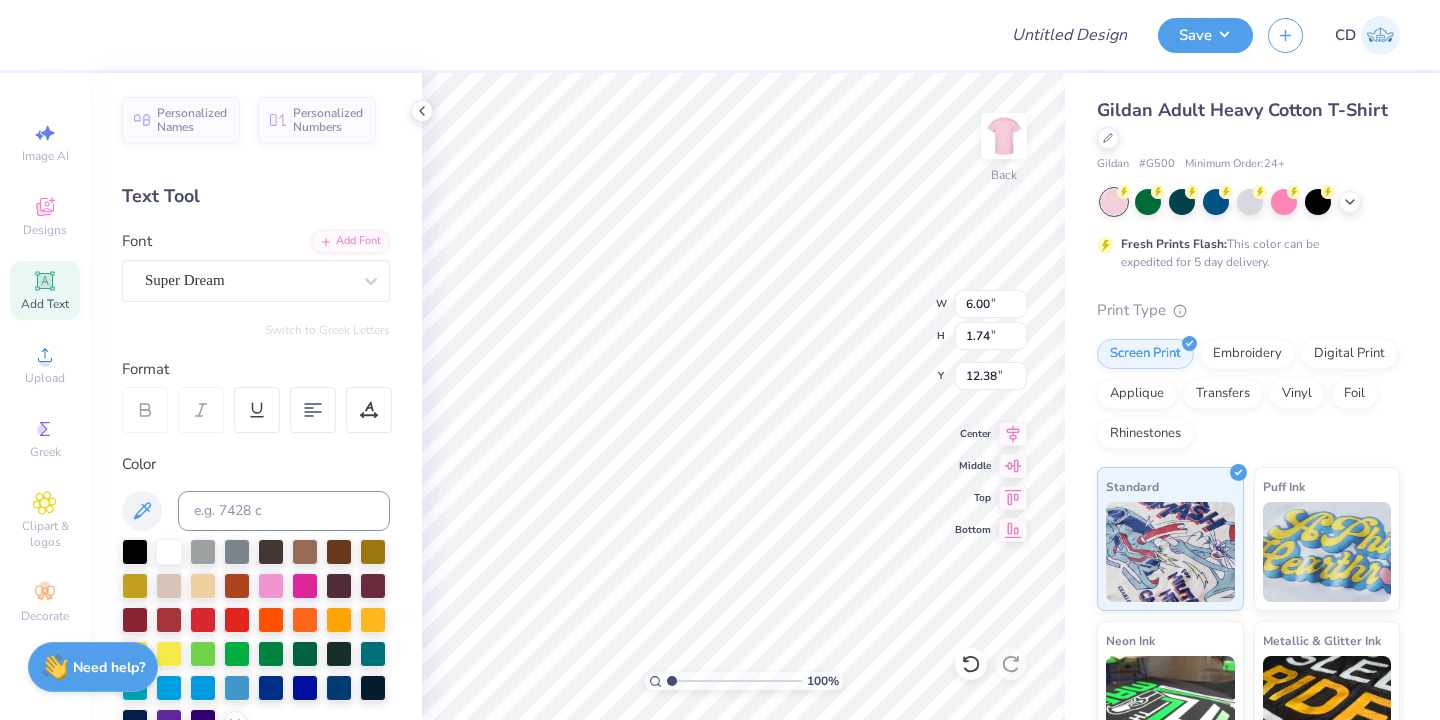 type on "T" 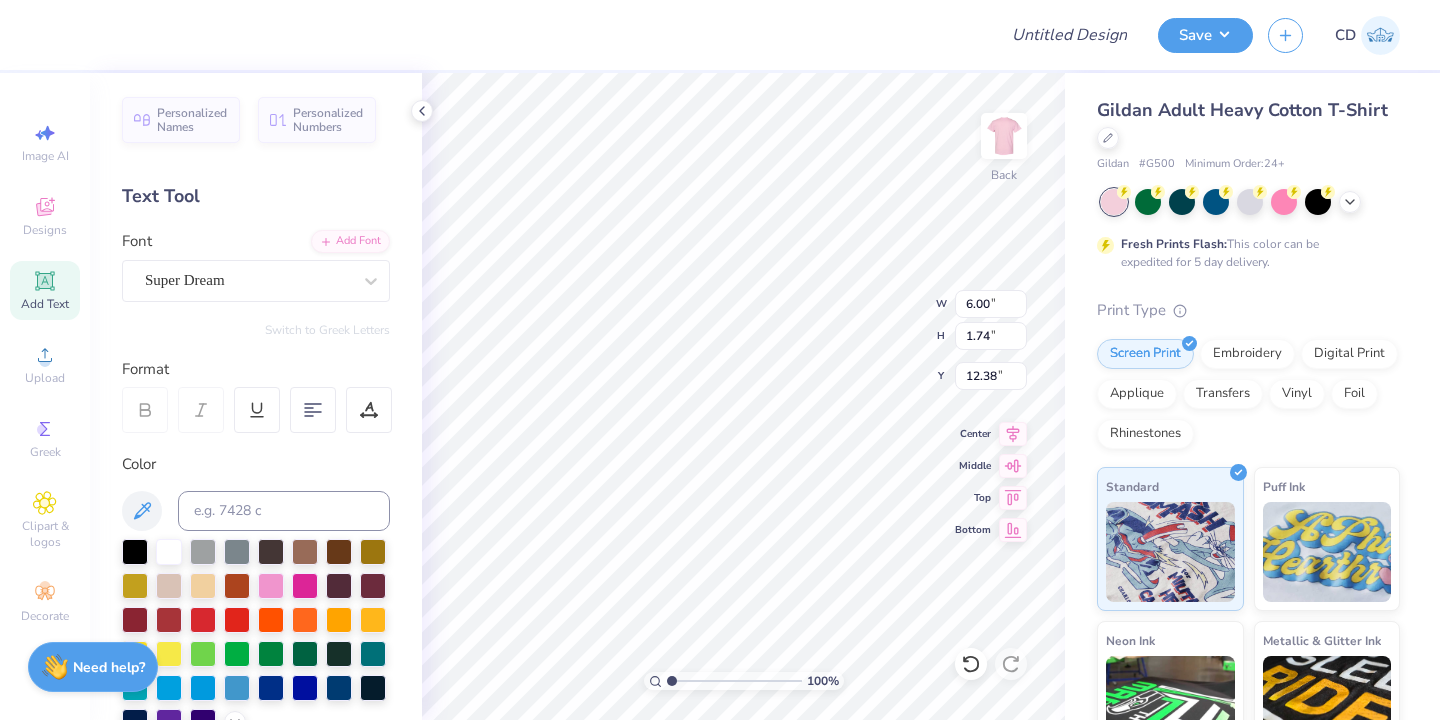 scroll, scrollTop: 0, scrollLeft: 4, axis: horizontal 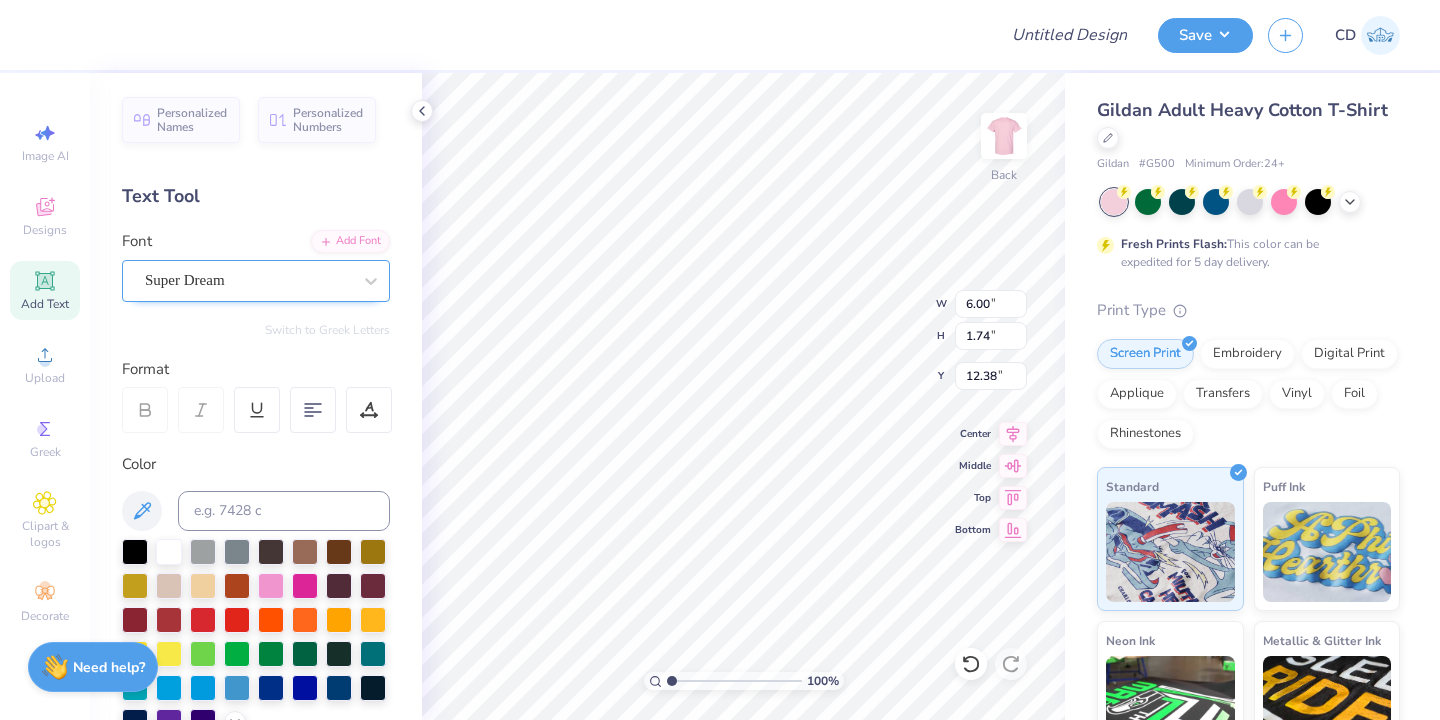type on "Bid Day 2025" 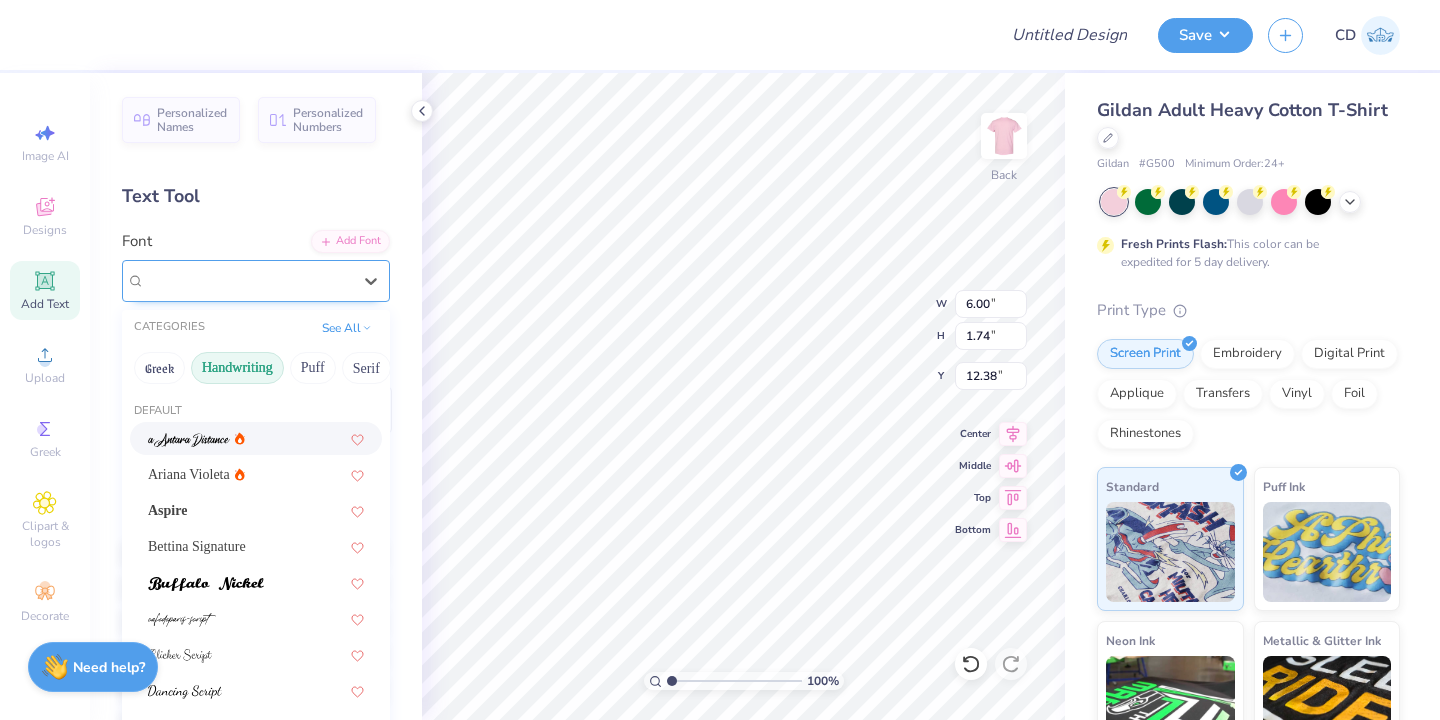 click on "Super Dream" at bounding box center (248, 280) 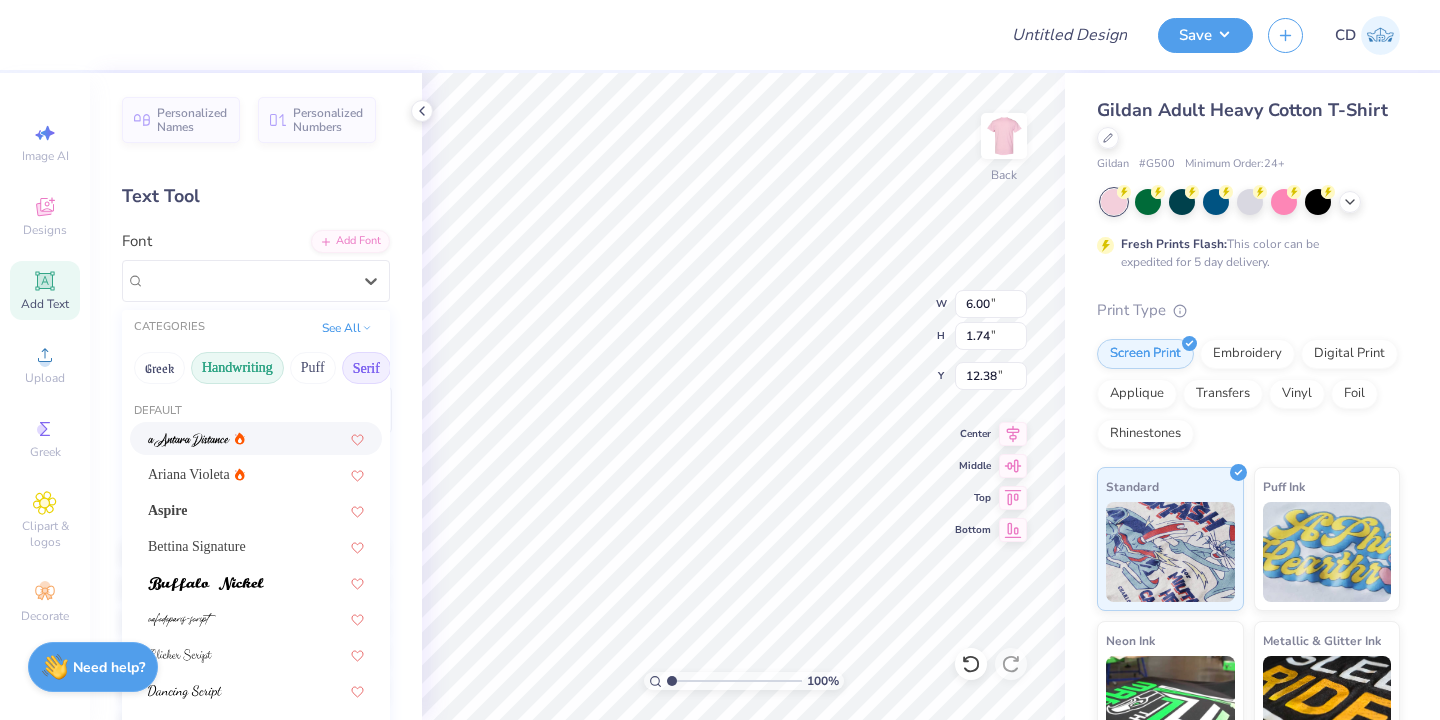 click on "Serif" at bounding box center (366, 368) 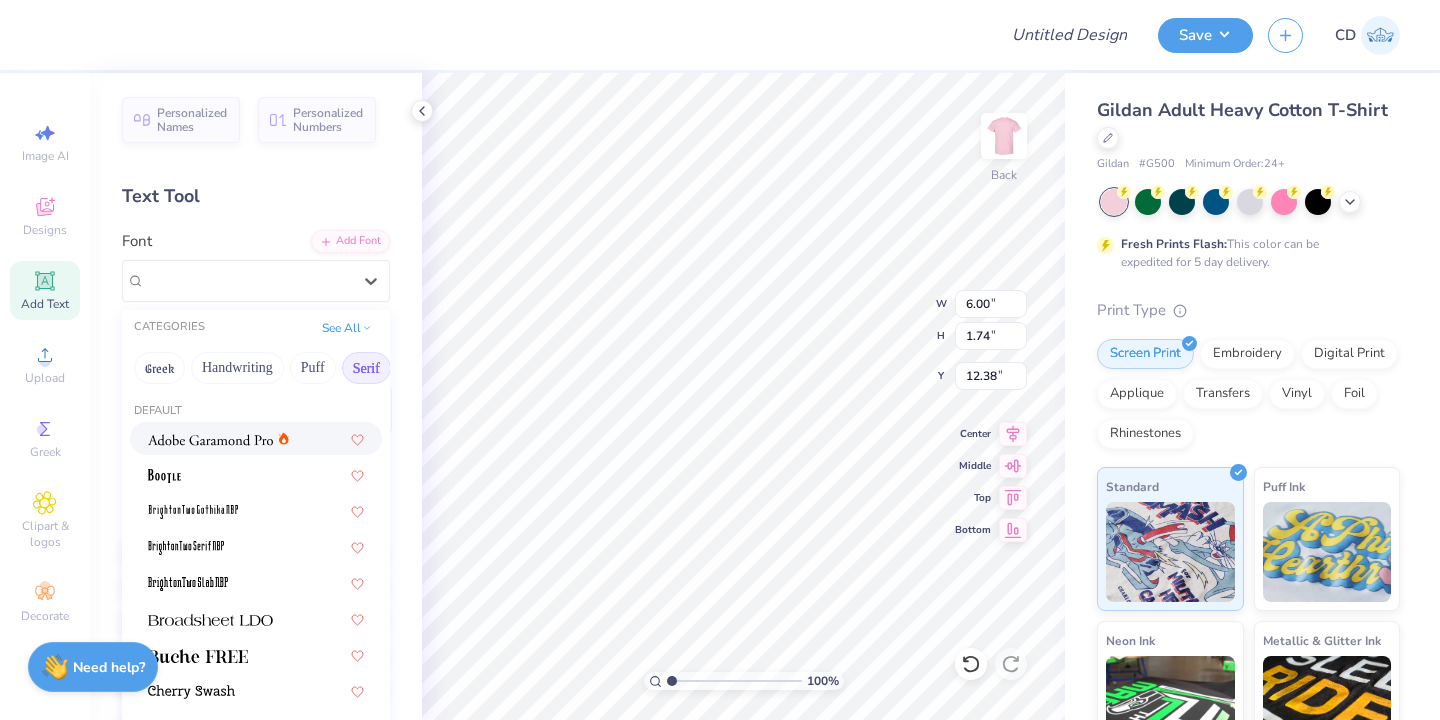 click at bounding box center [210, 440] 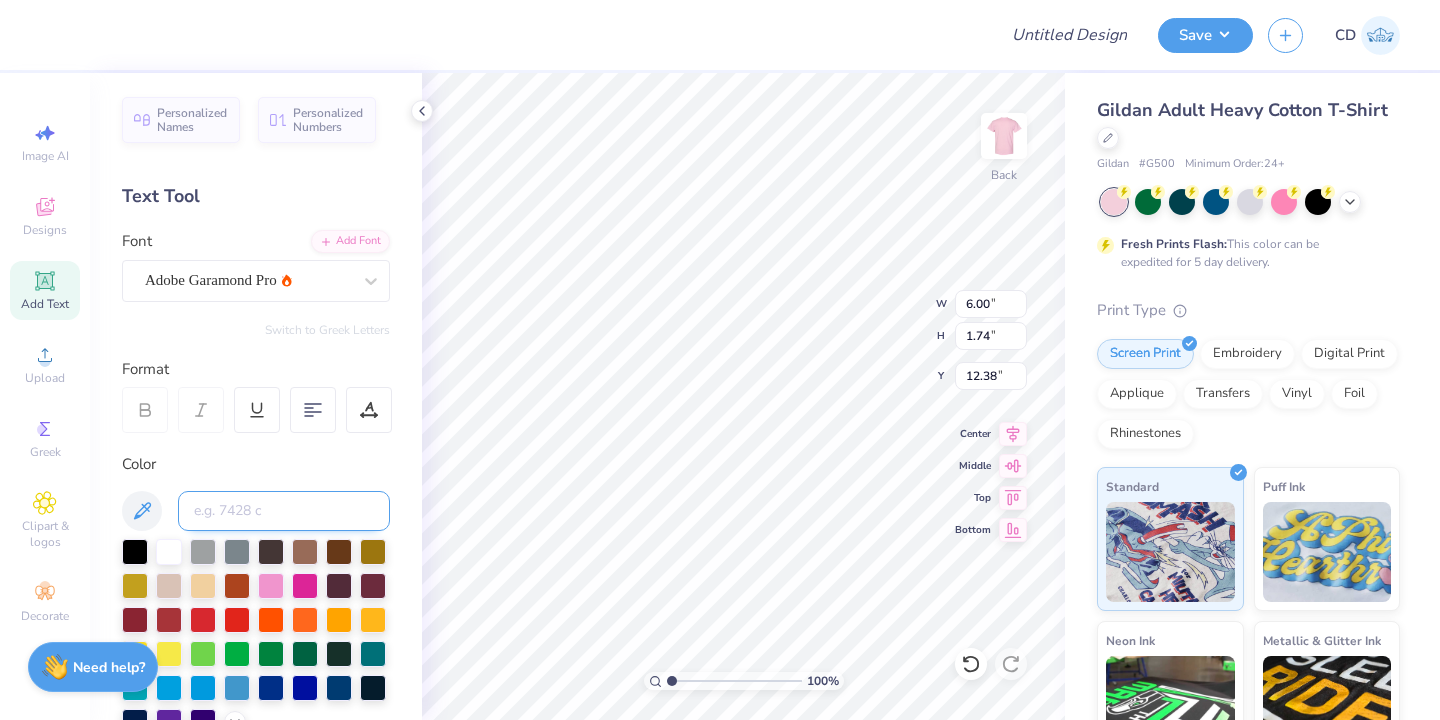 click at bounding box center [284, 511] 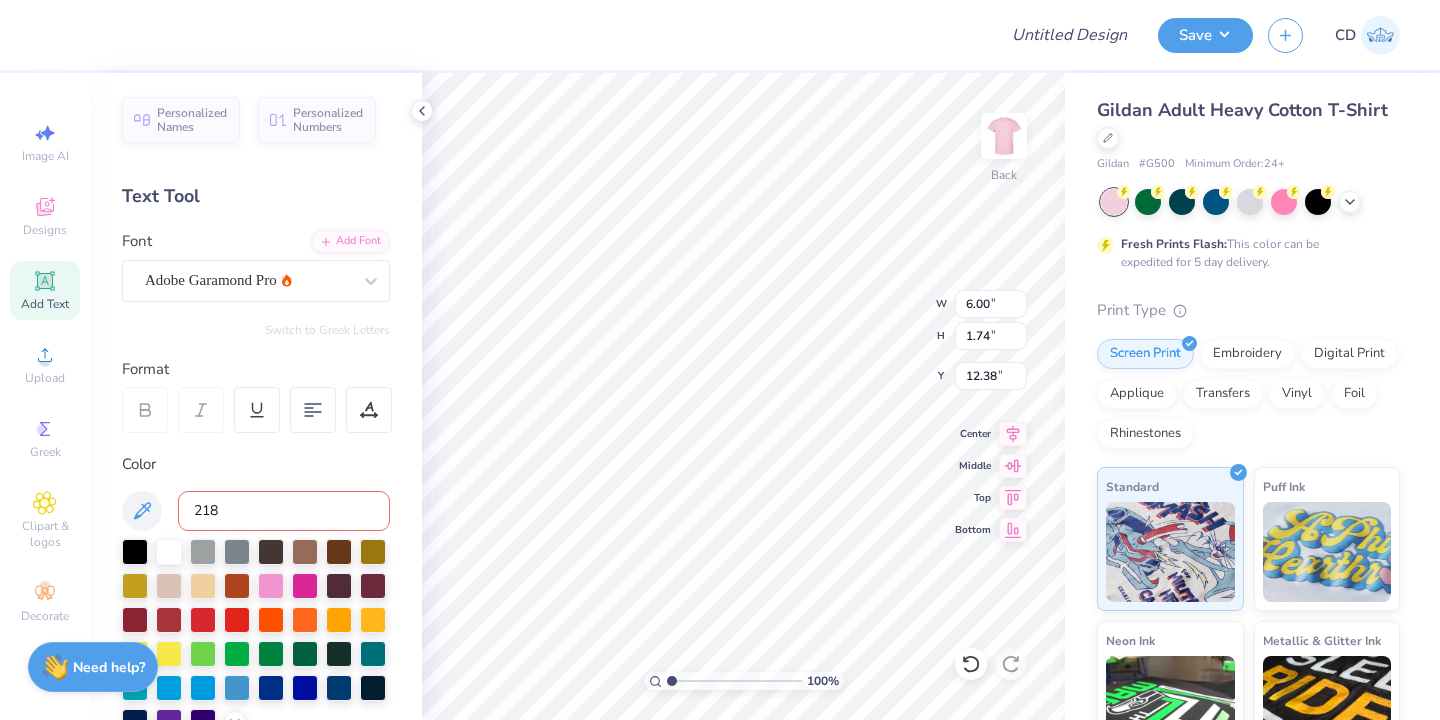 type on "[NUMBER] [LETTER]" 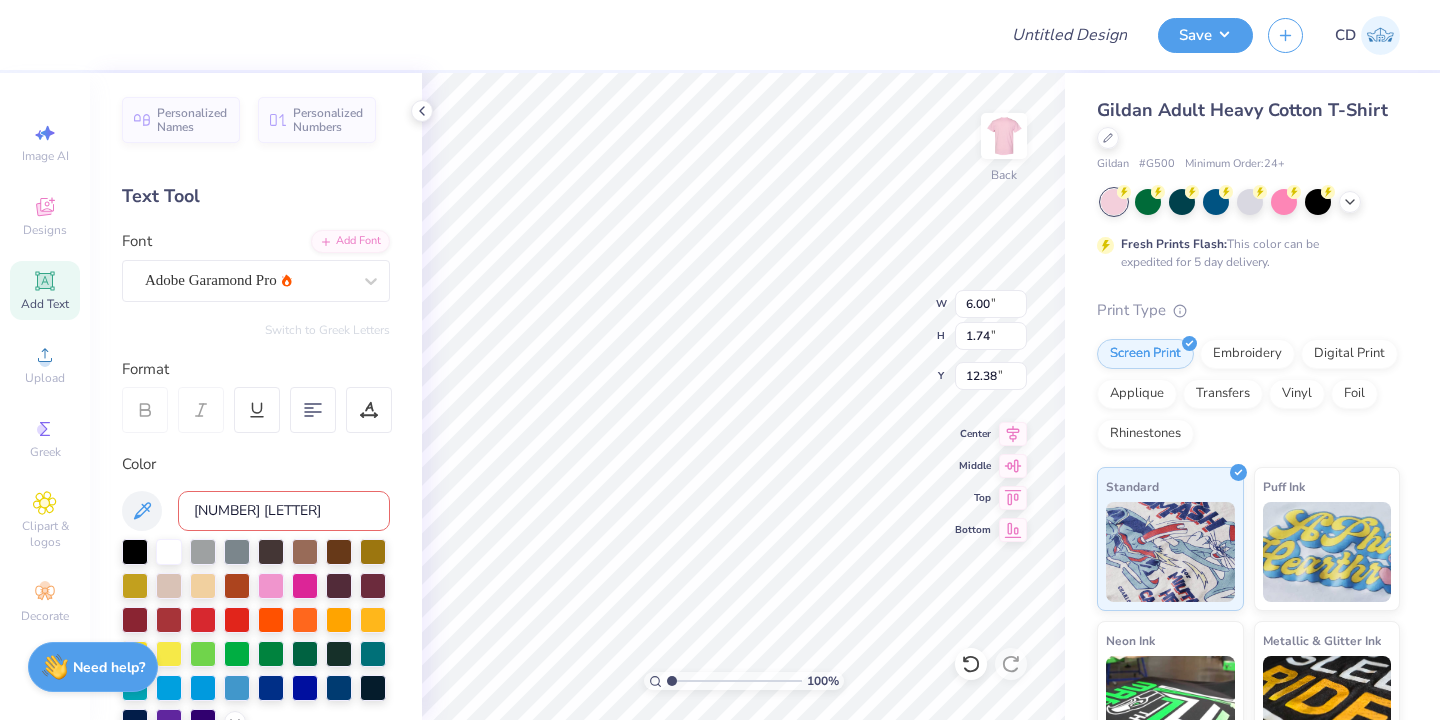 type 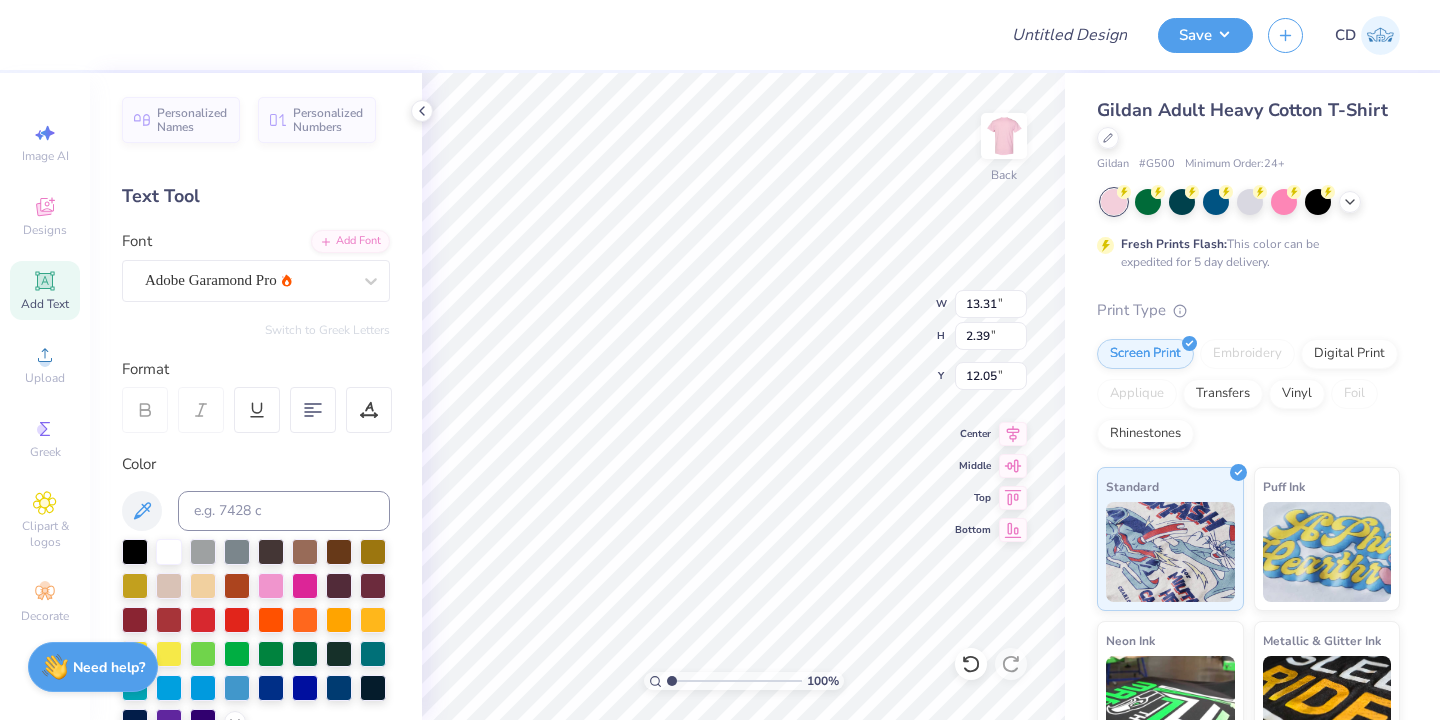 type on "5.91" 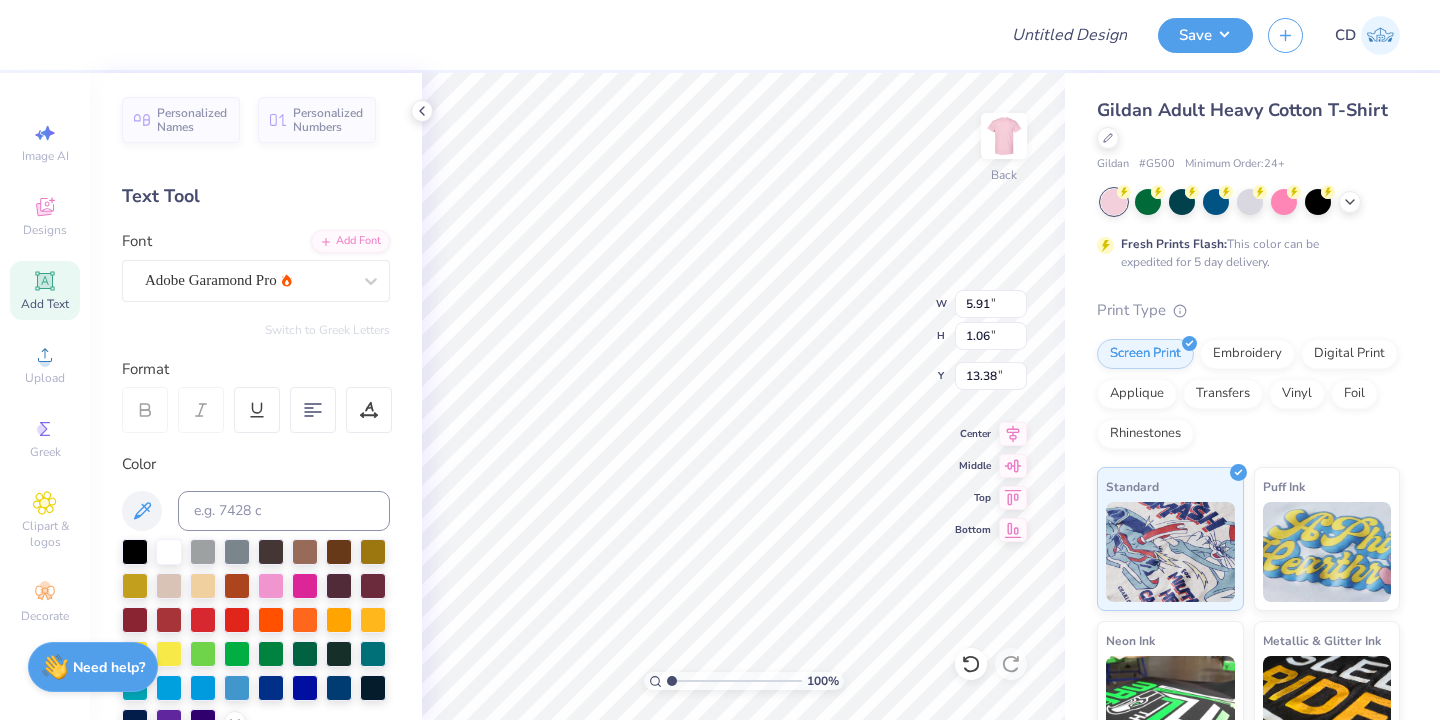 type on "7.05" 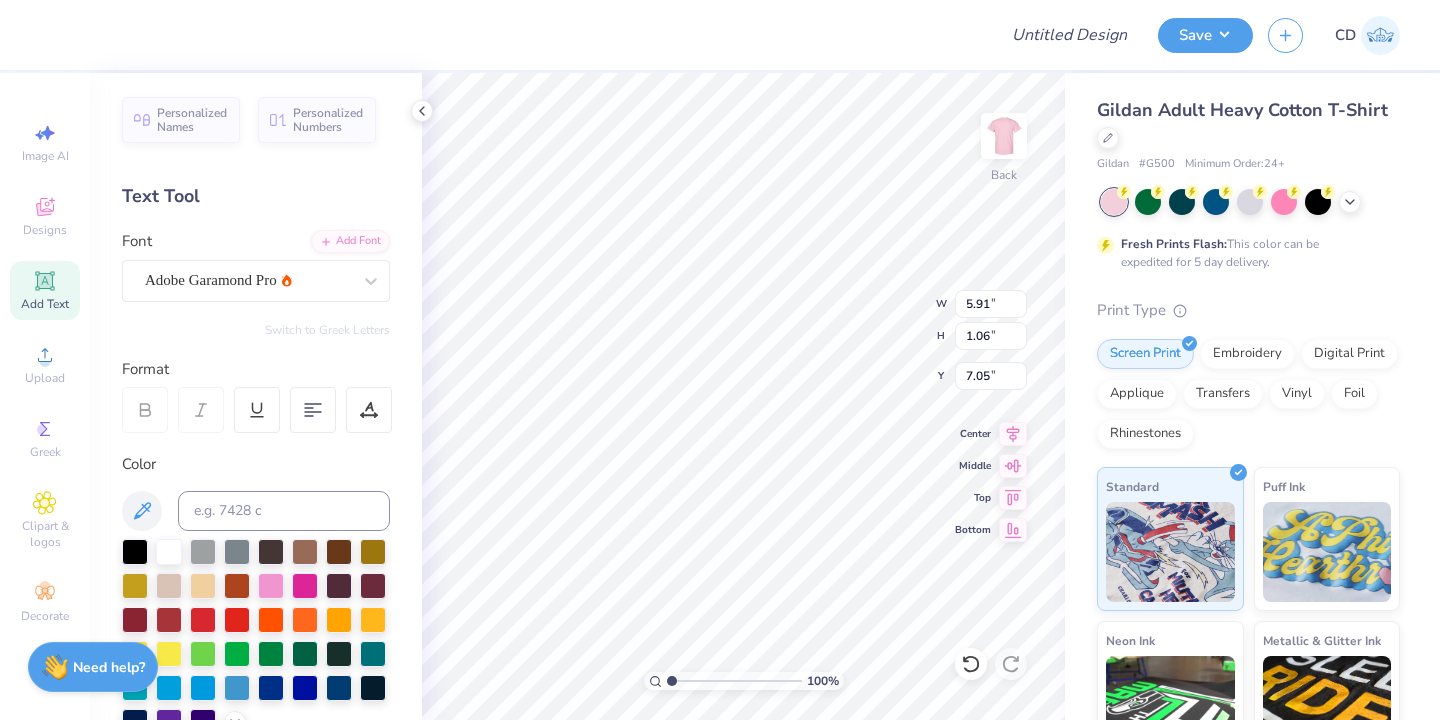 type on "5.01" 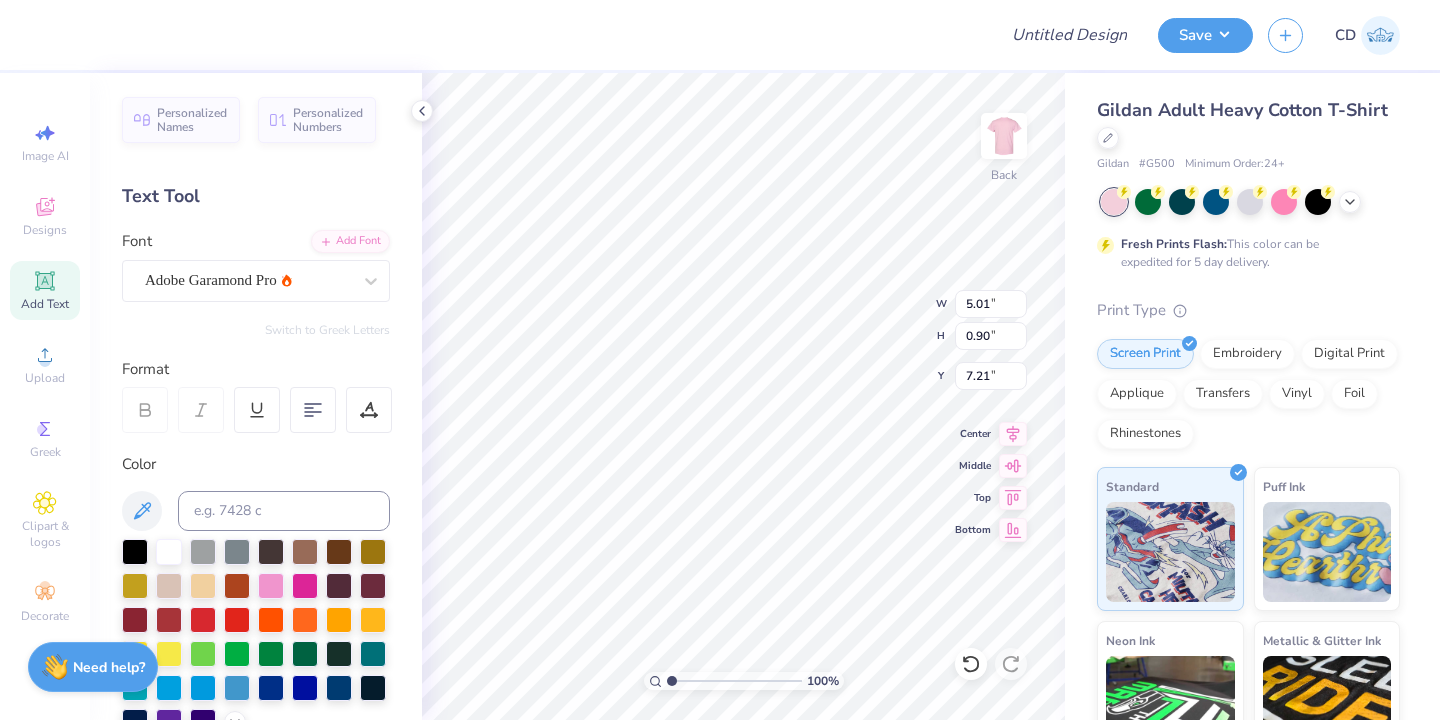 type on "6.90" 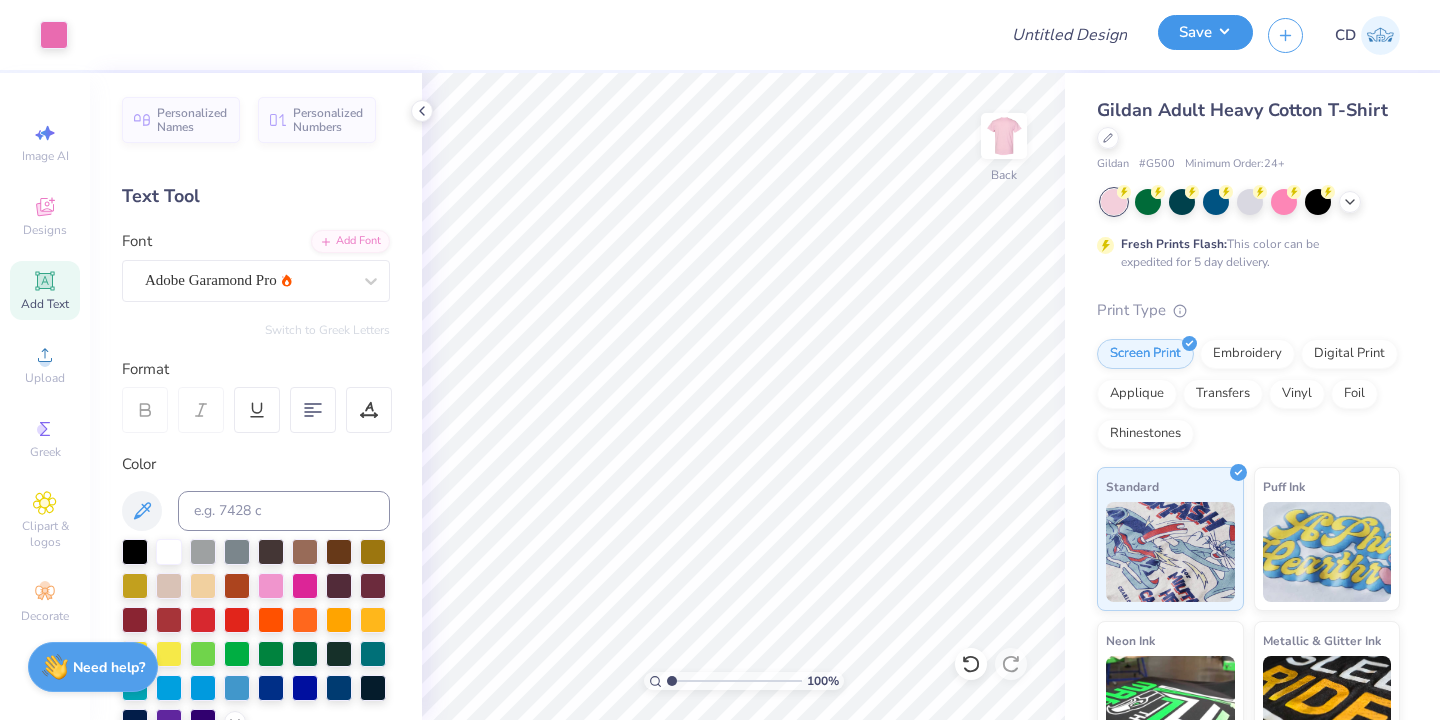 click on "Save" at bounding box center (1205, 32) 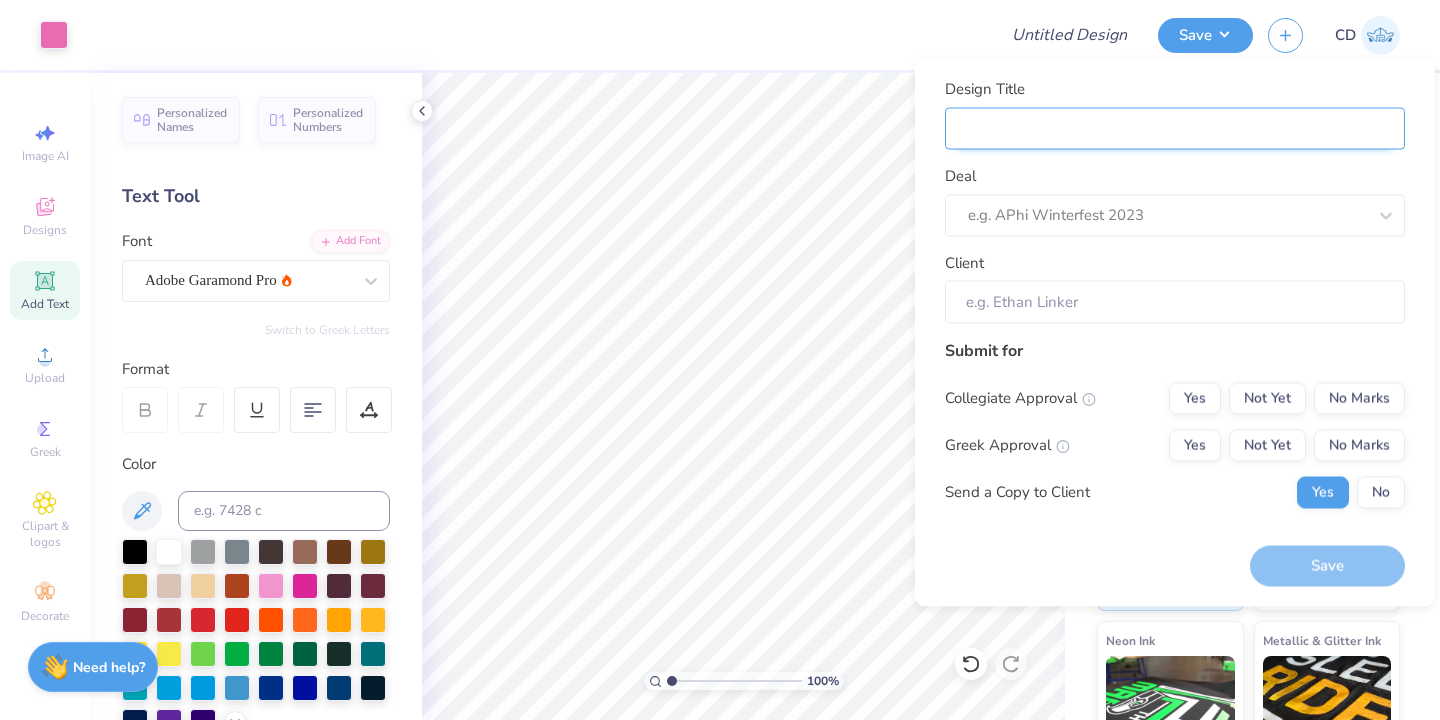 click on "Design Title" at bounding box center (1175, 128) 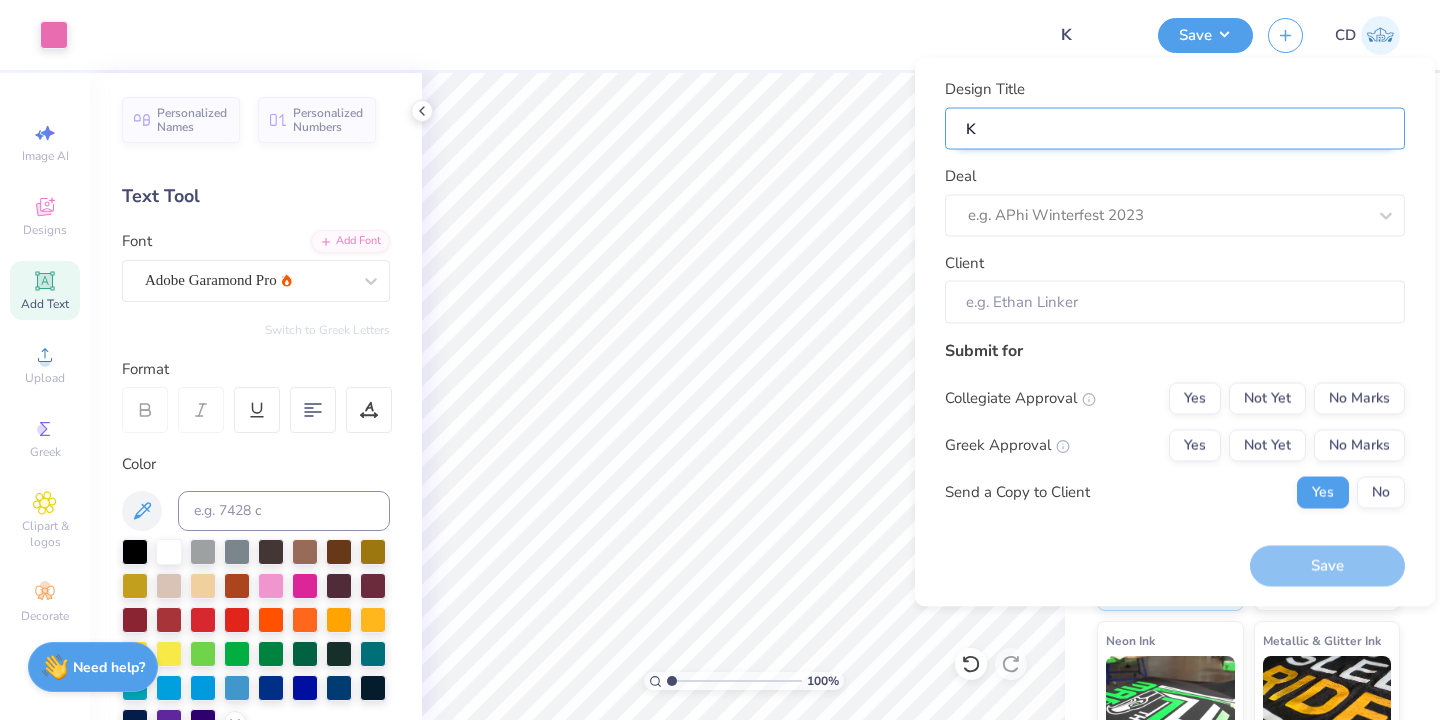 type on "KD" 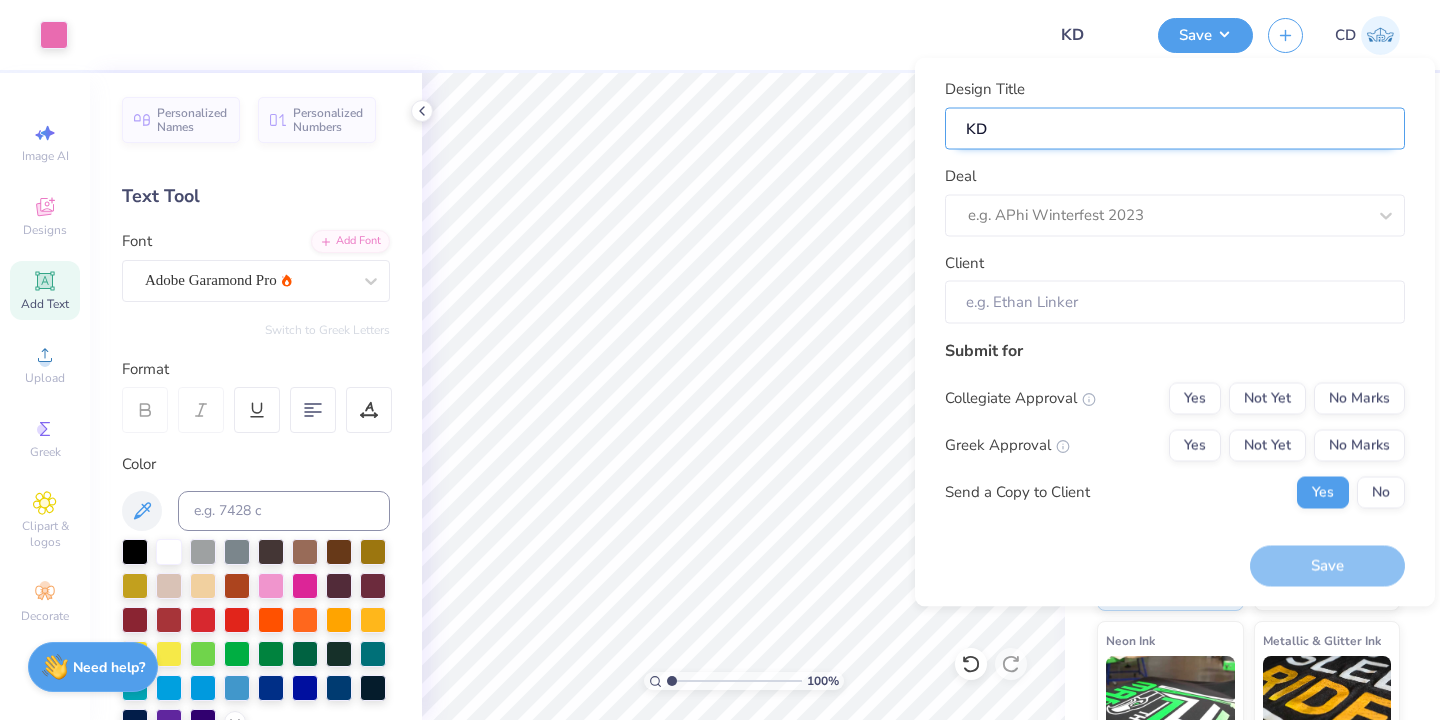 type on "KD" 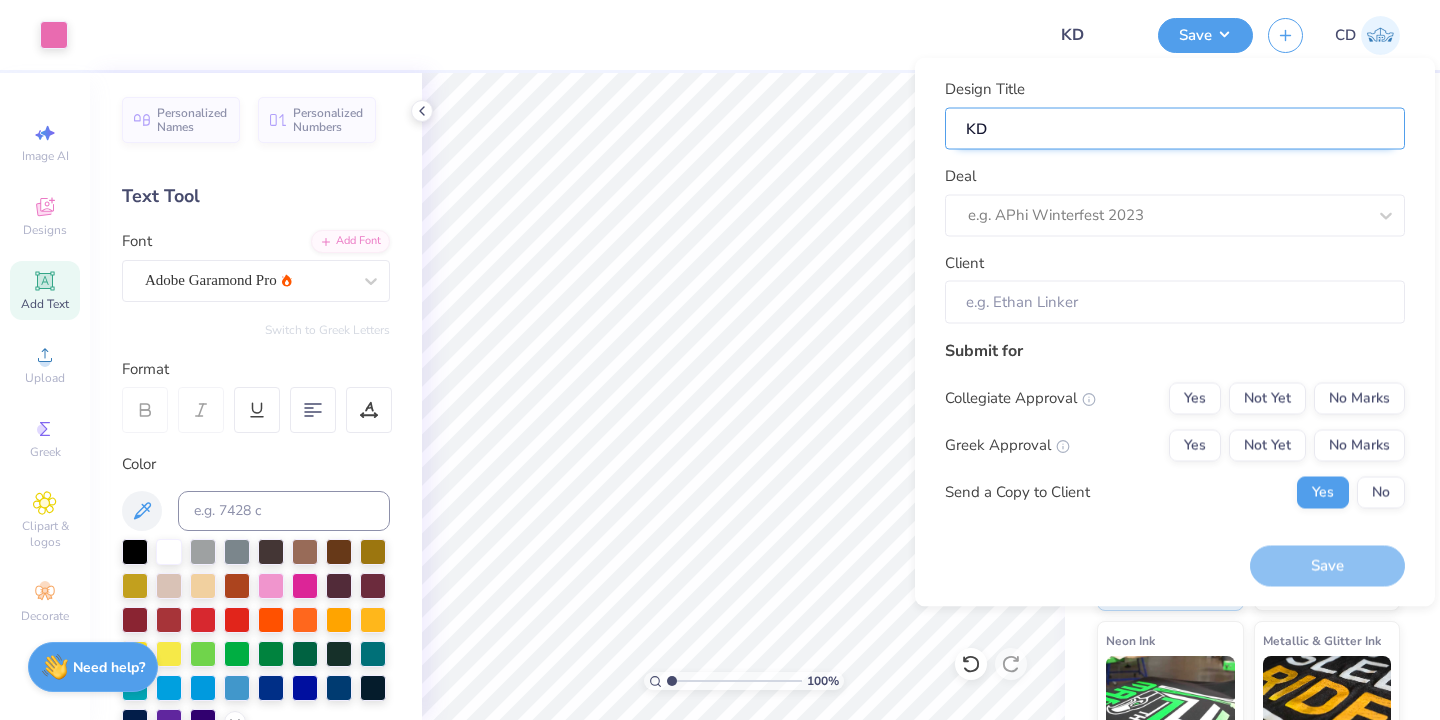 type on "KD B" 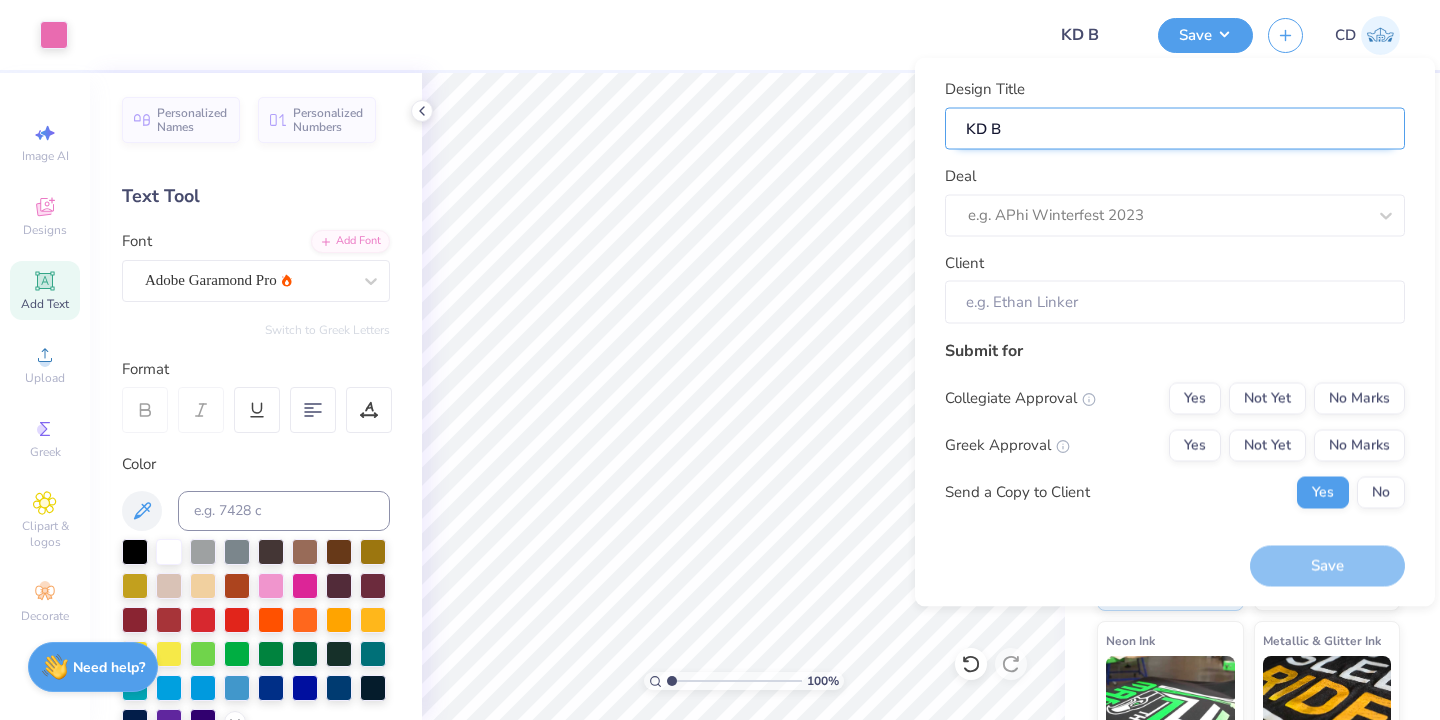 type on "KD BI" 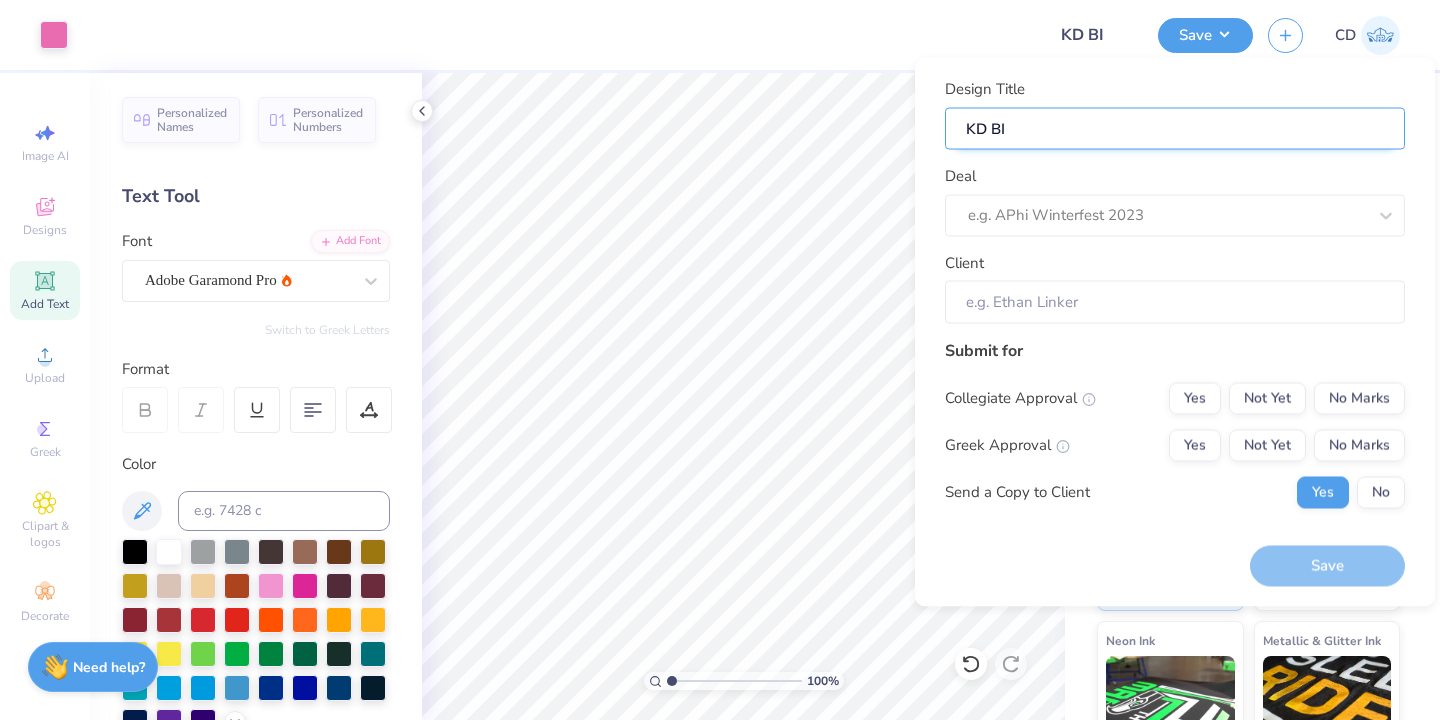 type on "KD BID" 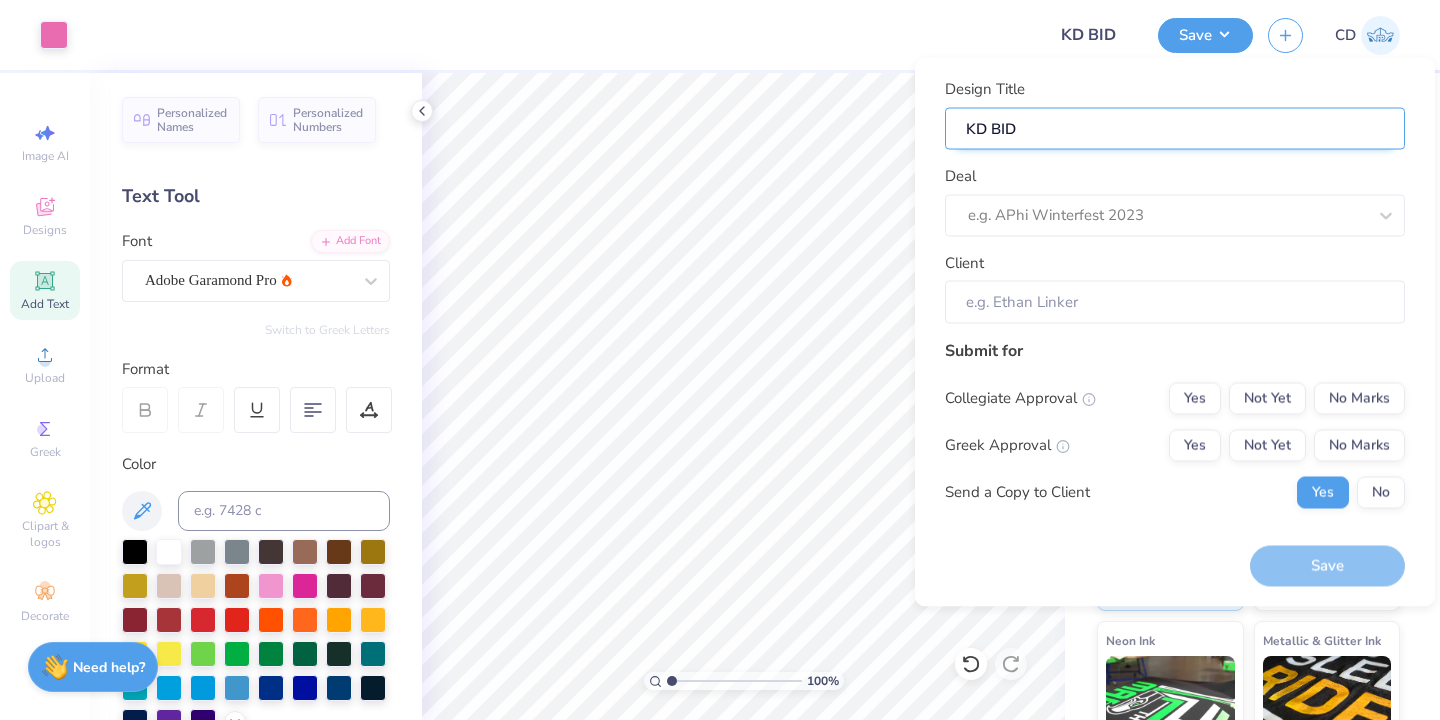 type on "KD BI" 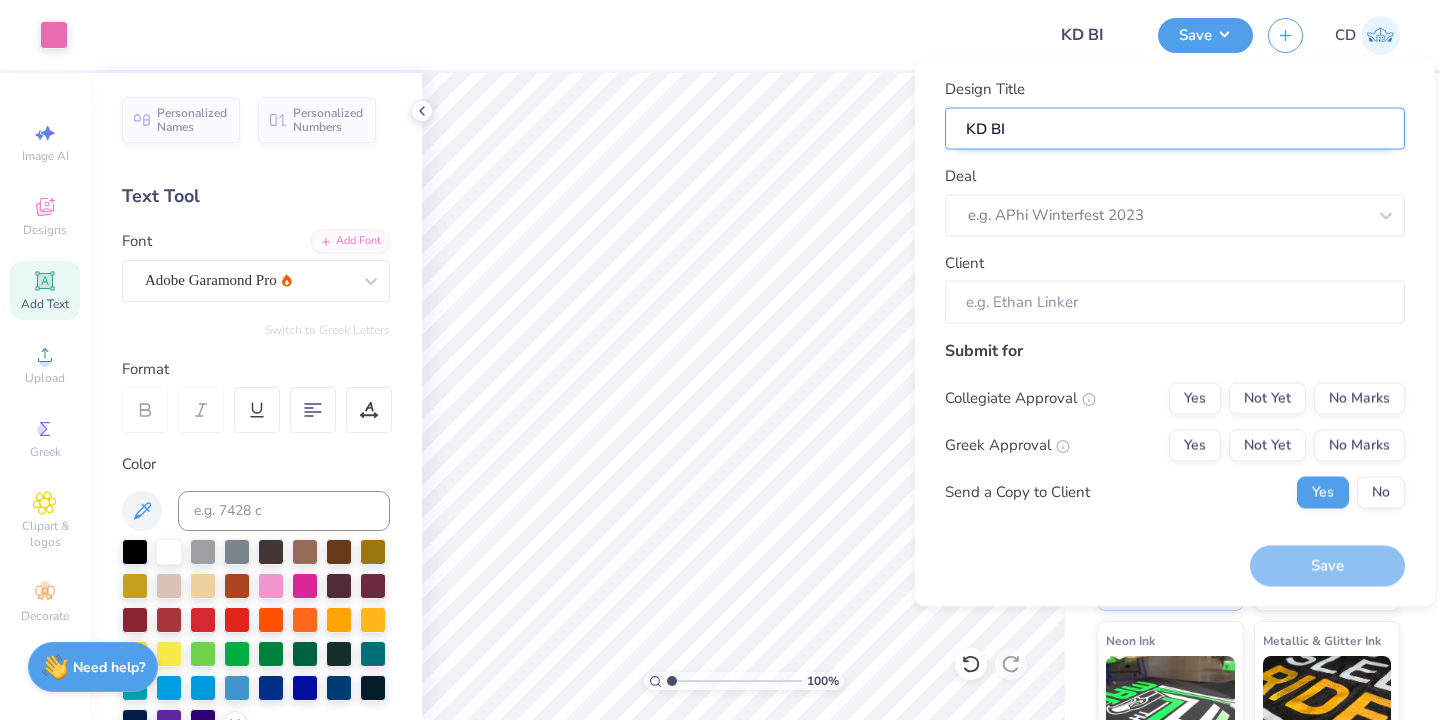 type on "KD B" 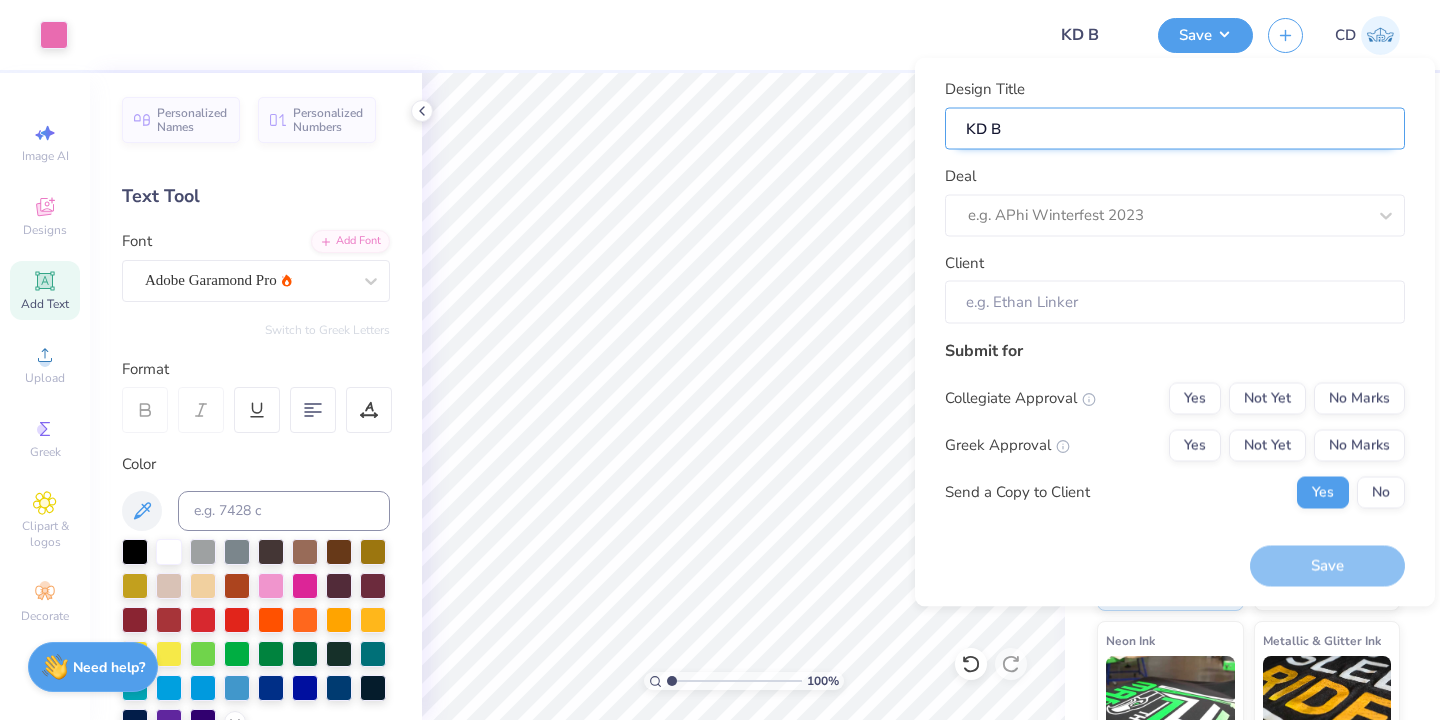 type on "KD Bi" 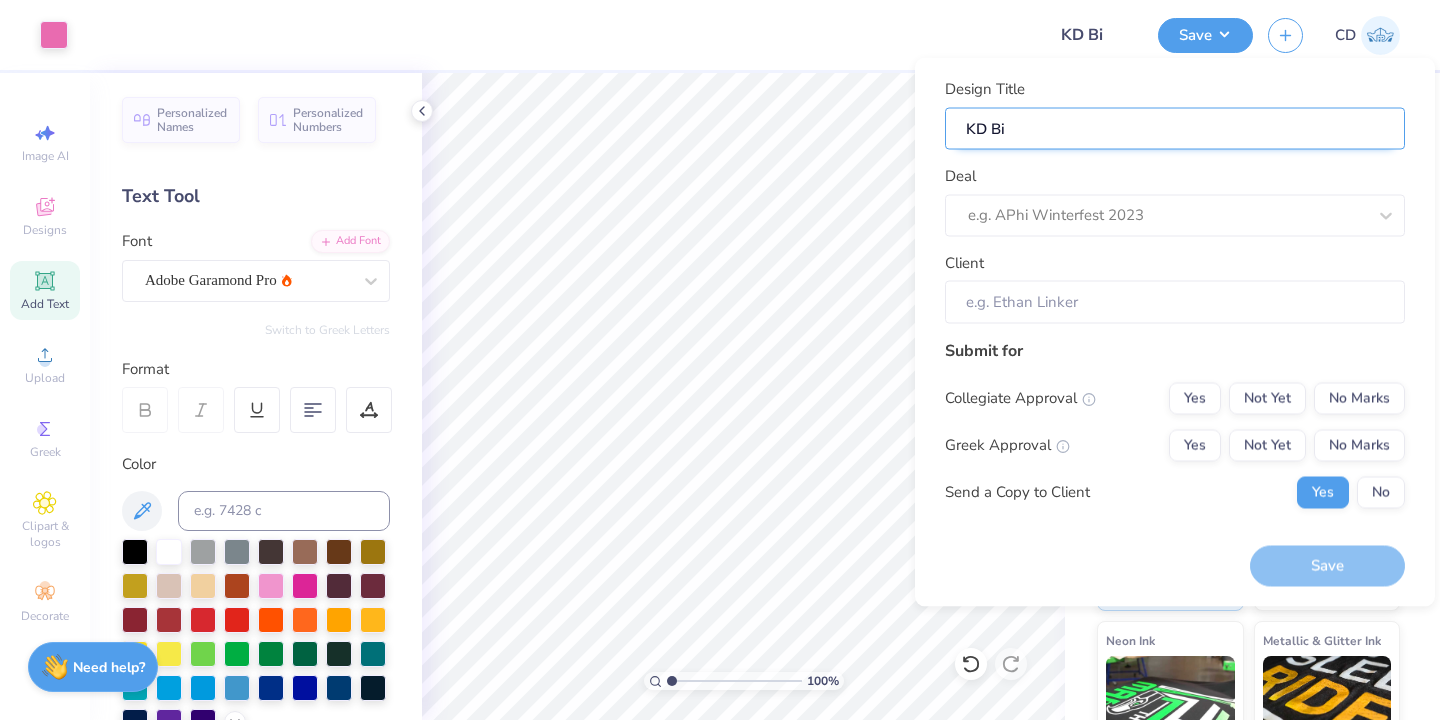 type on "KD Bid" 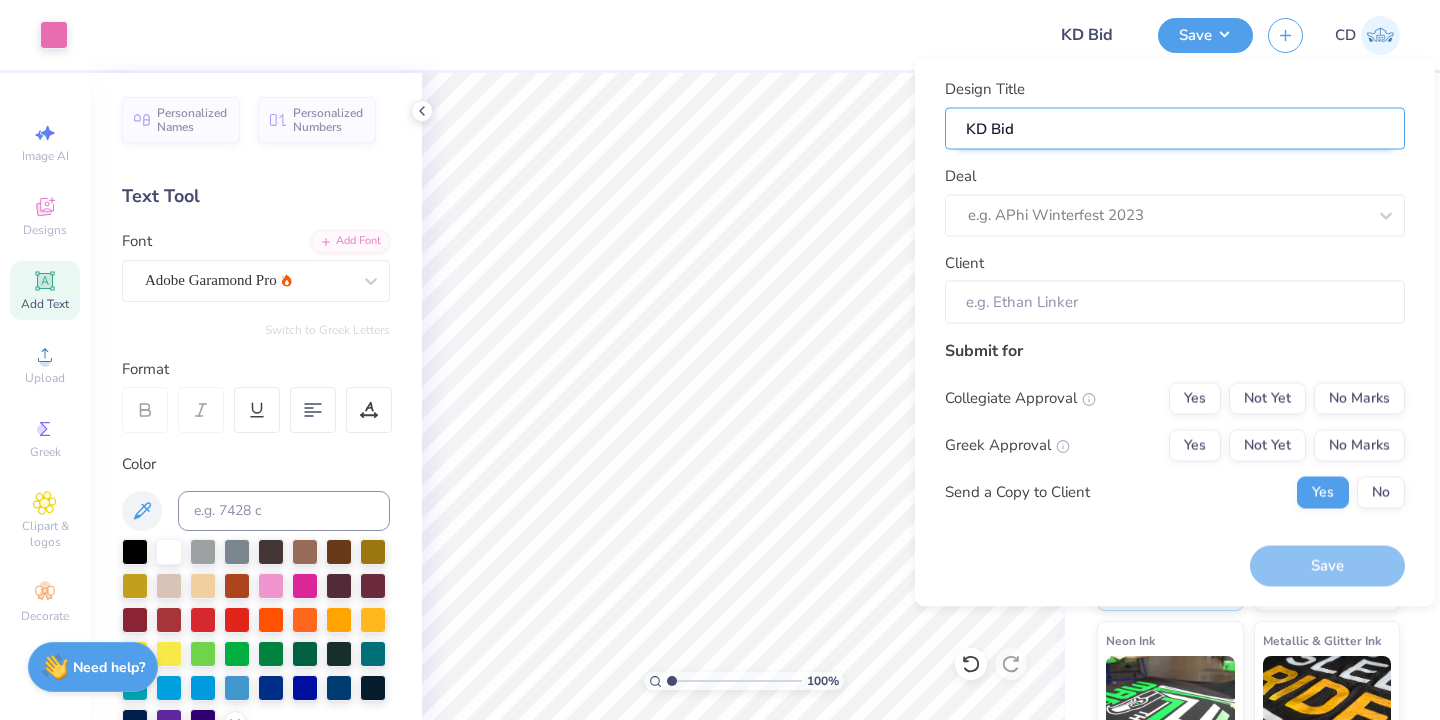 type on "KD Bid" 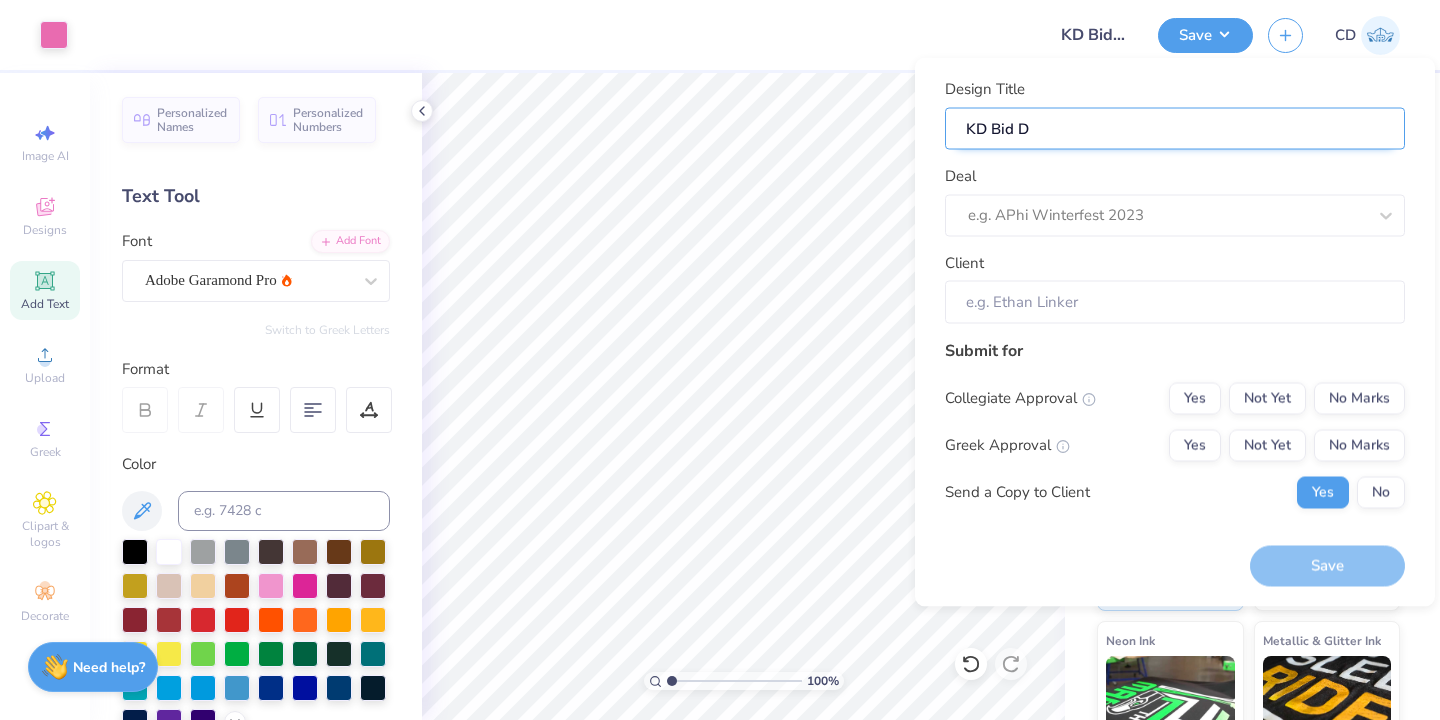 type on "[INITIAL] [INITIAL] [PHRASE]" 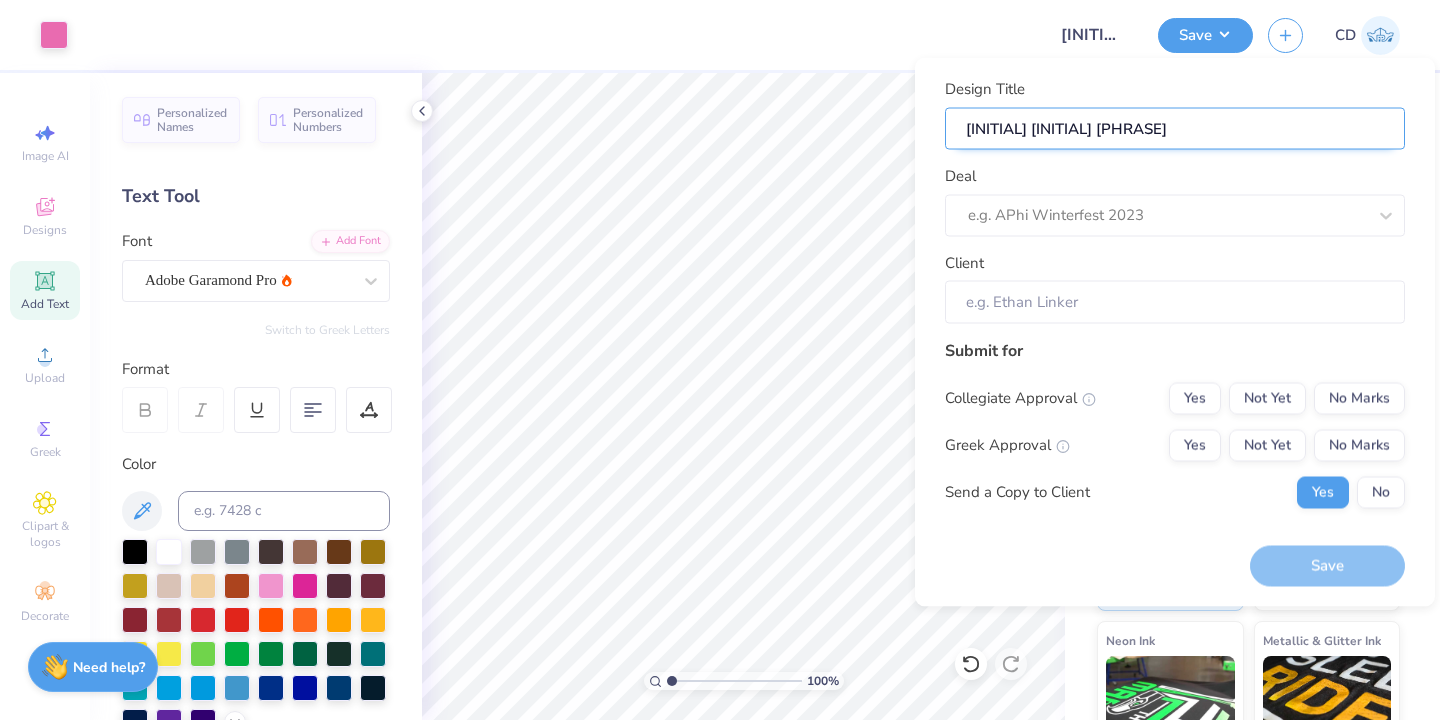 type on "KD Bid Day" 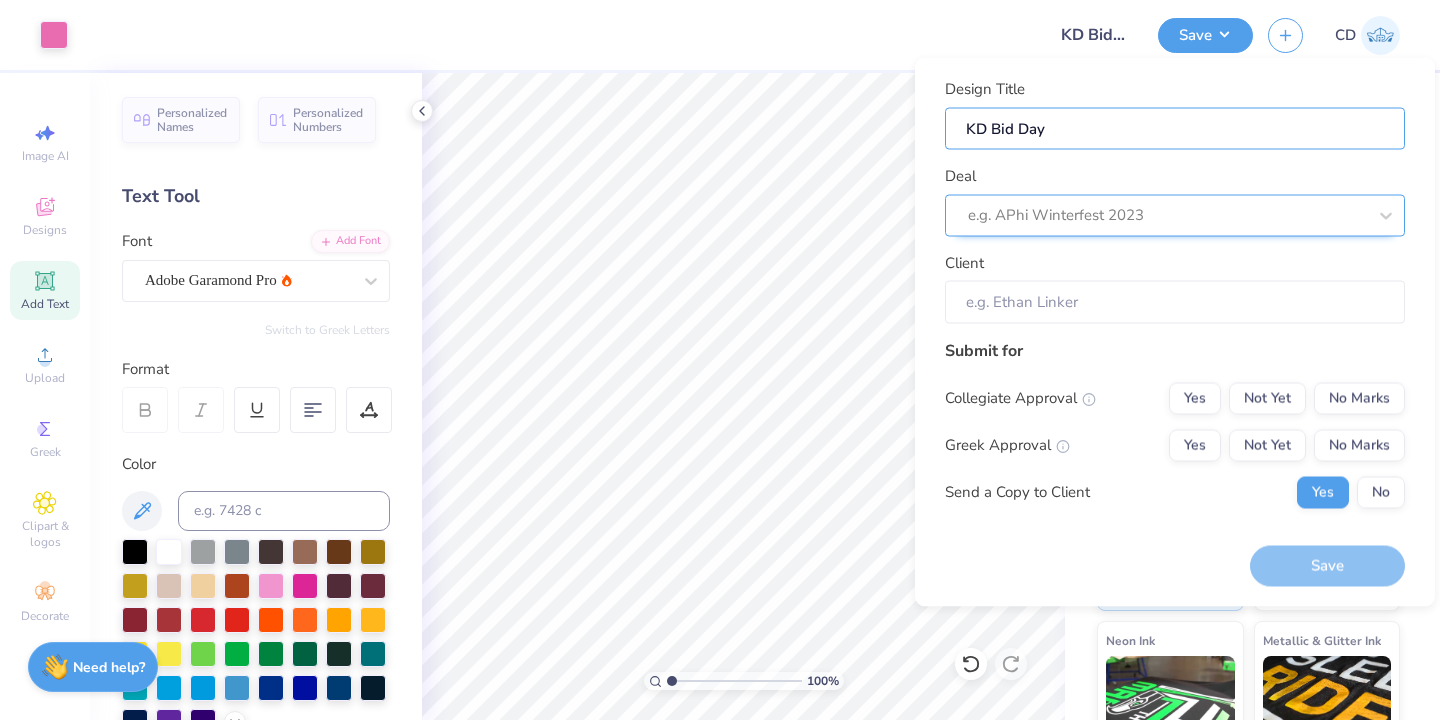 type on "KD Bid Day" 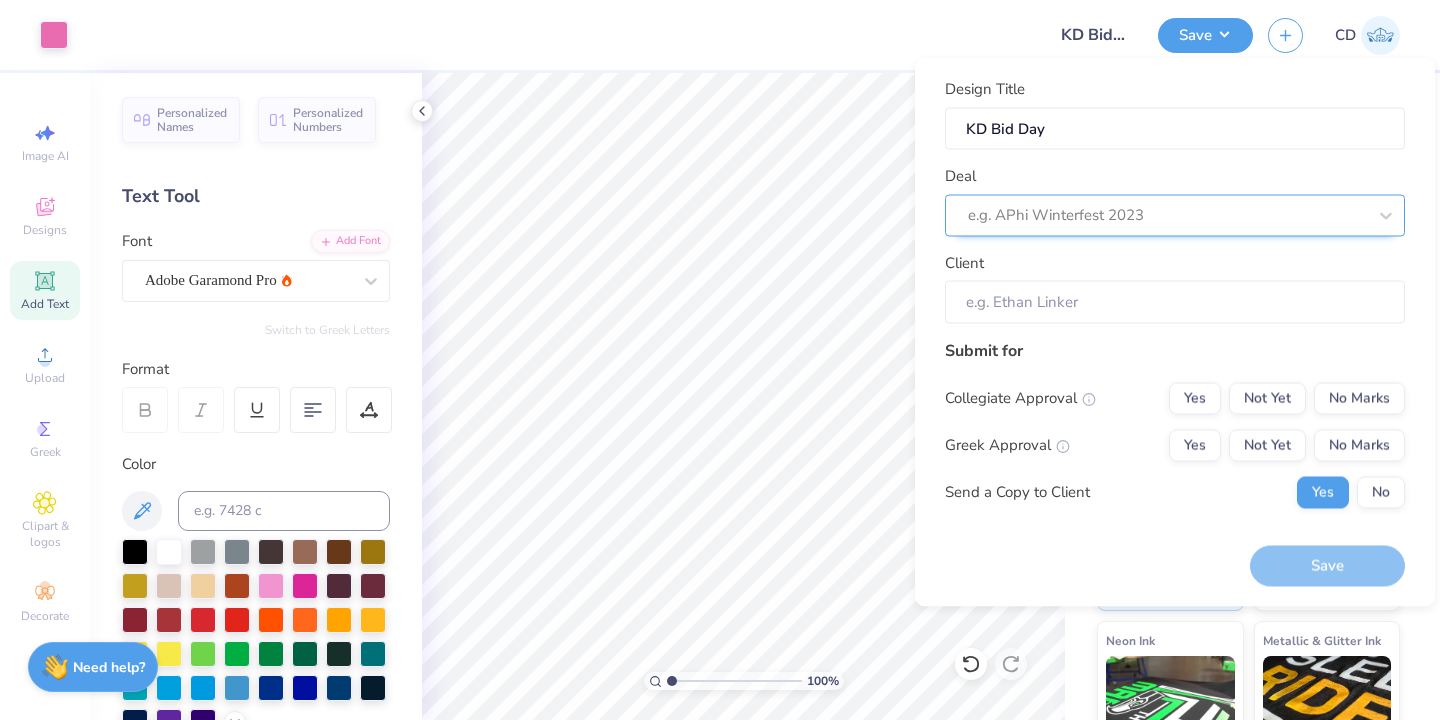 click at bounding box center (1167, 215) 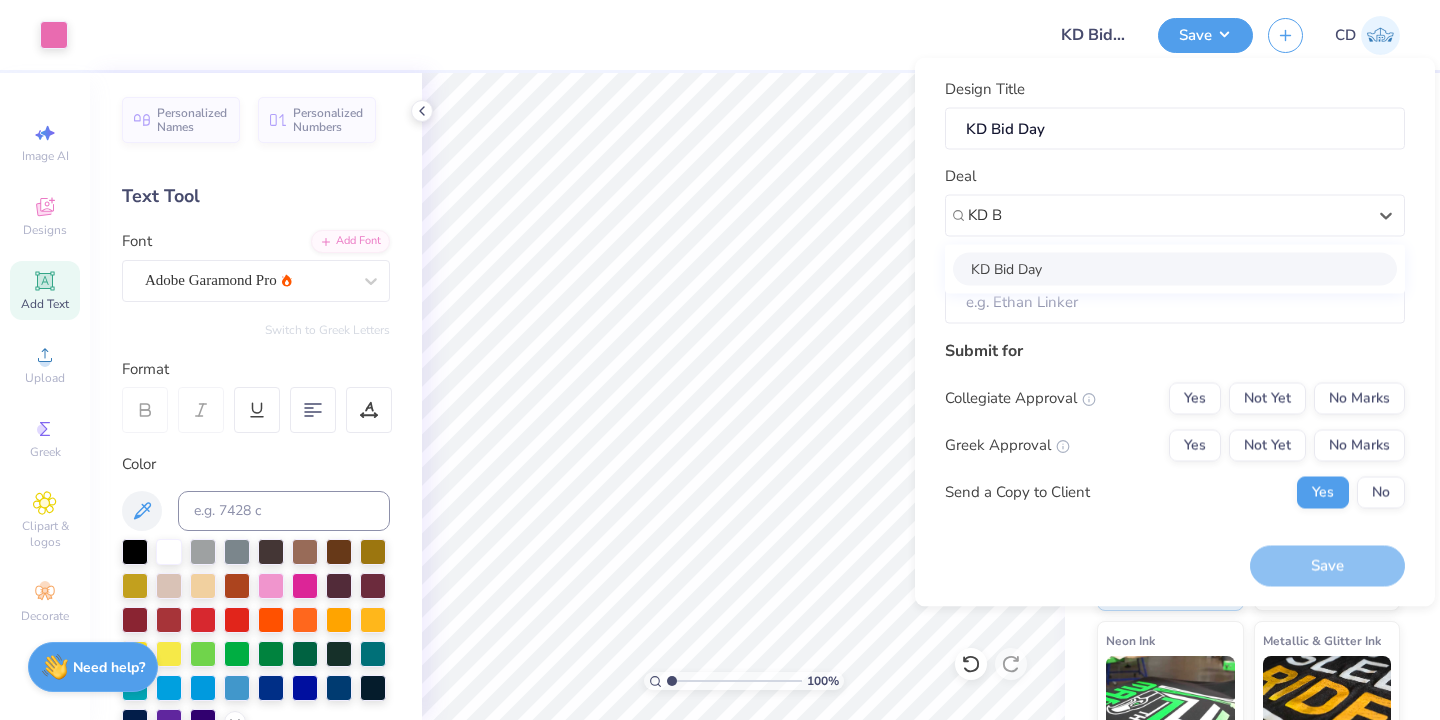 click on "KD Bid Day" at bounding box center [1175, 268] 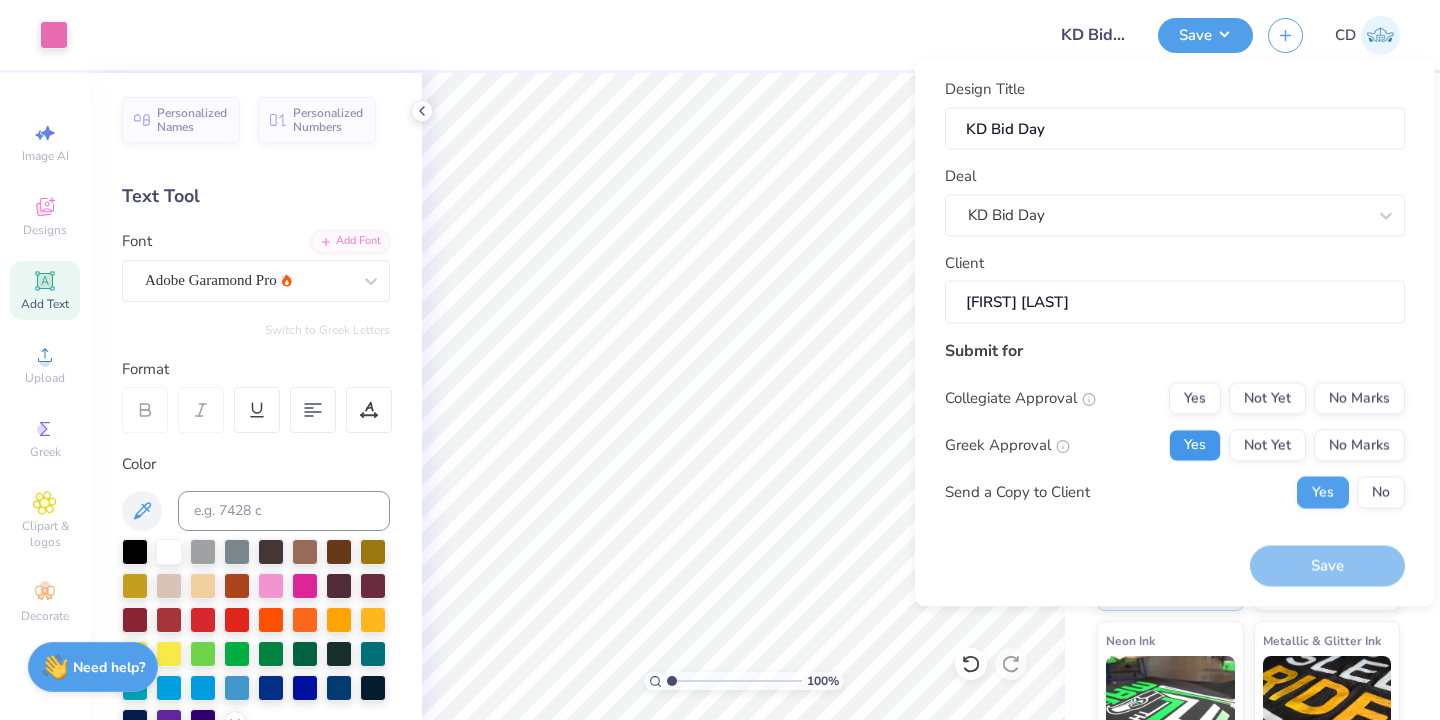 click on "Yes" at bounding box center [1195, 445] 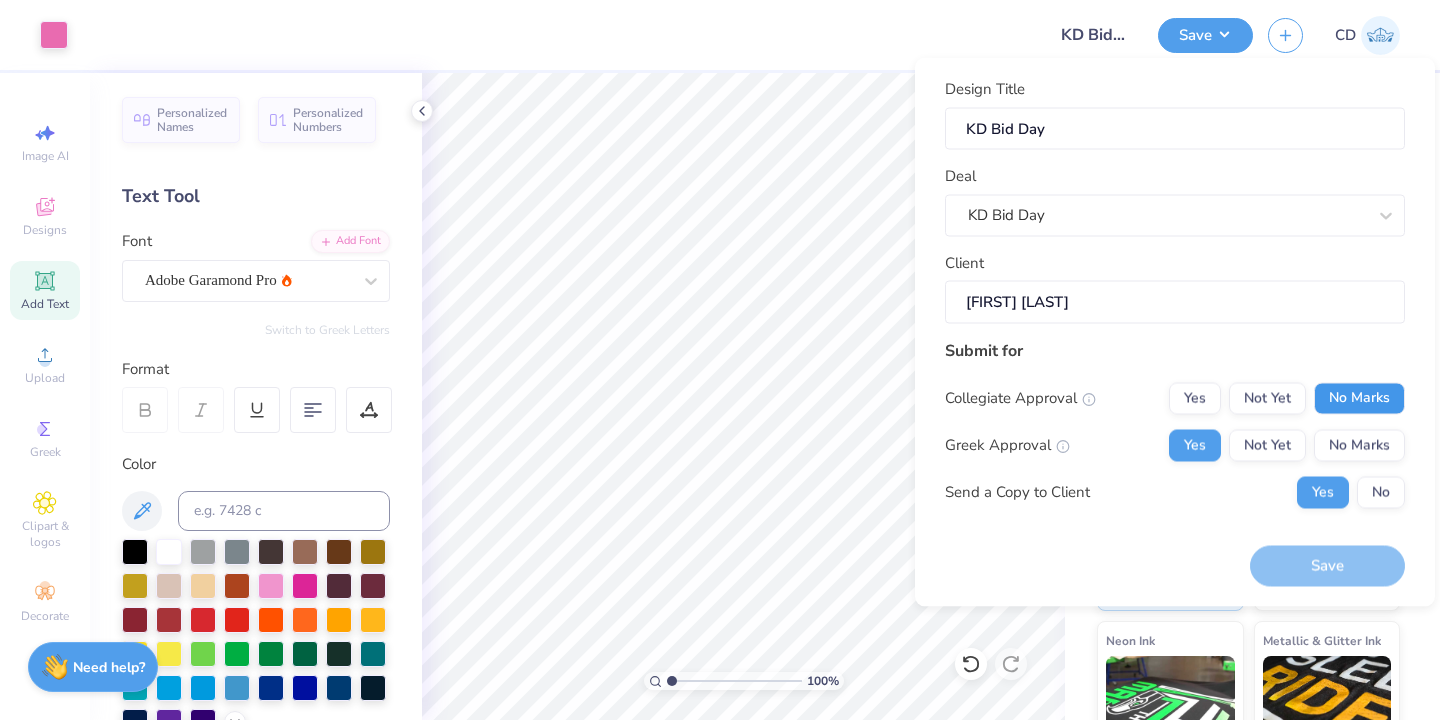 click on "No Marks" at bounding box center (1359, 398) 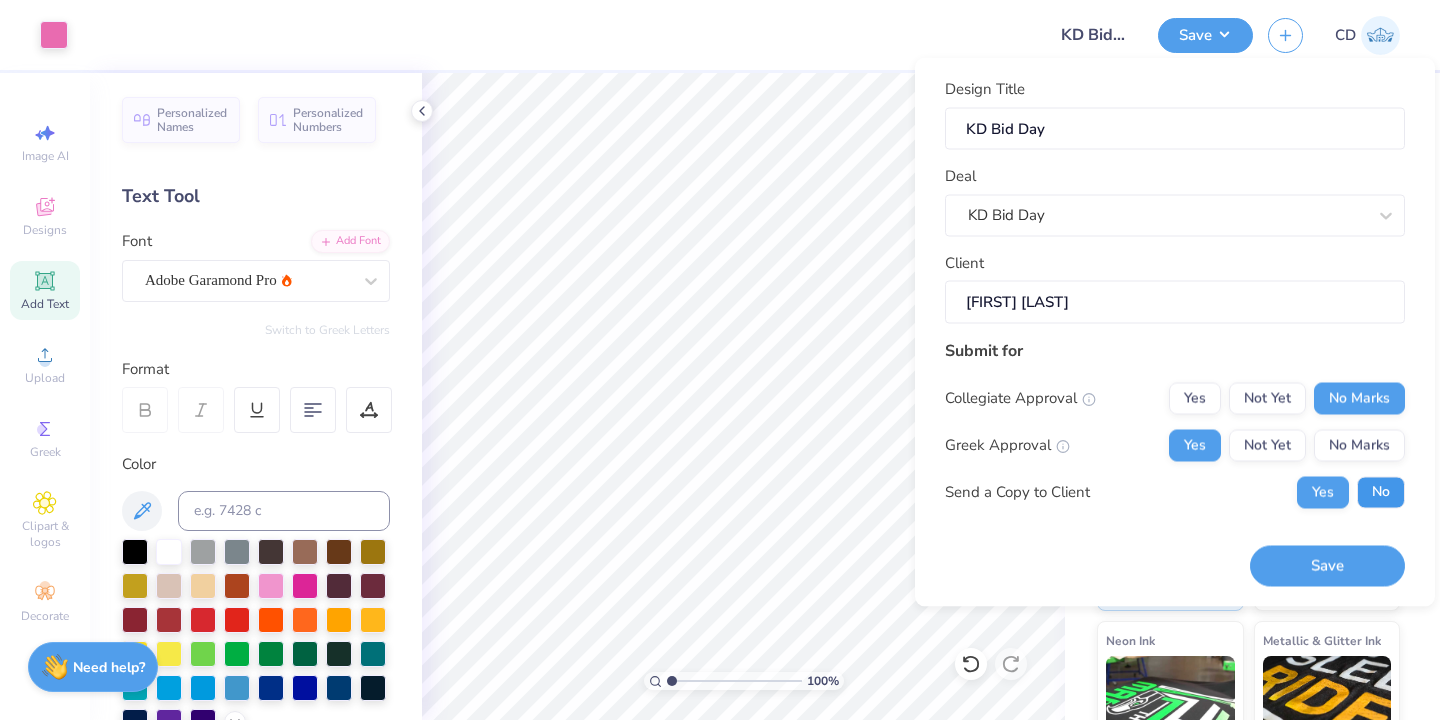 click on "No" at bounding box center [1381, 492] 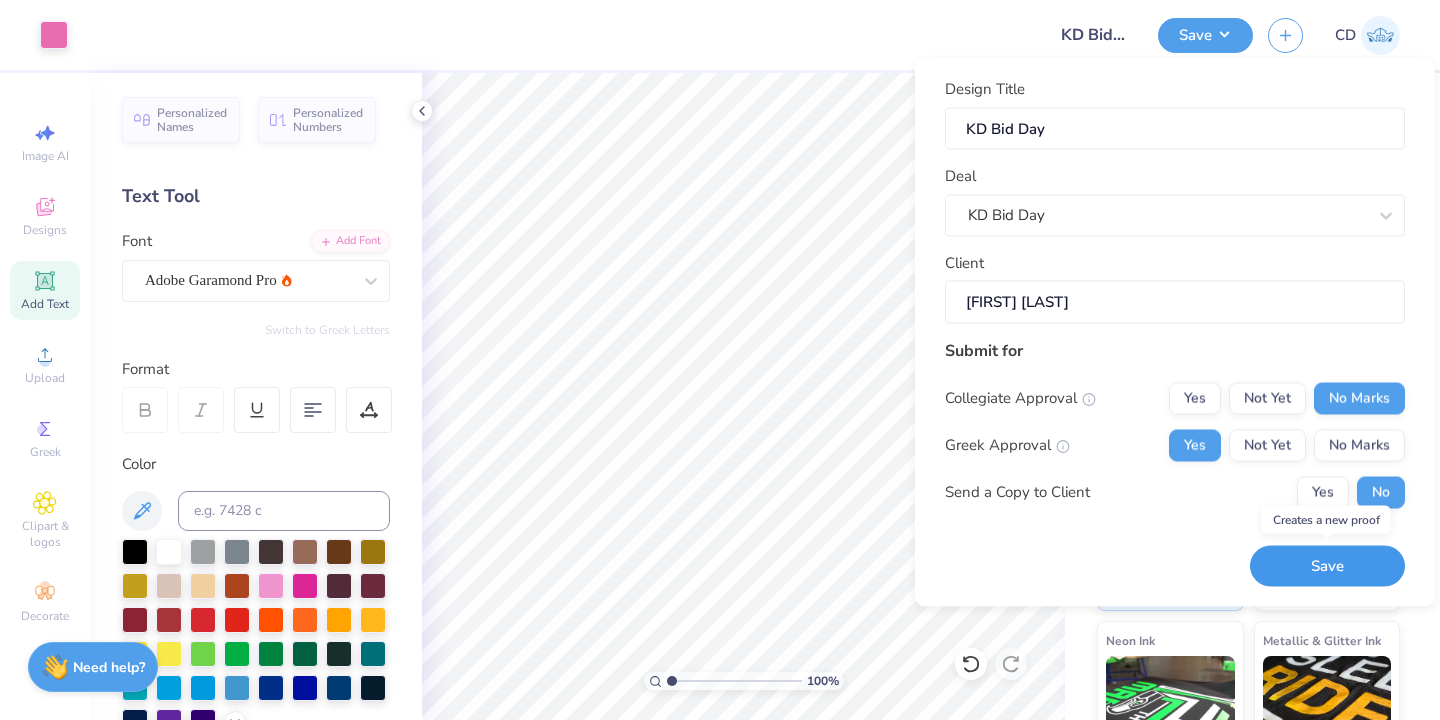 click on "Save" at bounding box center (1327, 566) 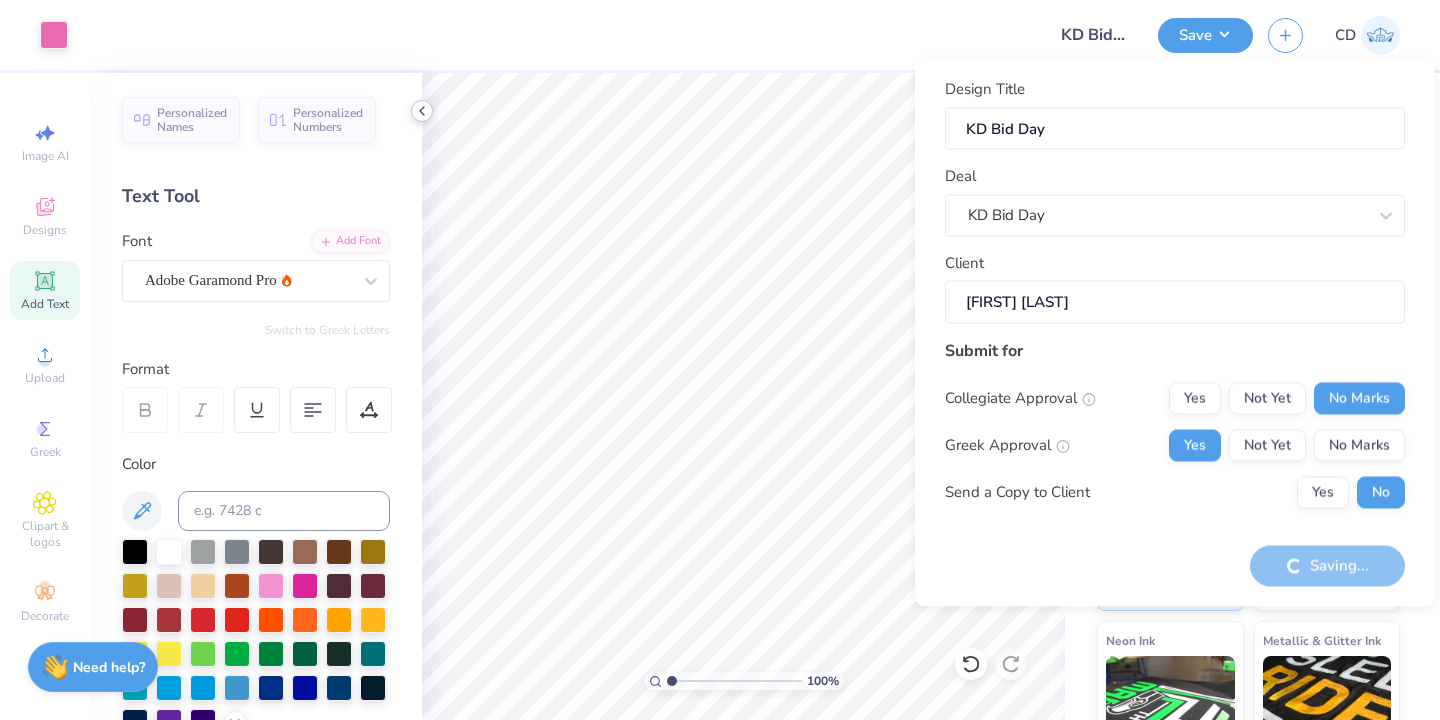 click 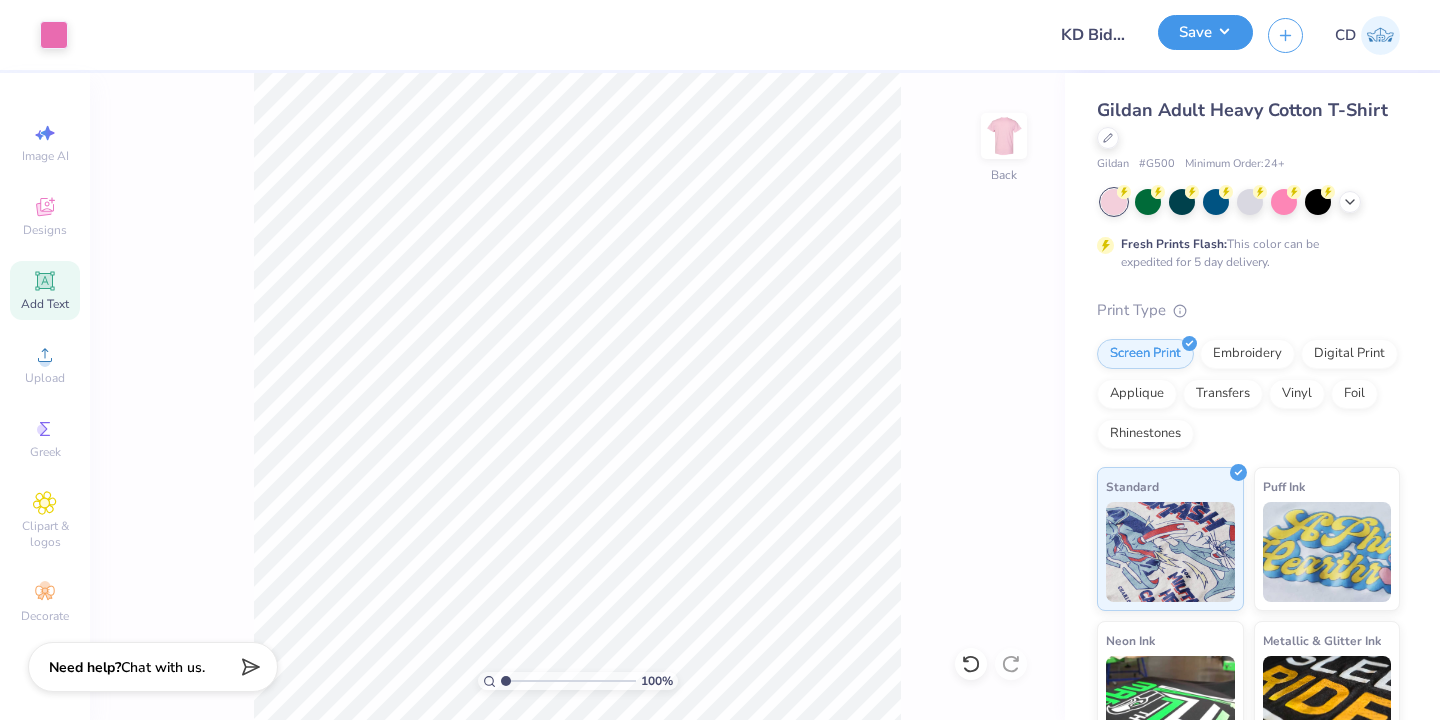 click on "Save" at bounding box center [1205, 32] 